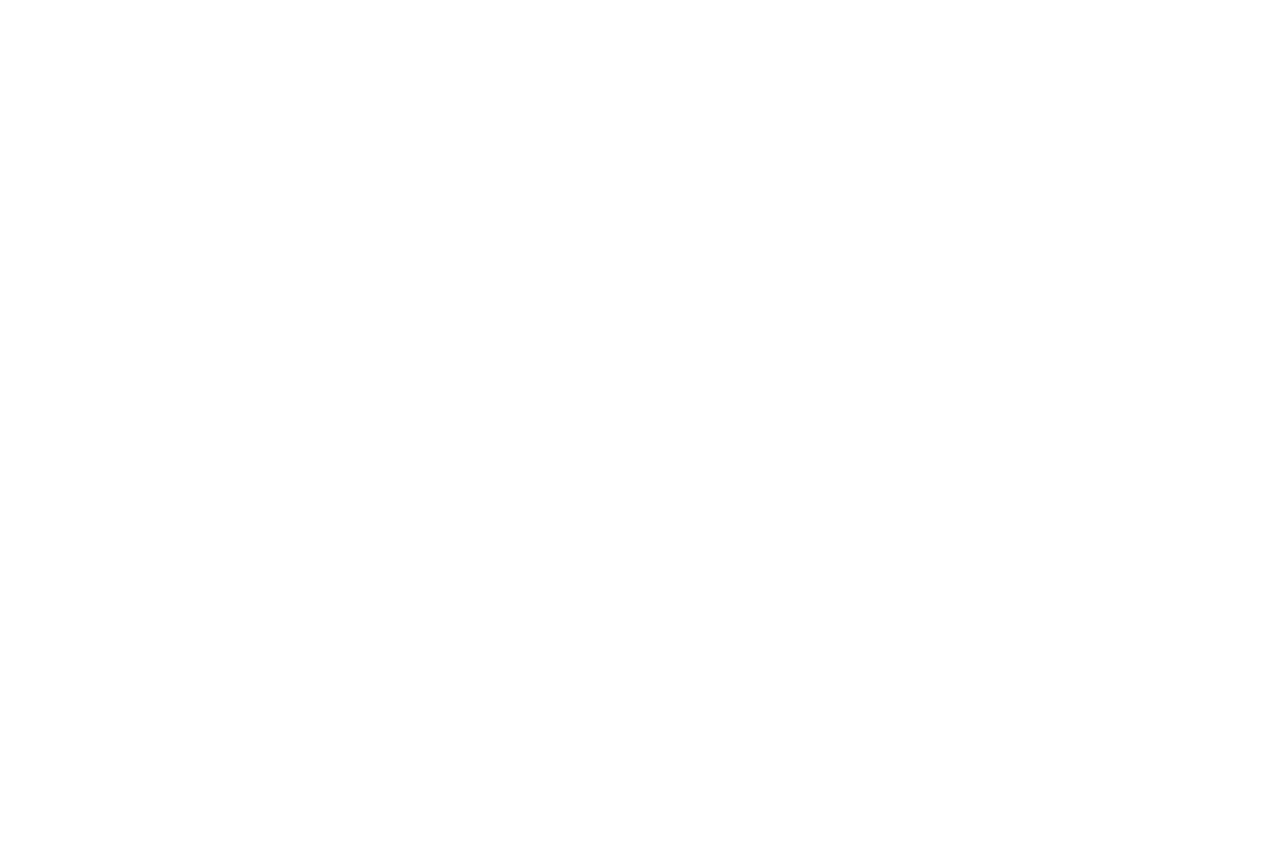 scroll, scrollTop: 0, scrollLeft: 0, axis: both 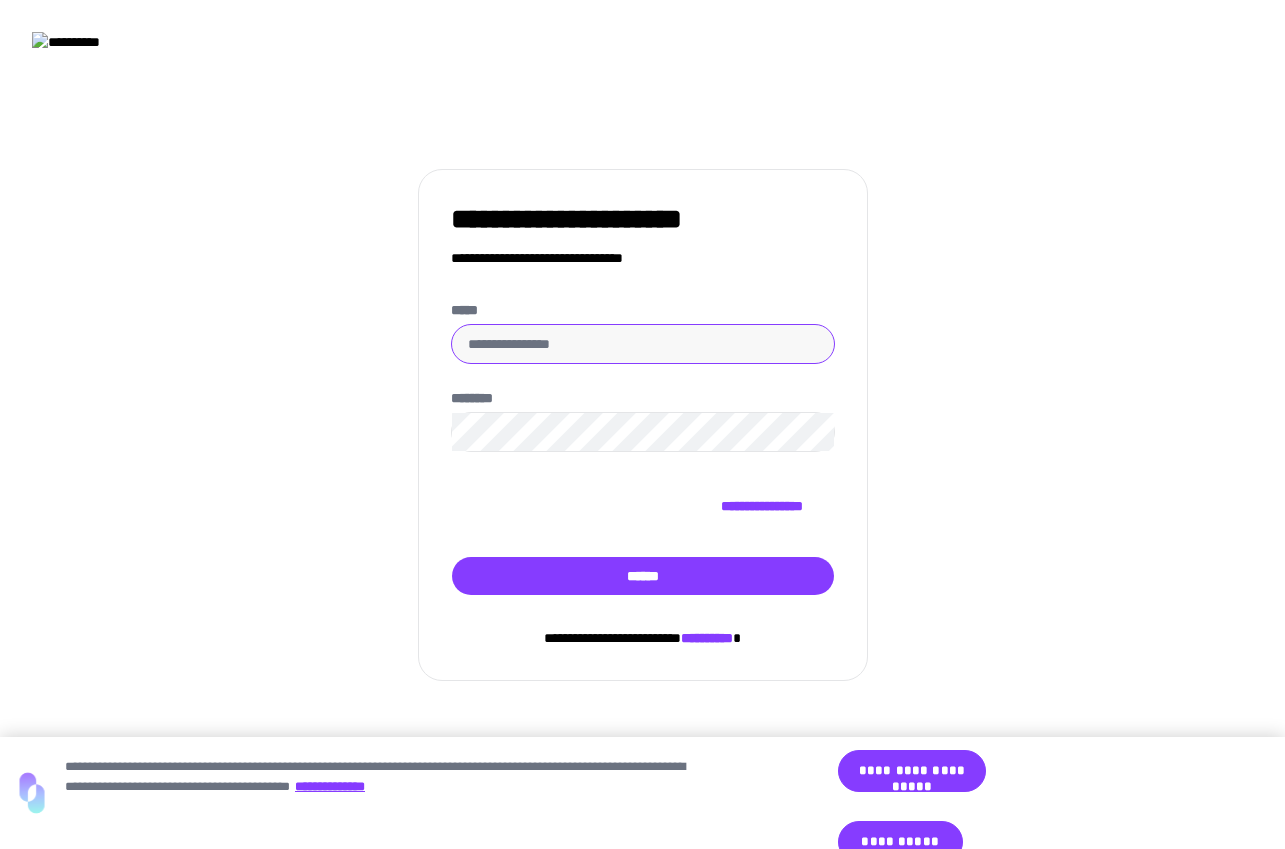 click on "*****" at bounding box center (643, 344) 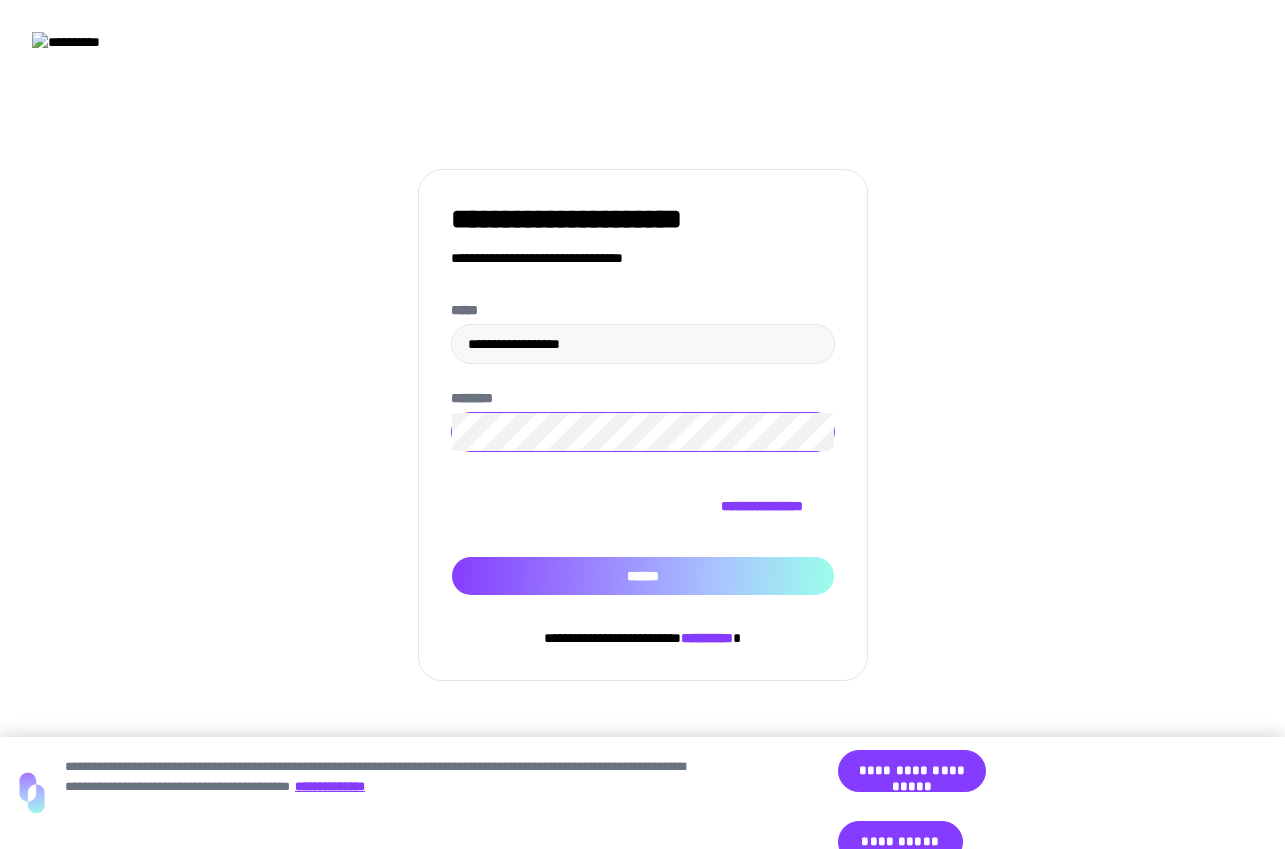 click on "******" at bounding box center [643, 576] 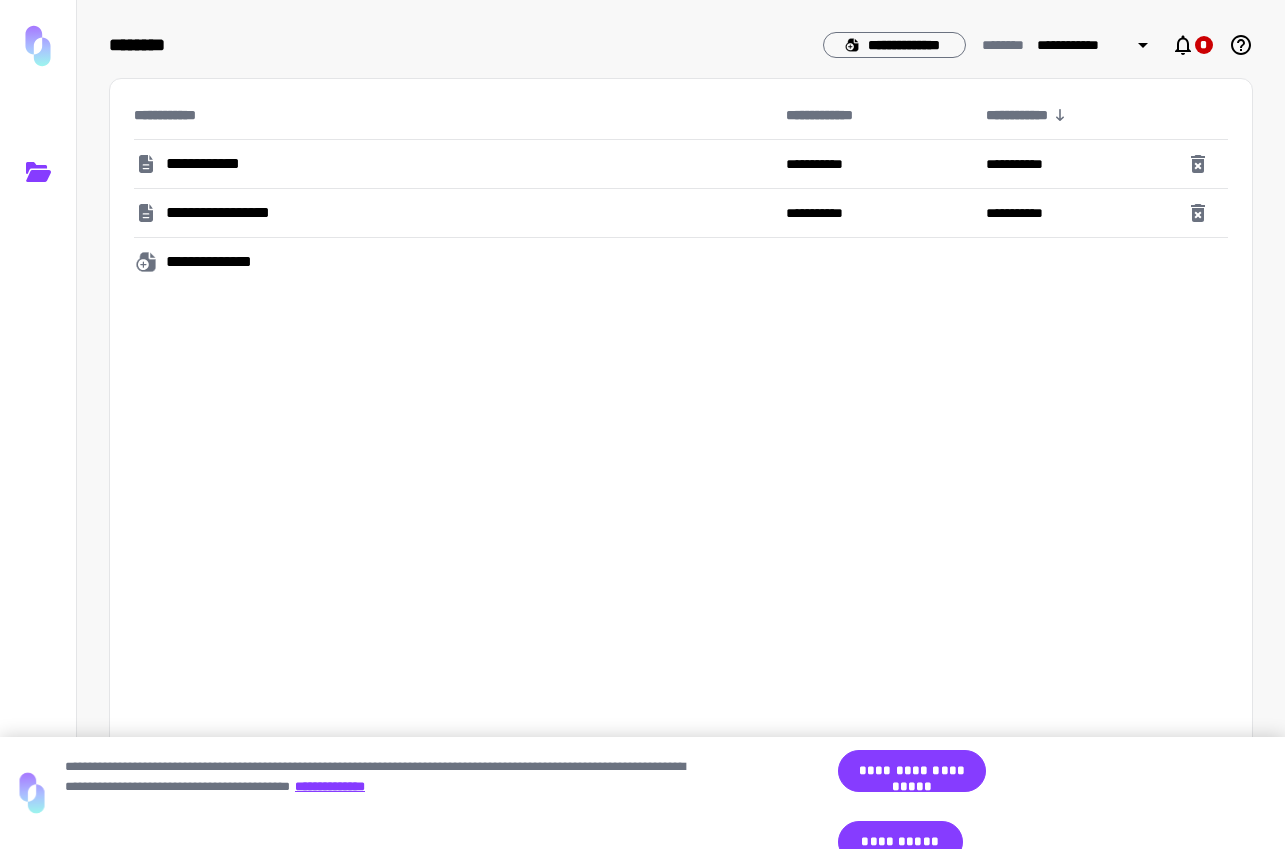 click on "**********" at bounding box center (681, 447) 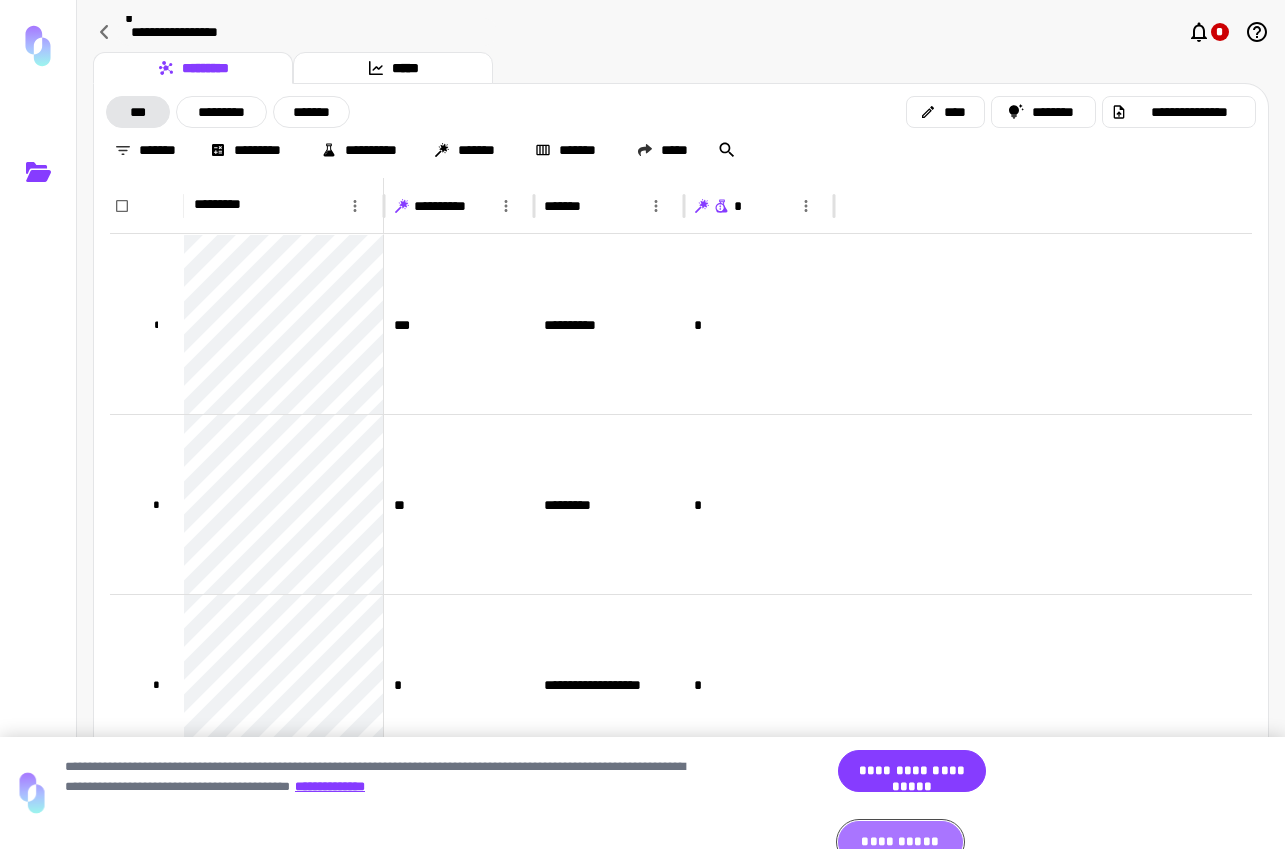 click on "**********" at bounding box center [900, 842] 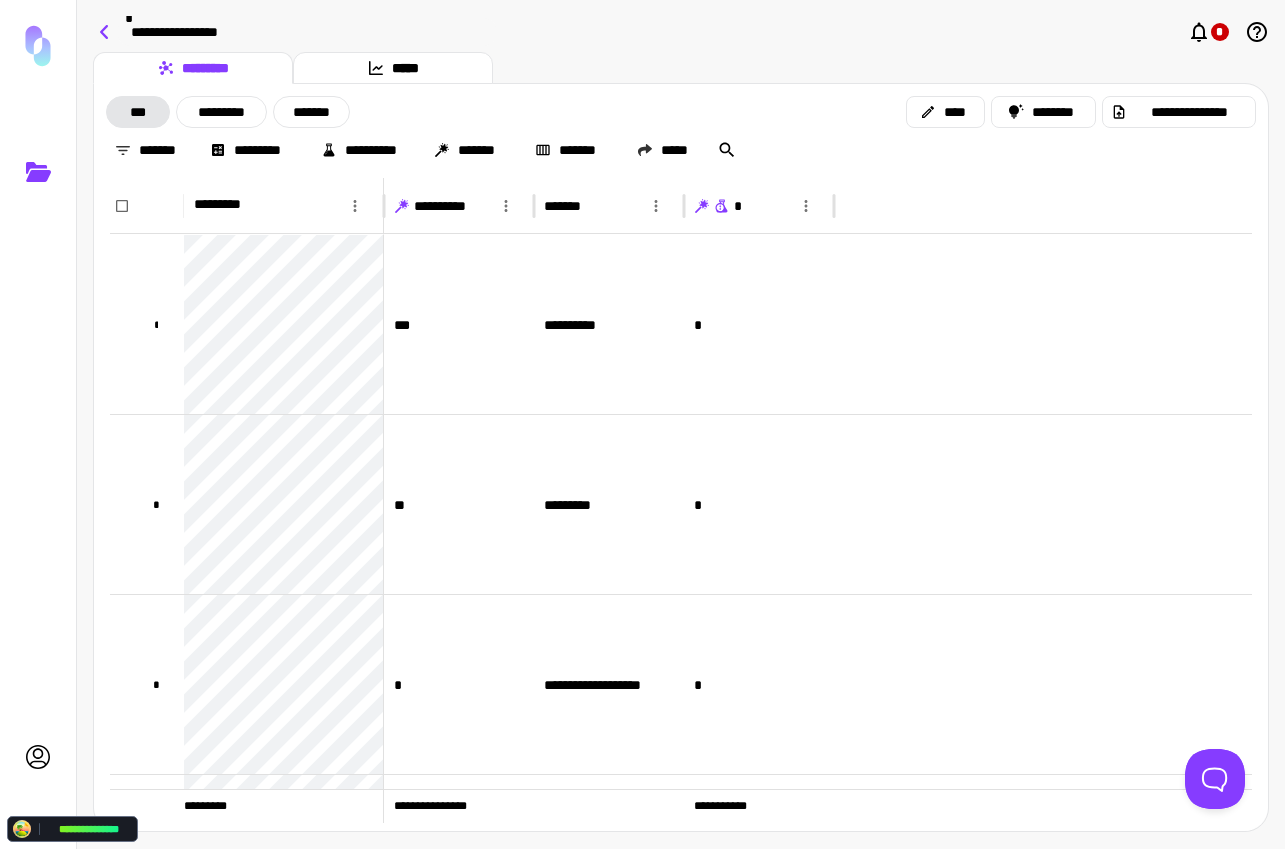 click at bounding box center [104, 32] 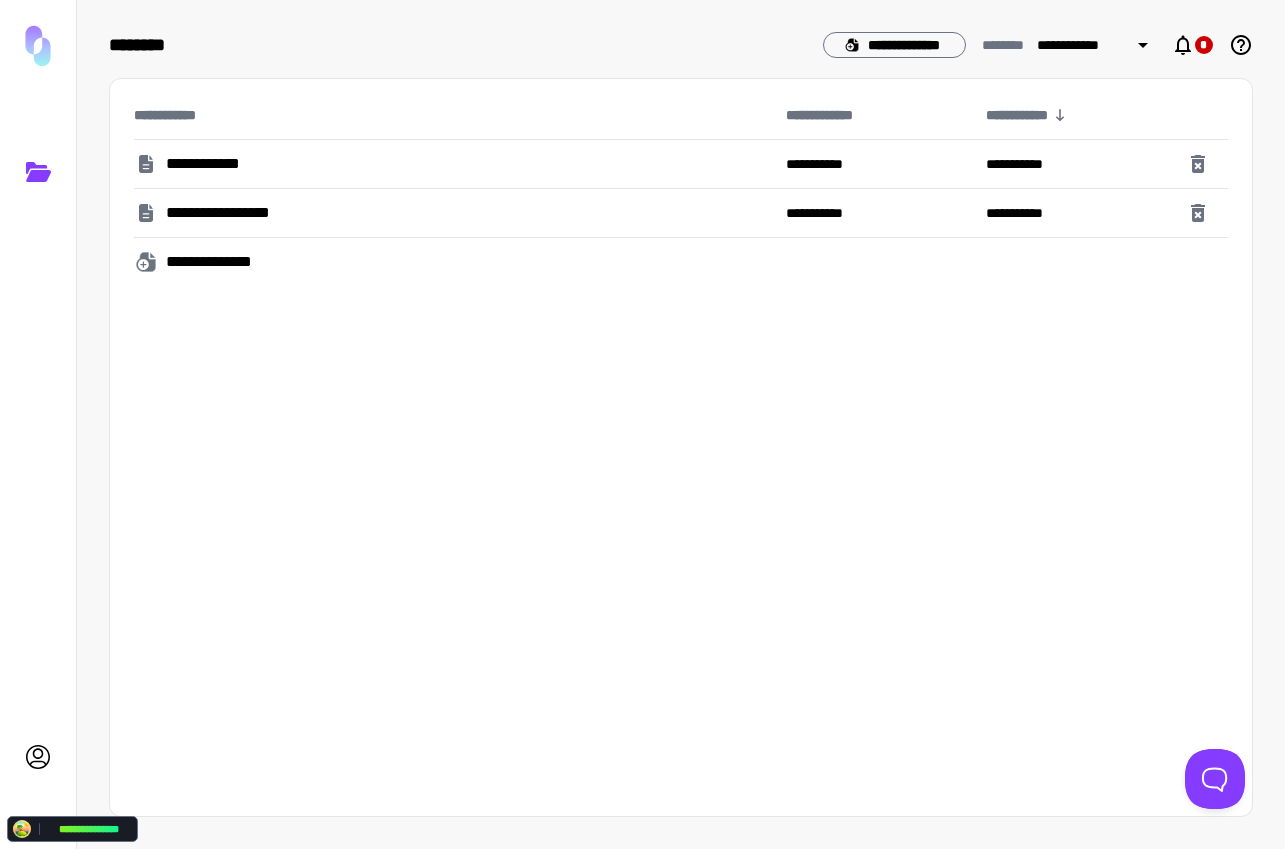 click on "**********" at bounding box center (456, 164) 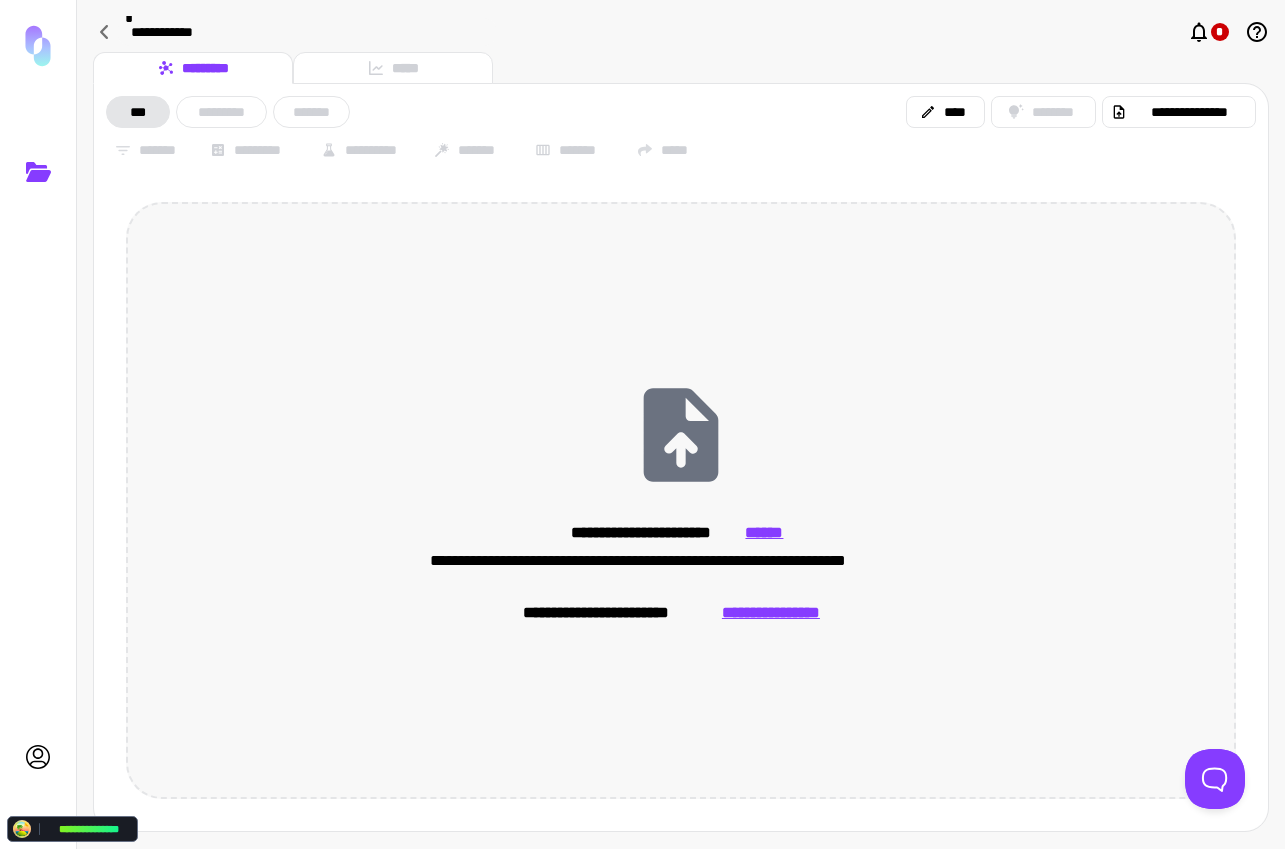 click on "**********" at bounding box center [681, 500] 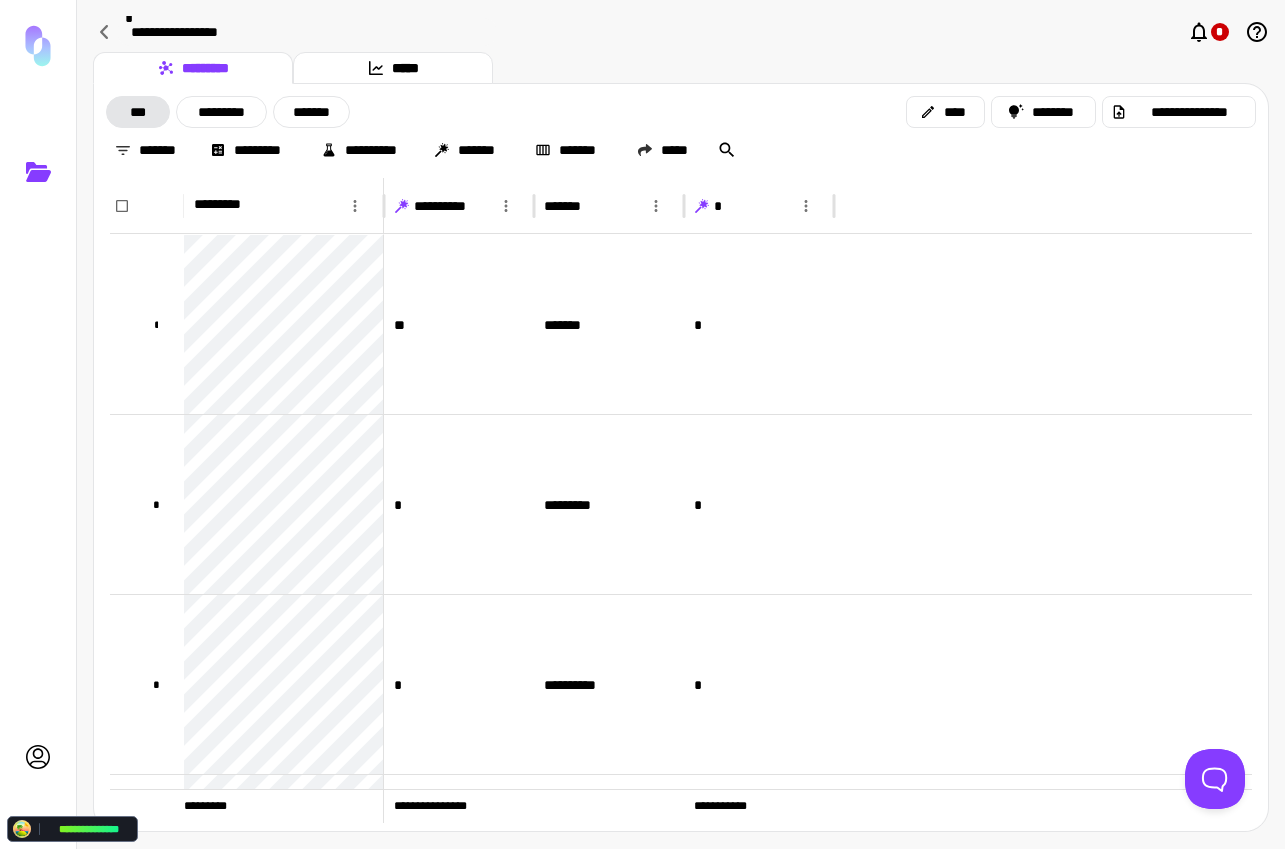 click at bounding box center [702, 206] 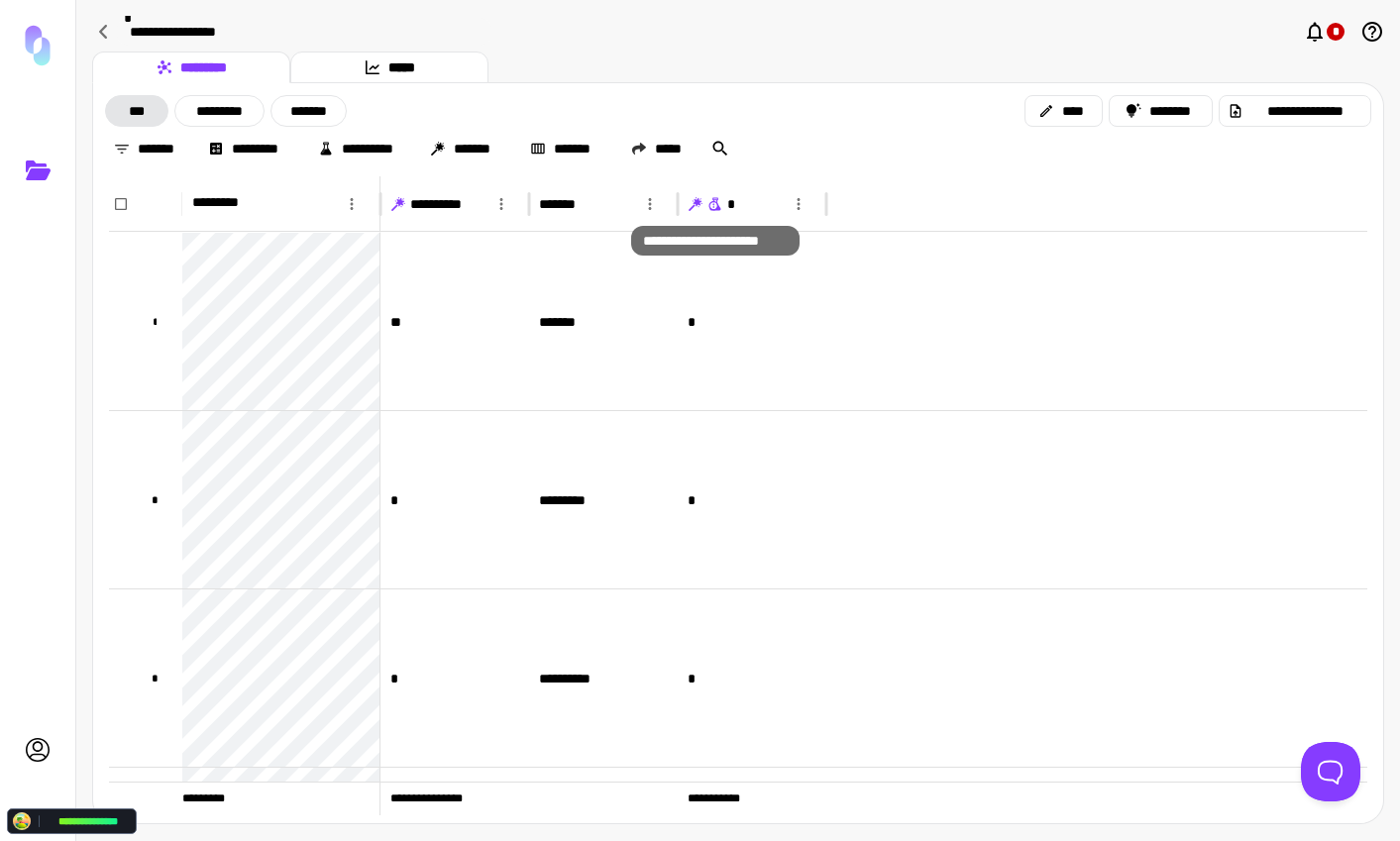 click at bounding box center (713, 206) 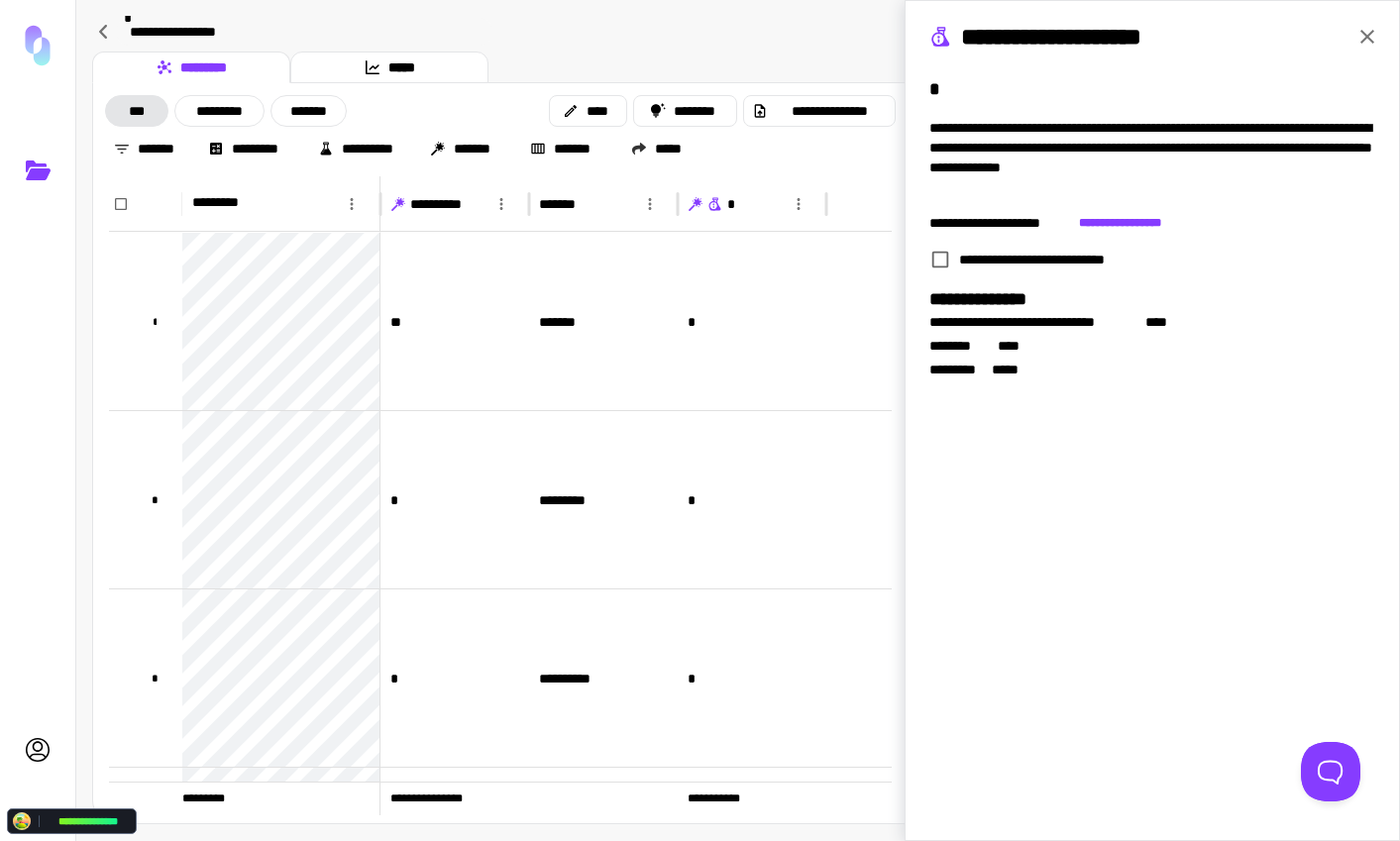 click at bounding box center [1367, 37] 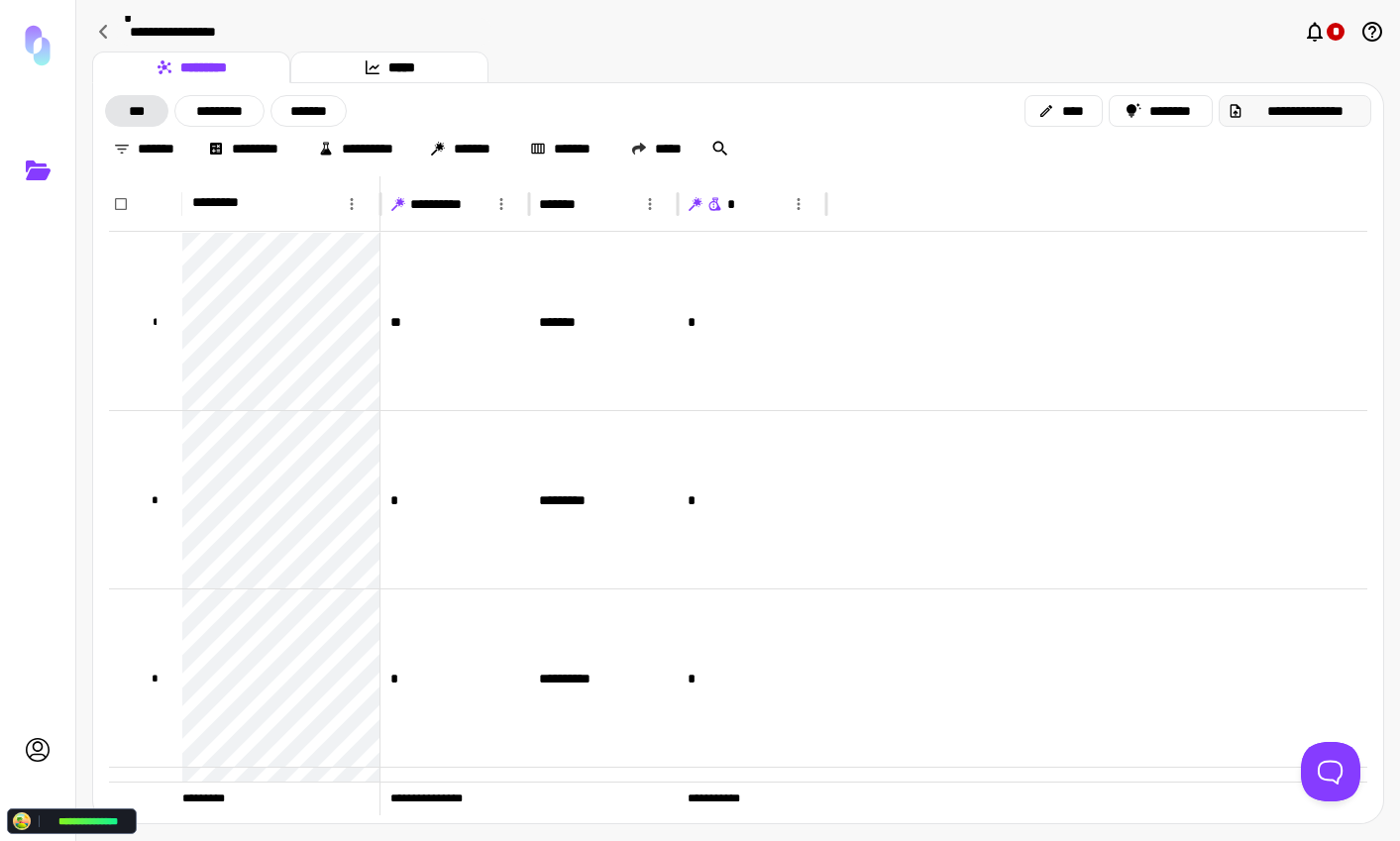 click on "**********" at bounding box center [1305, 111] 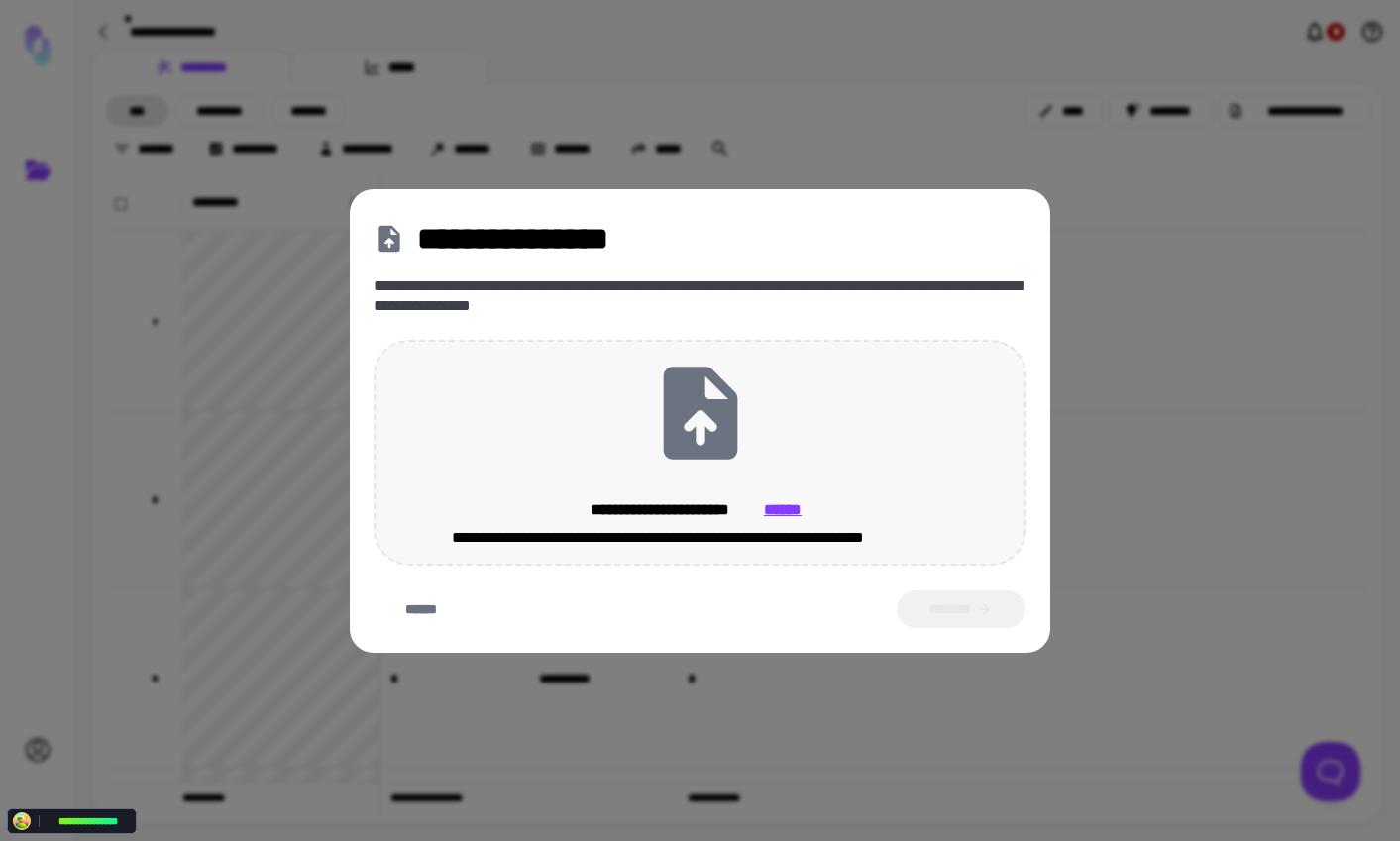 click at bounding box center [700, 412] 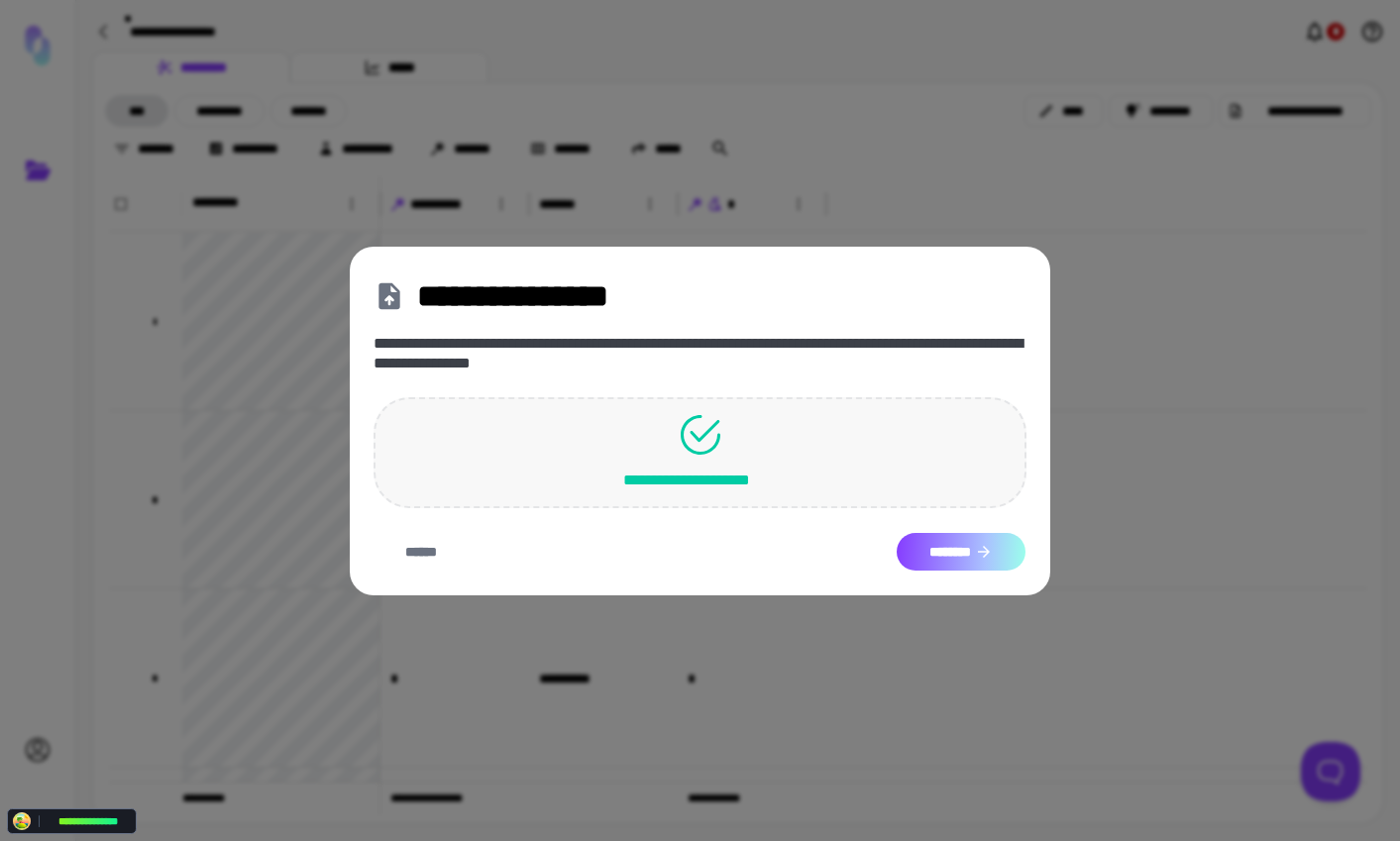 click on "********" at bounding box center (961, 552) 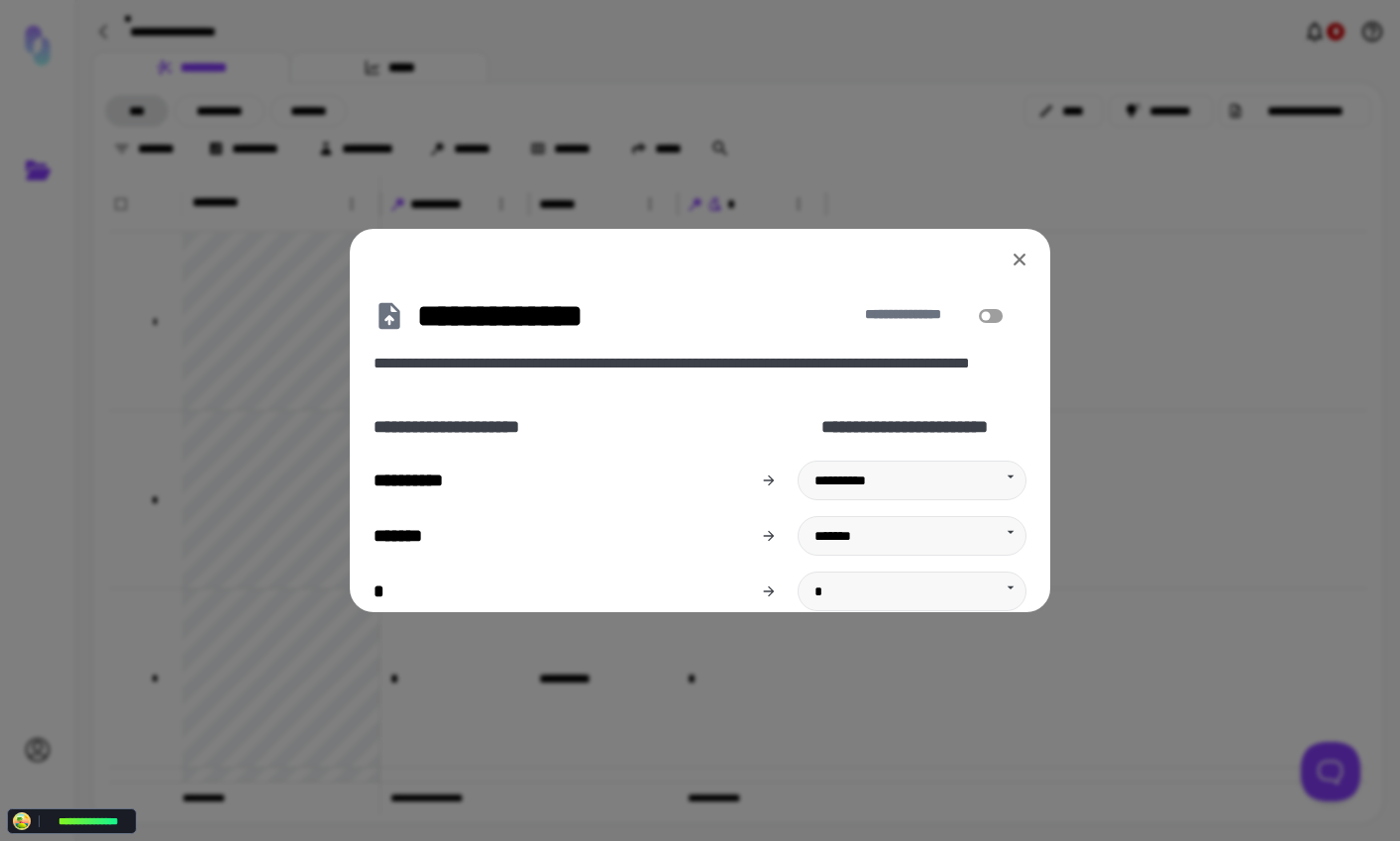 scroll, scrollTop: 61, scrollLeft: 0, axis: vertical 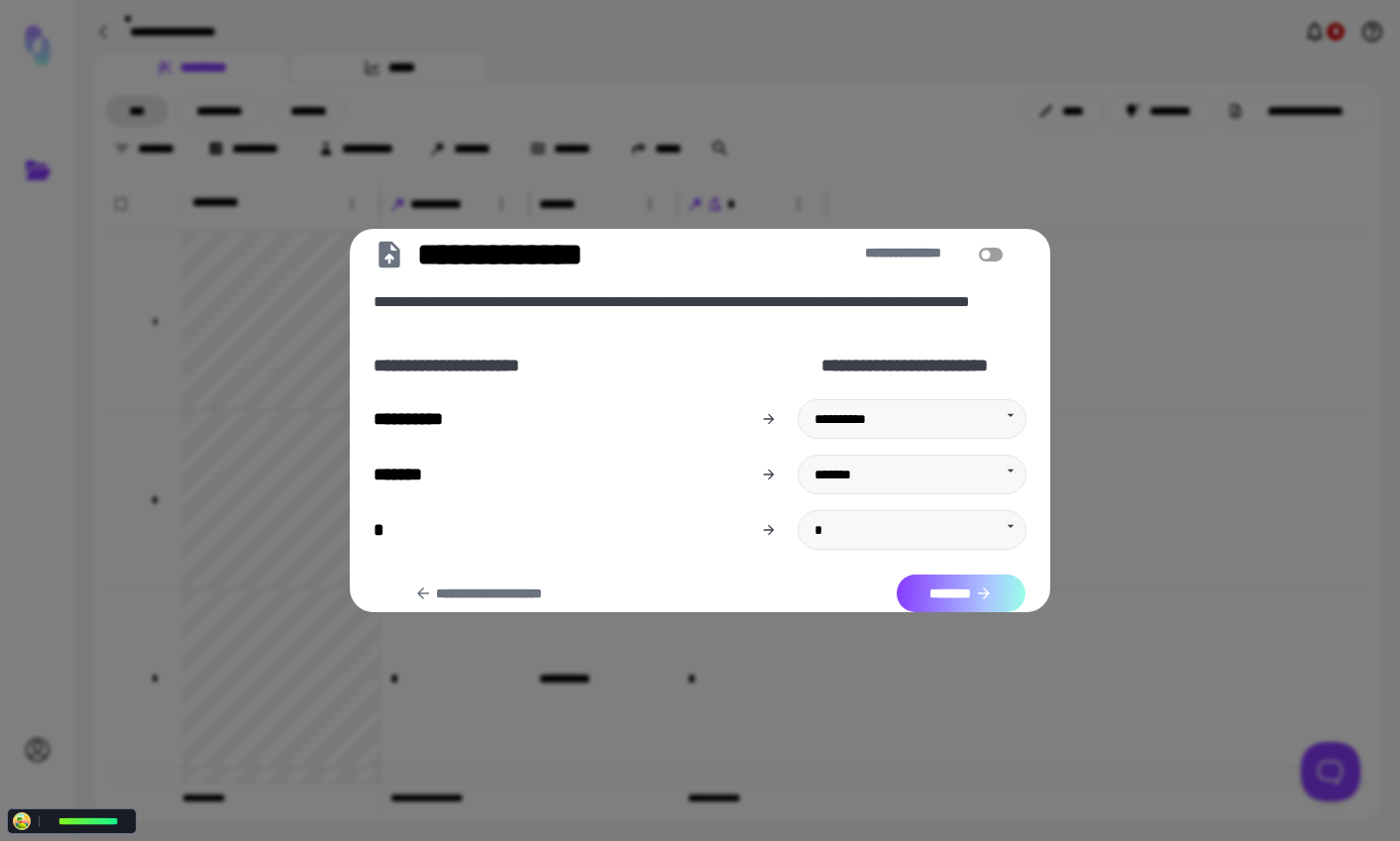 click on "********" at bounding box center (961, 593) 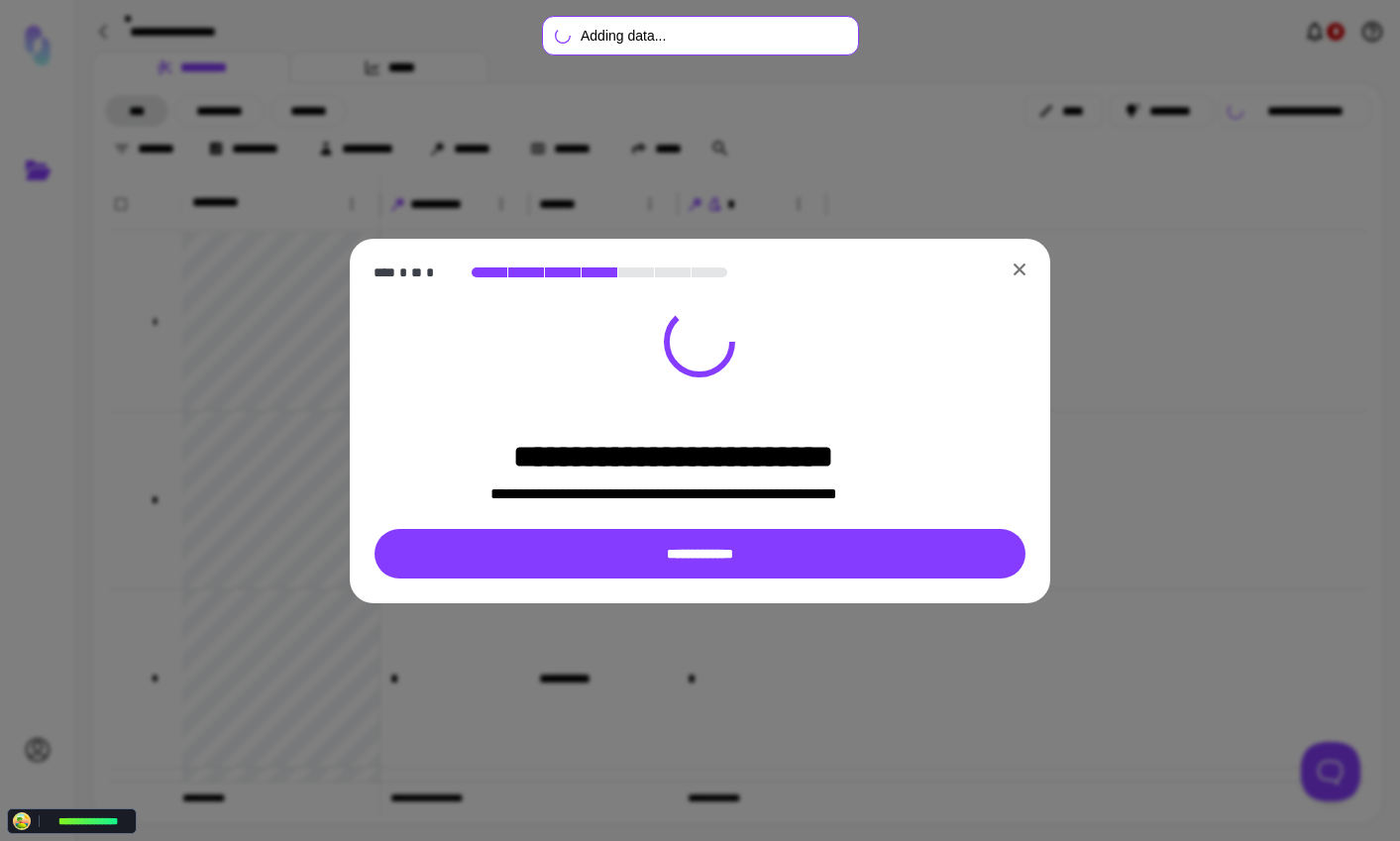 scroll, scrollTop: 0, scrollLeft: 0, axis: both 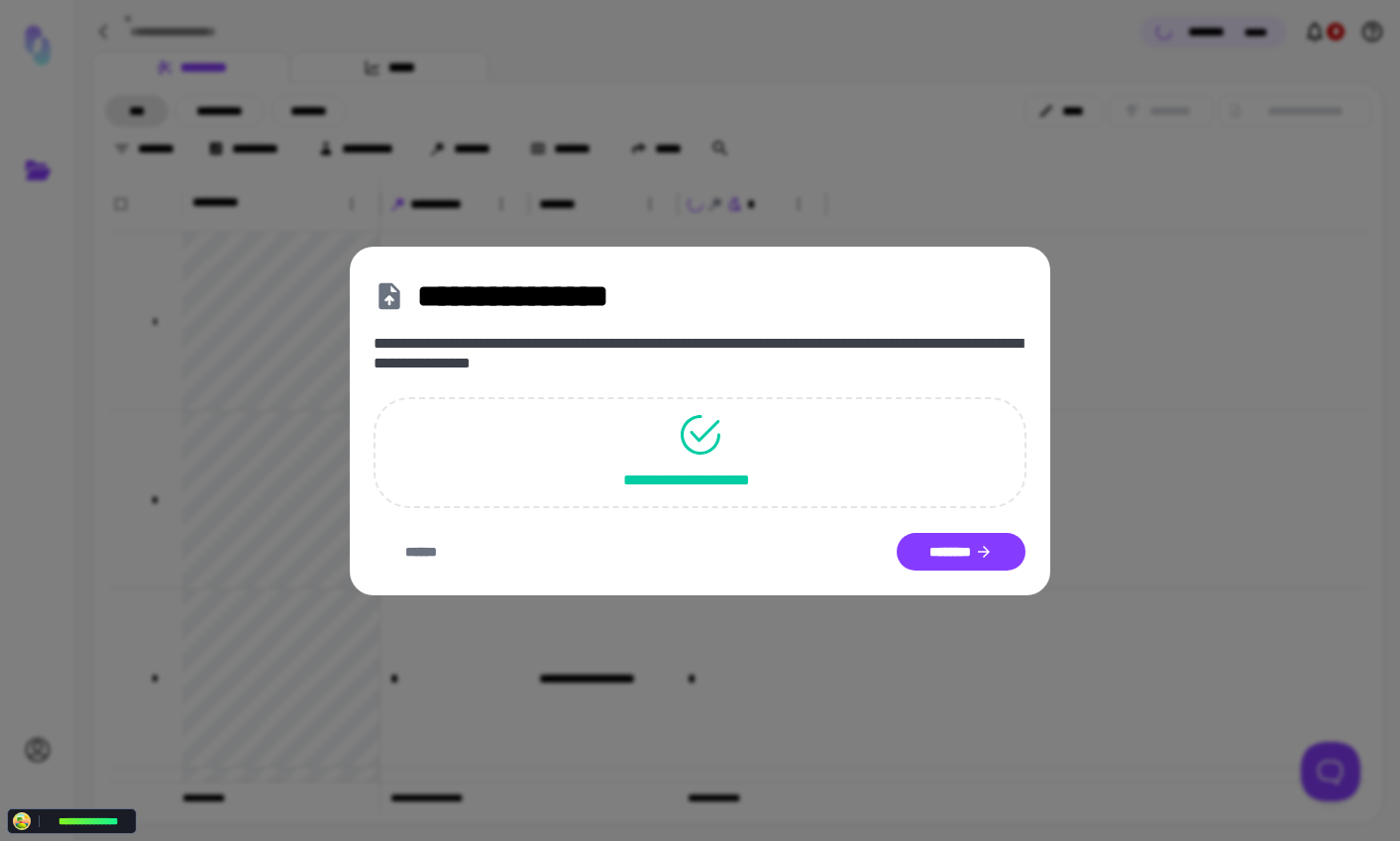click on "**********" at bounding box center (700, 420) 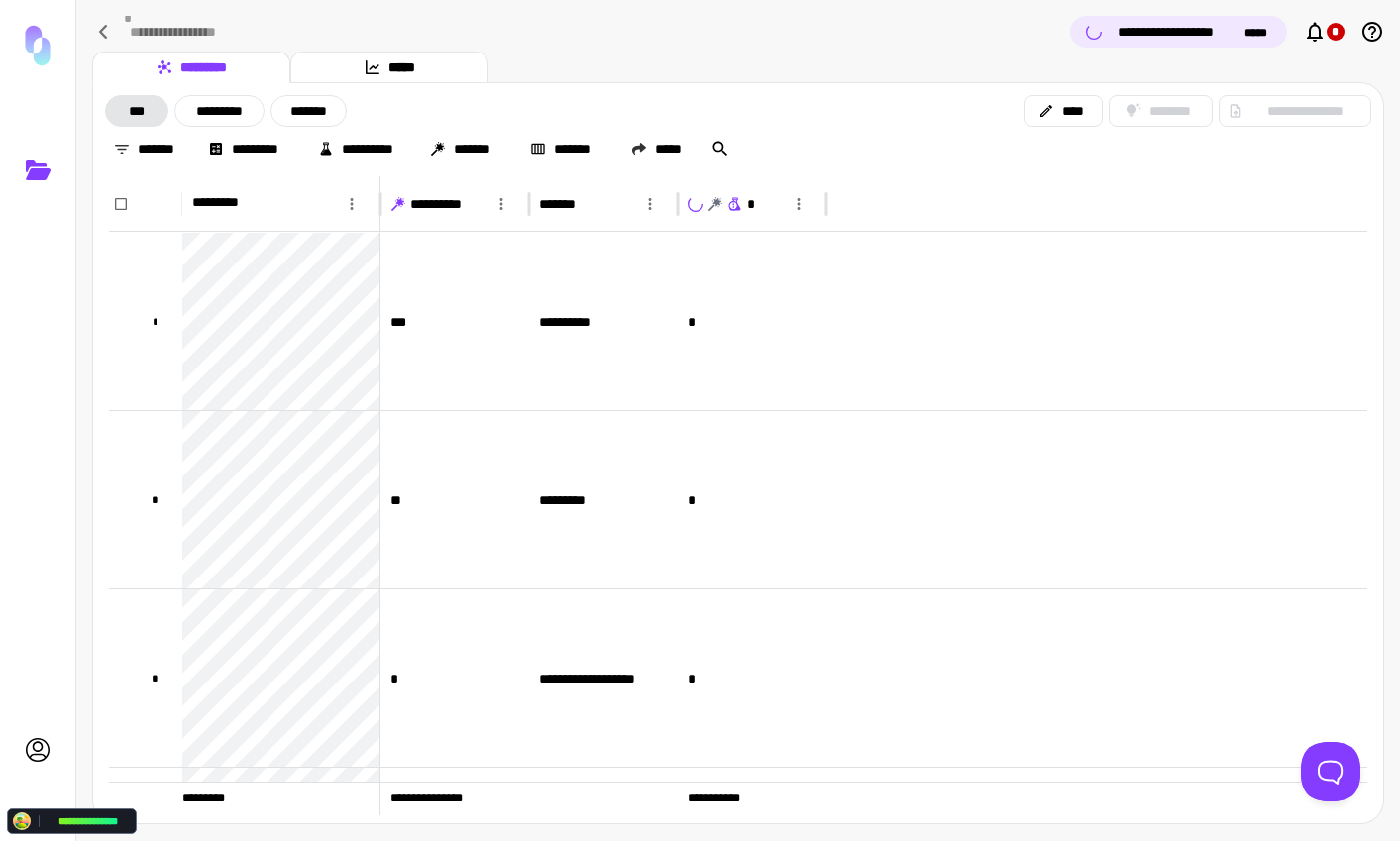 click on "**********" at bounding box center [738, 130] 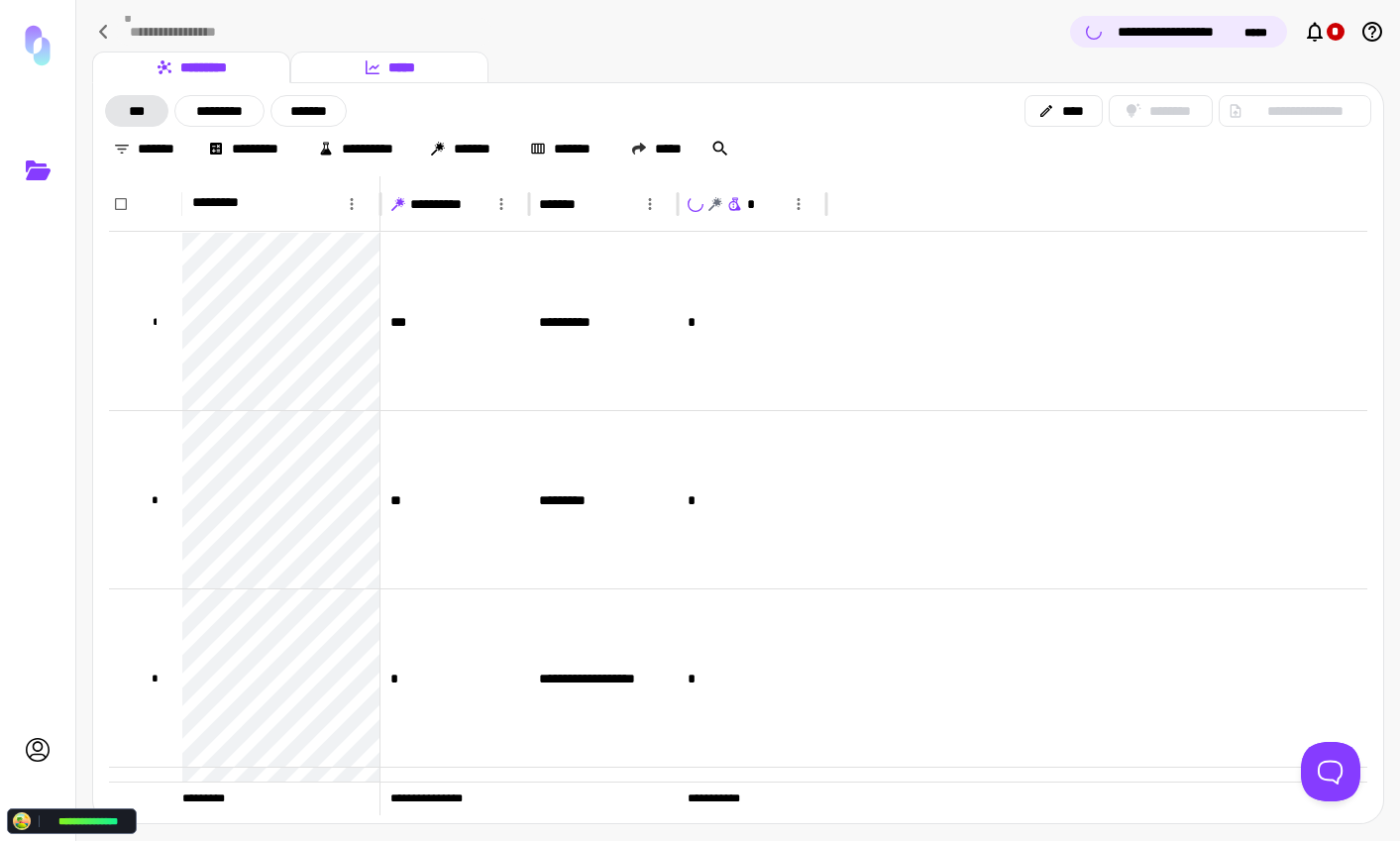 click on "*****" at bounding box center (389, 67) 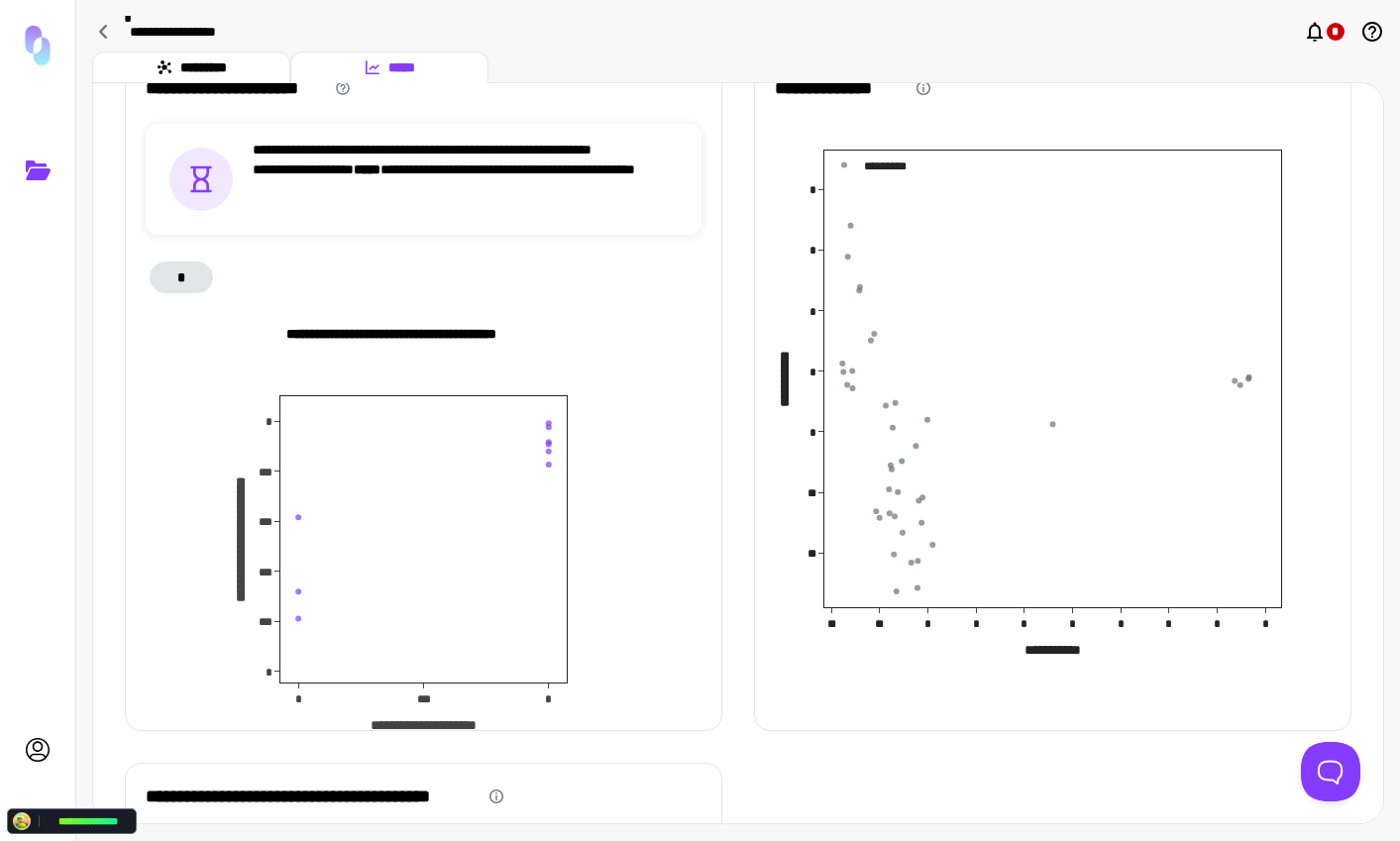 scroll, scrollTop: 0, scrollLeft: 0, axis: both 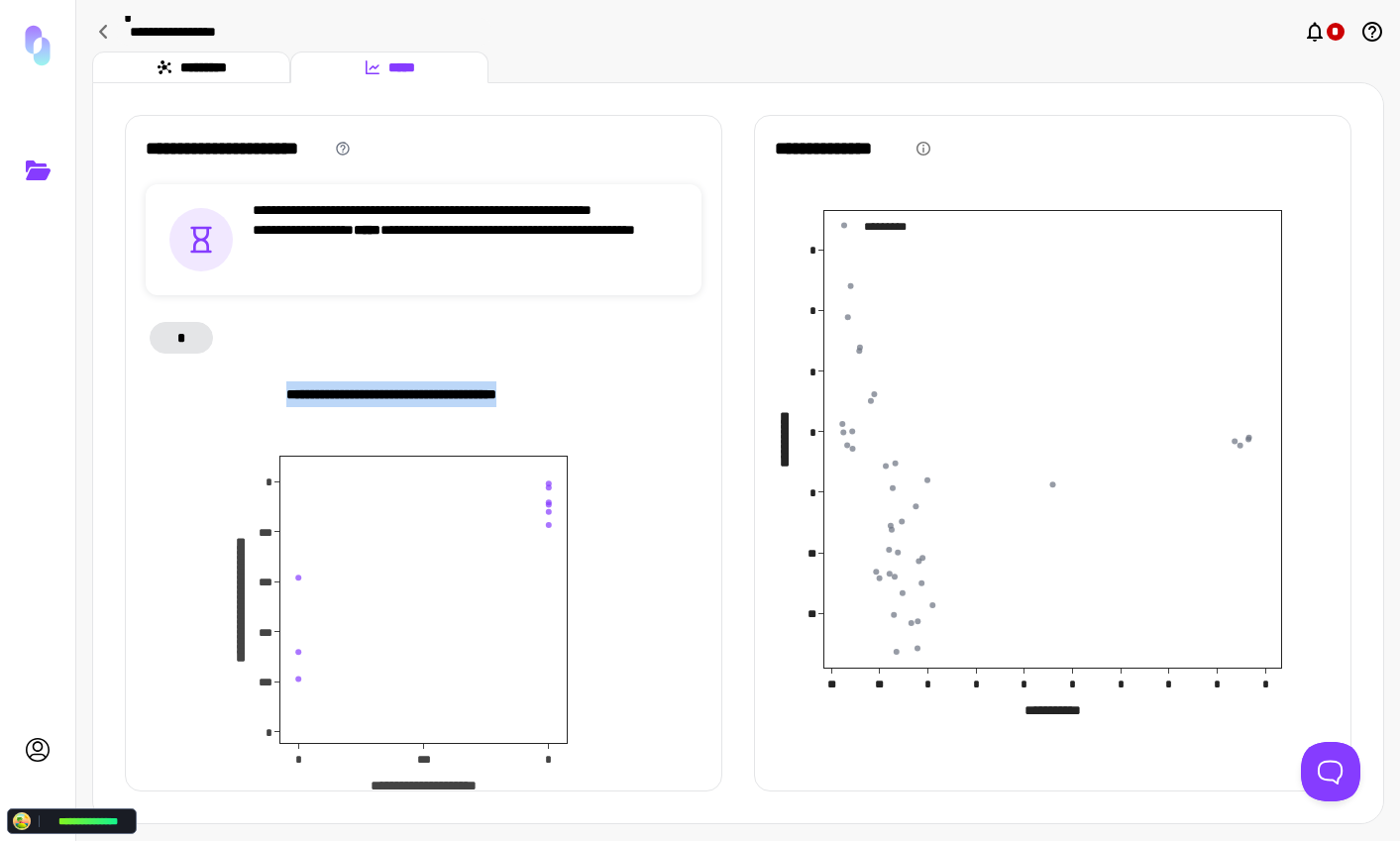 drag, startPoint x: 290, startPoint y: 397, endPoint x: 580, endPoint y: 404, distance: 290.0845 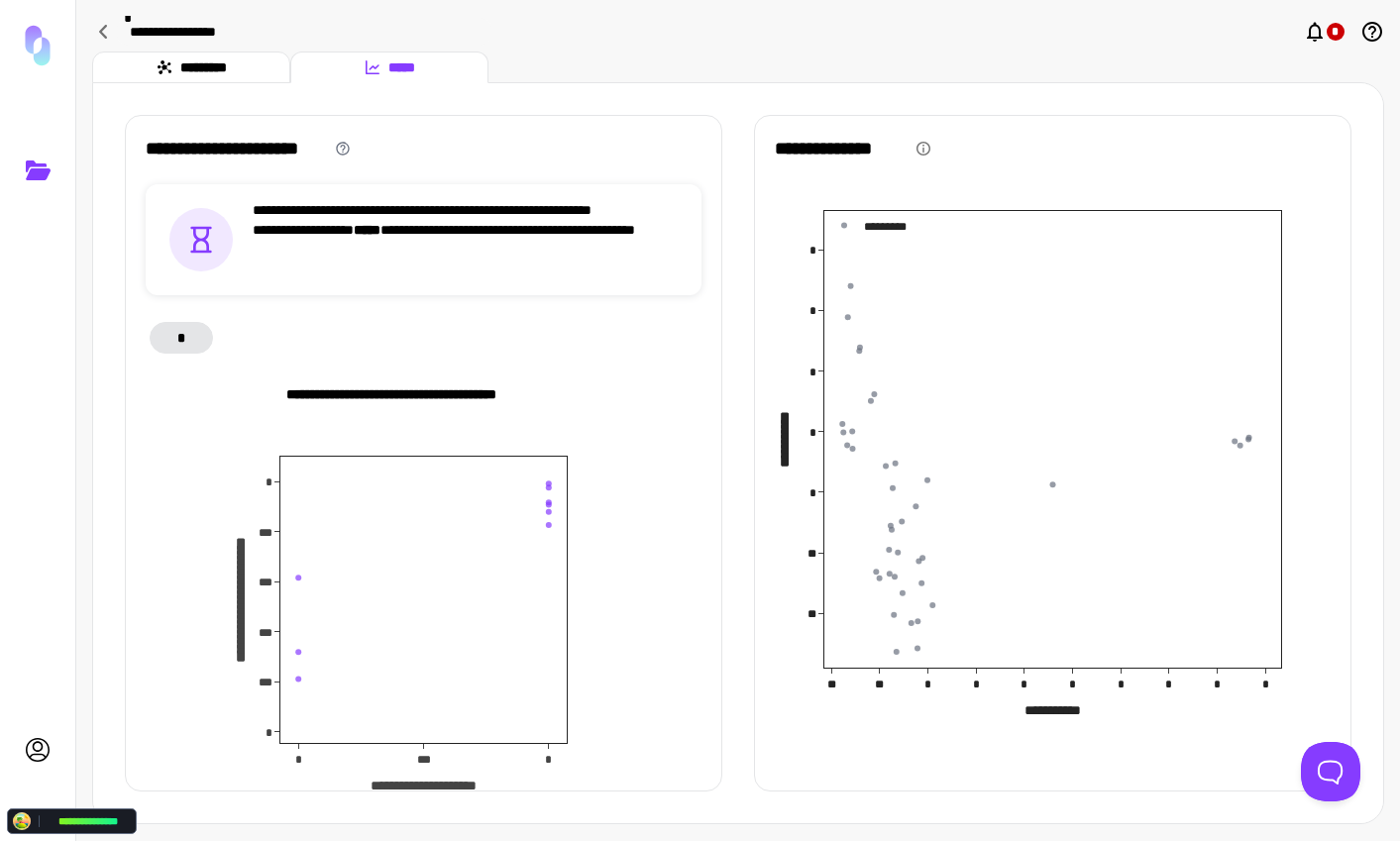 click on "*" at bounding box center (423, 338) 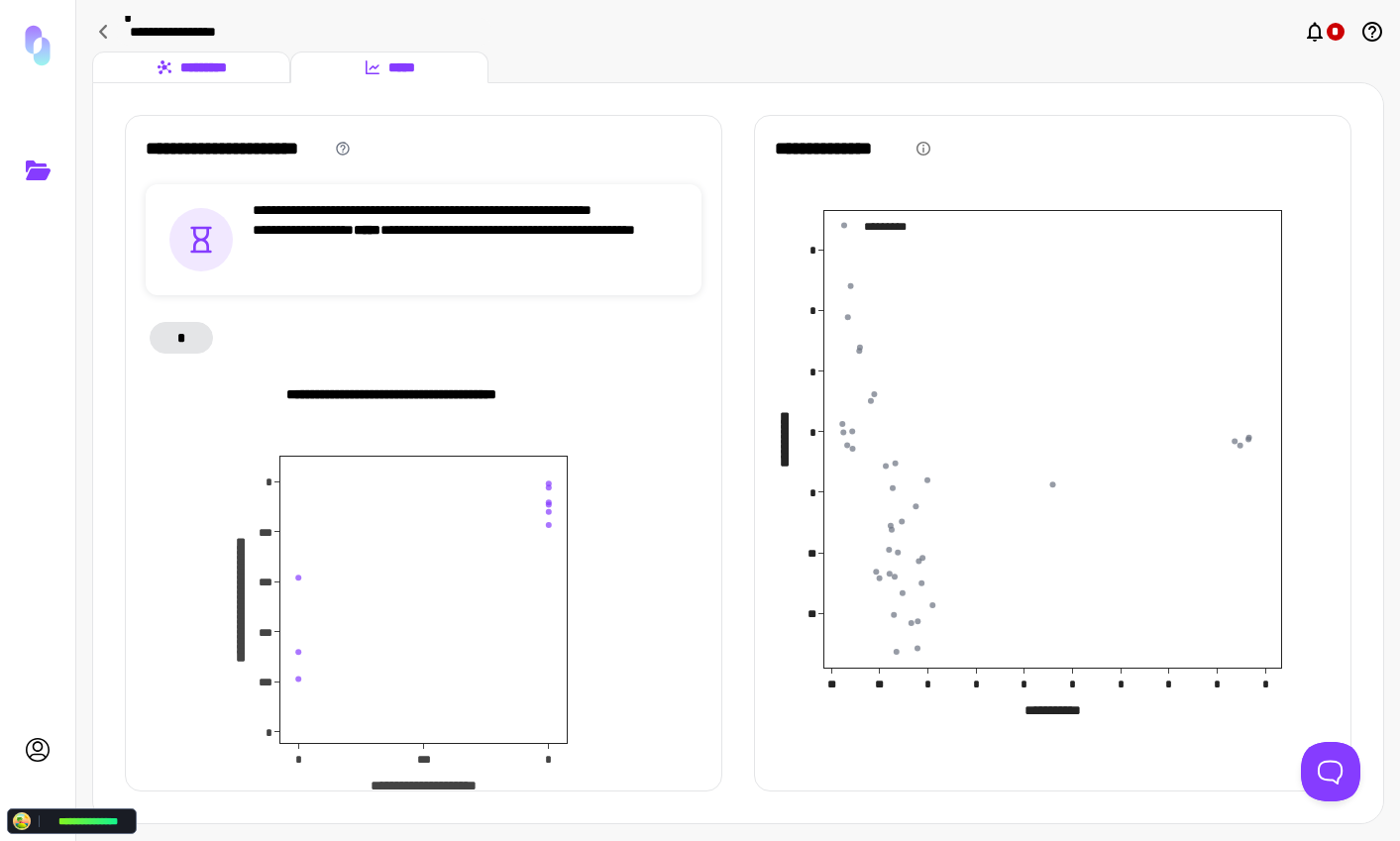 click on "*********" at bounding box center (191, 67) 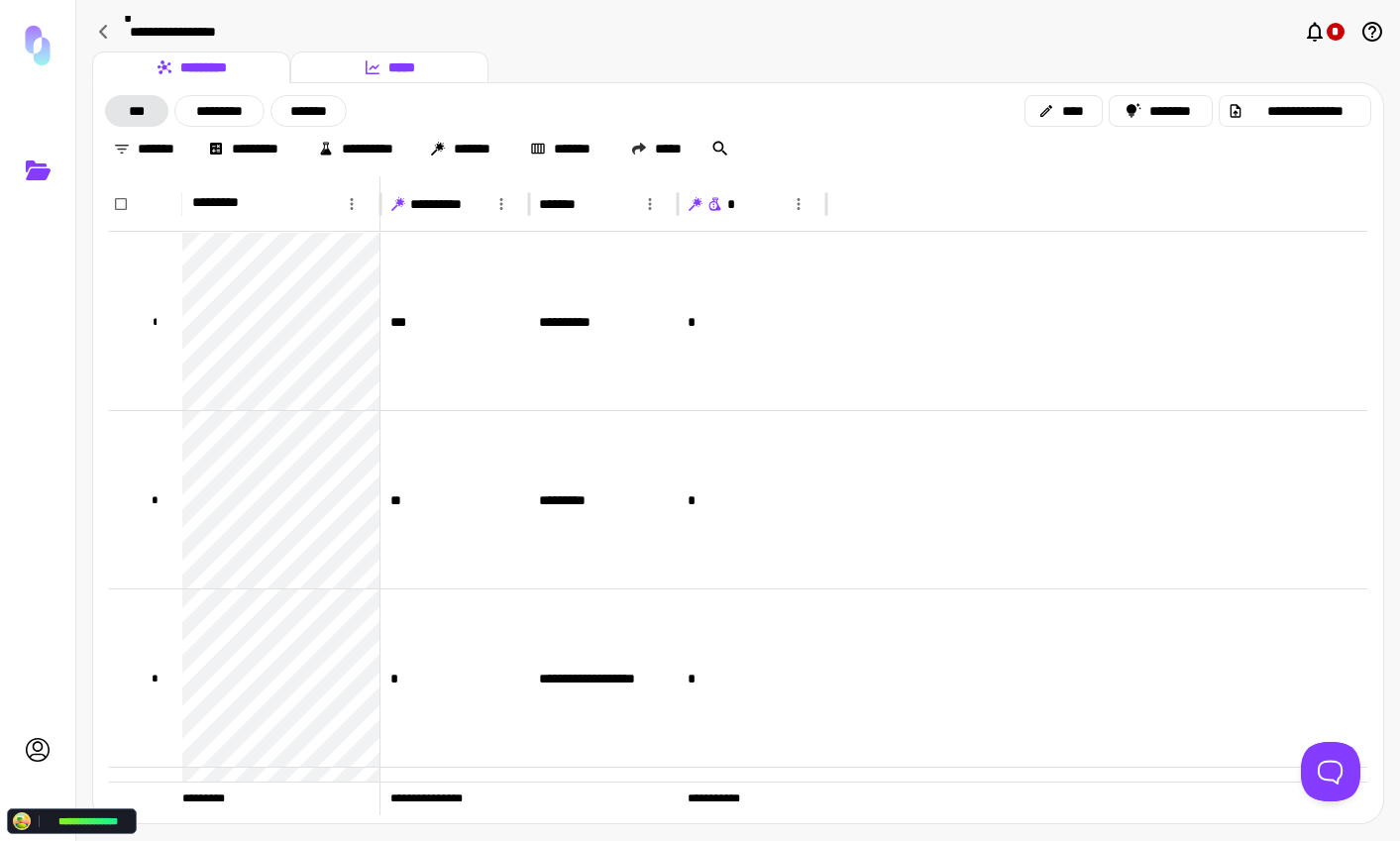 click on "*****" at bounding box center [389, 67] 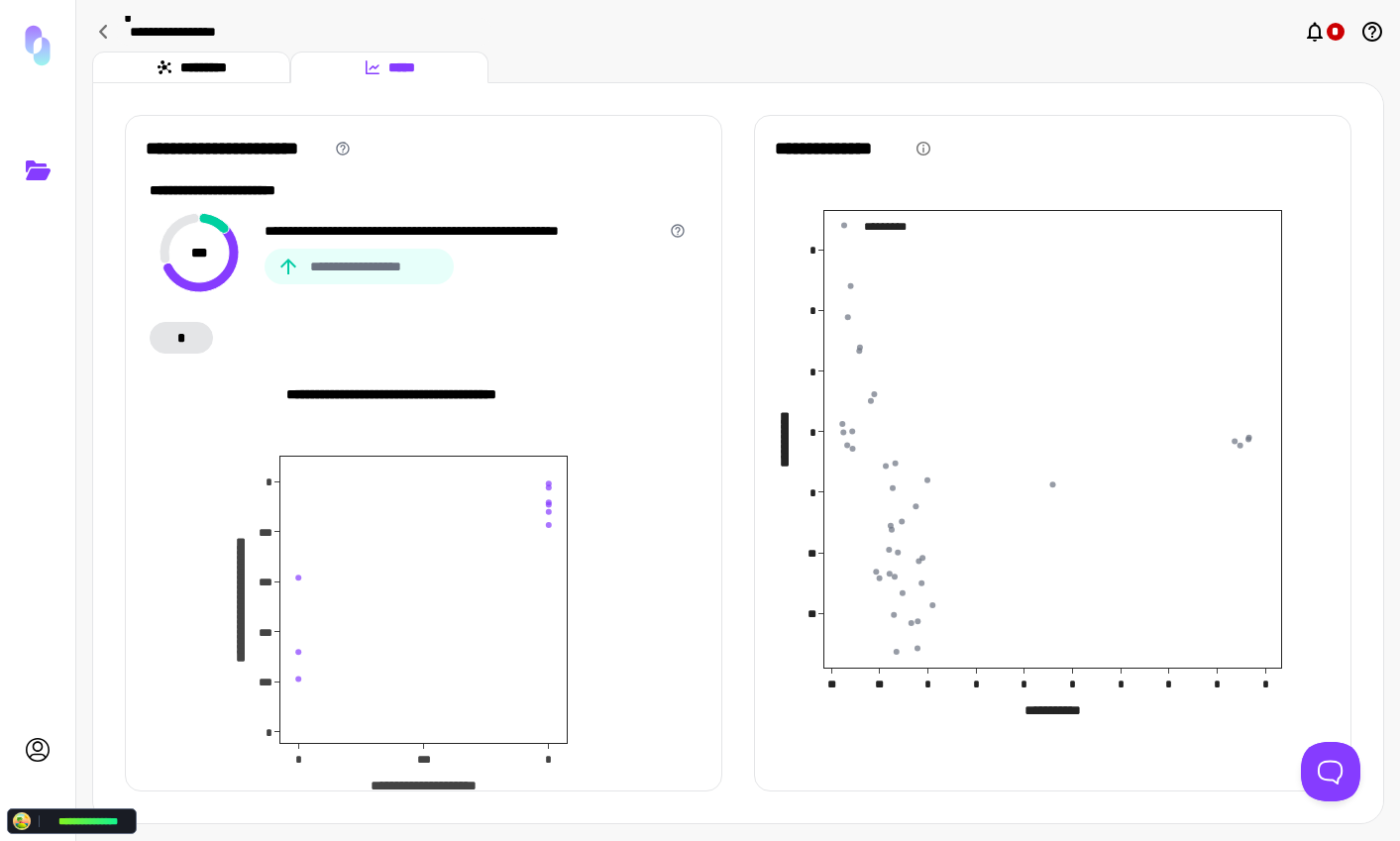 type 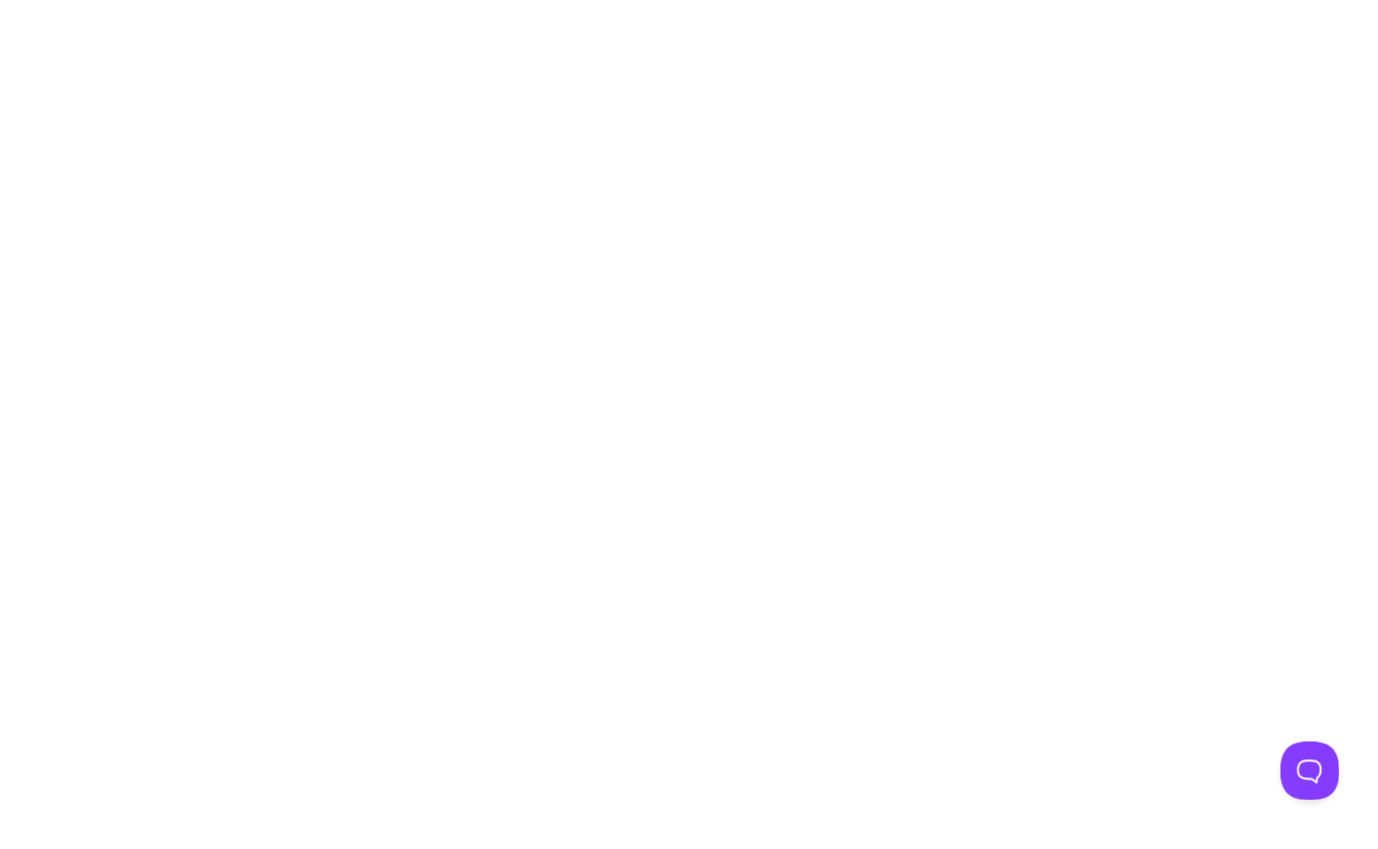 scroll, scrollTop: 0, scrollLeft: 0, axis: both 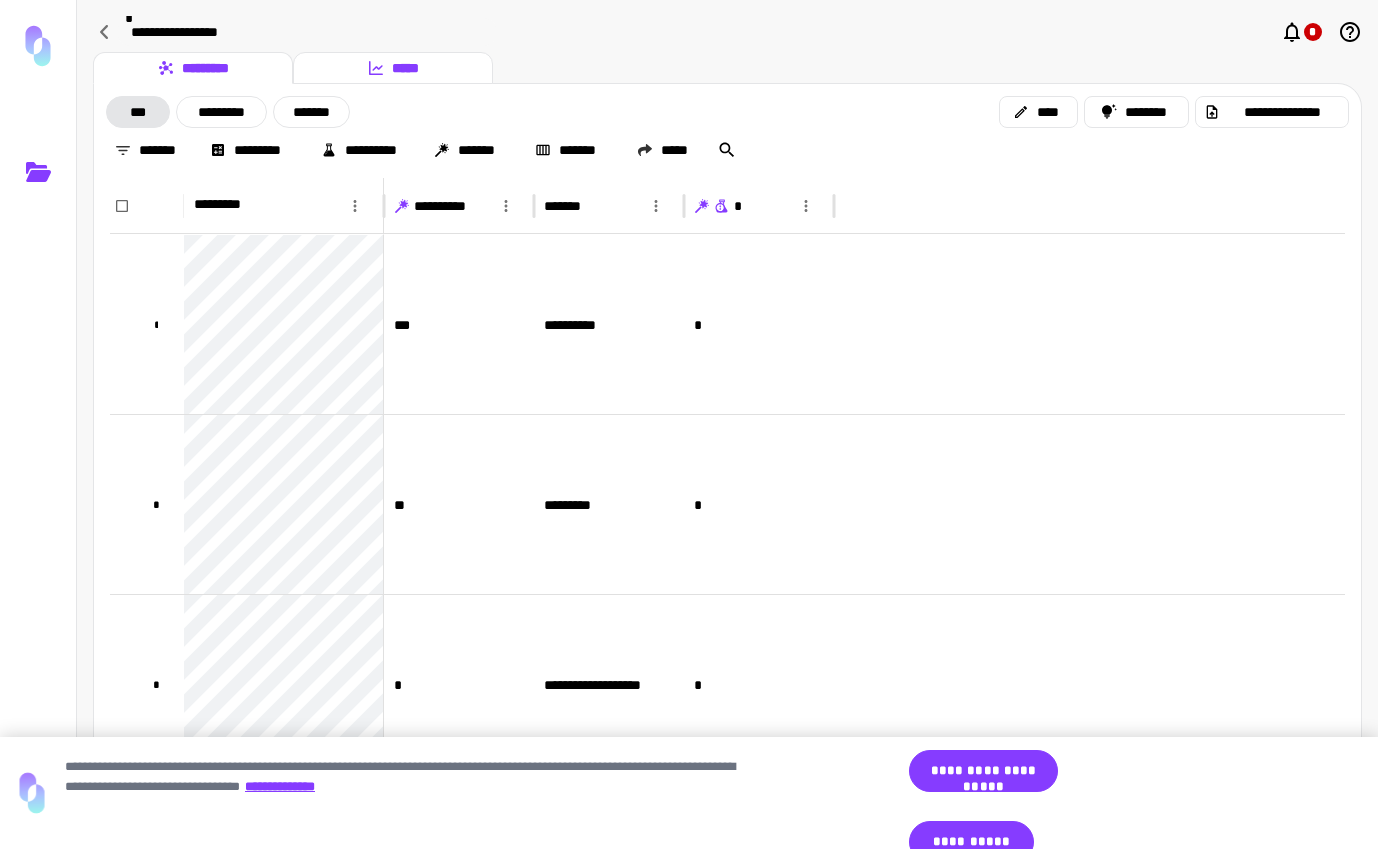 click at bounding box center (377, 68) 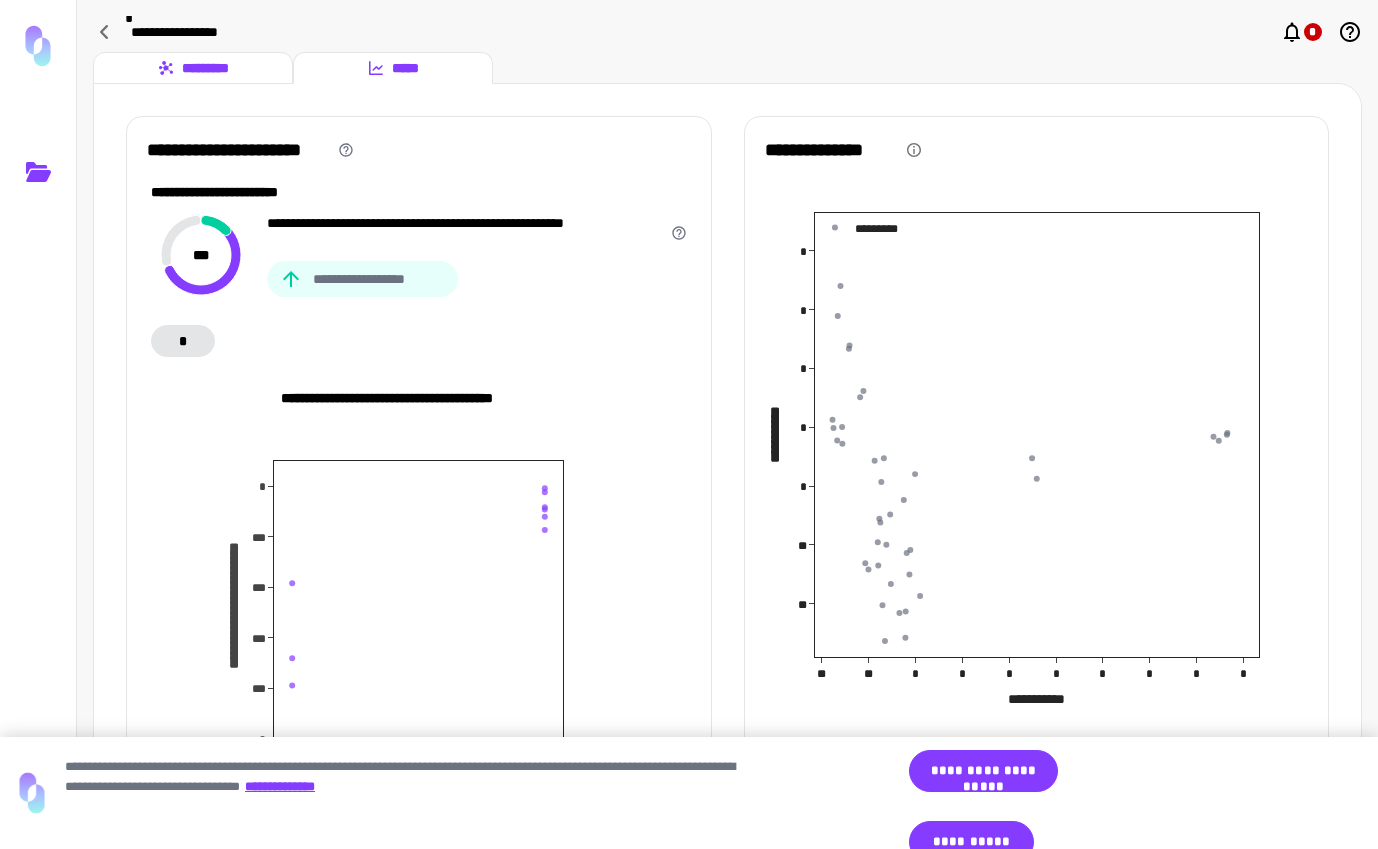 click on "*********" at bounding box center (193, 68) 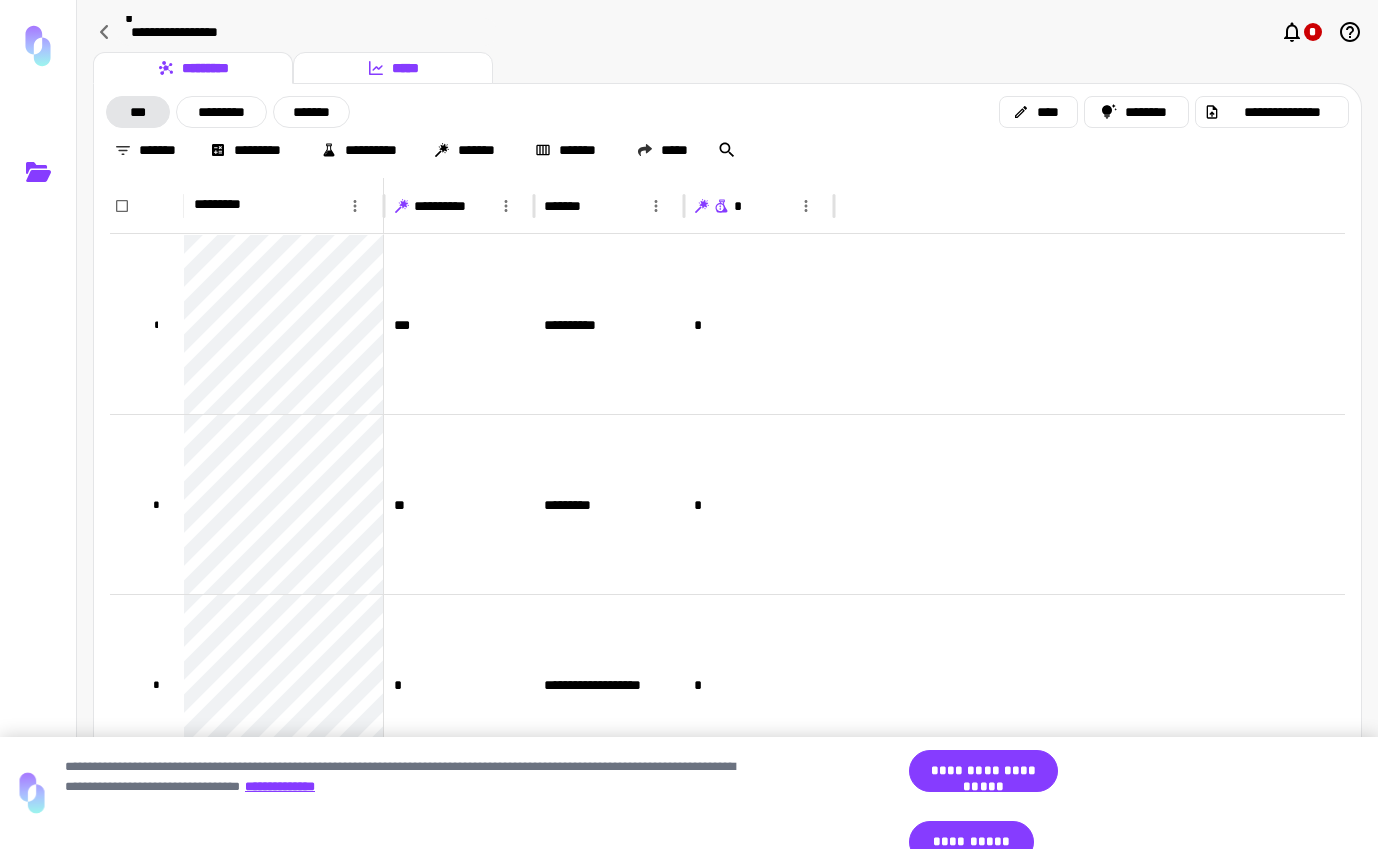 click on "*****" at bounding box center [393, 68] 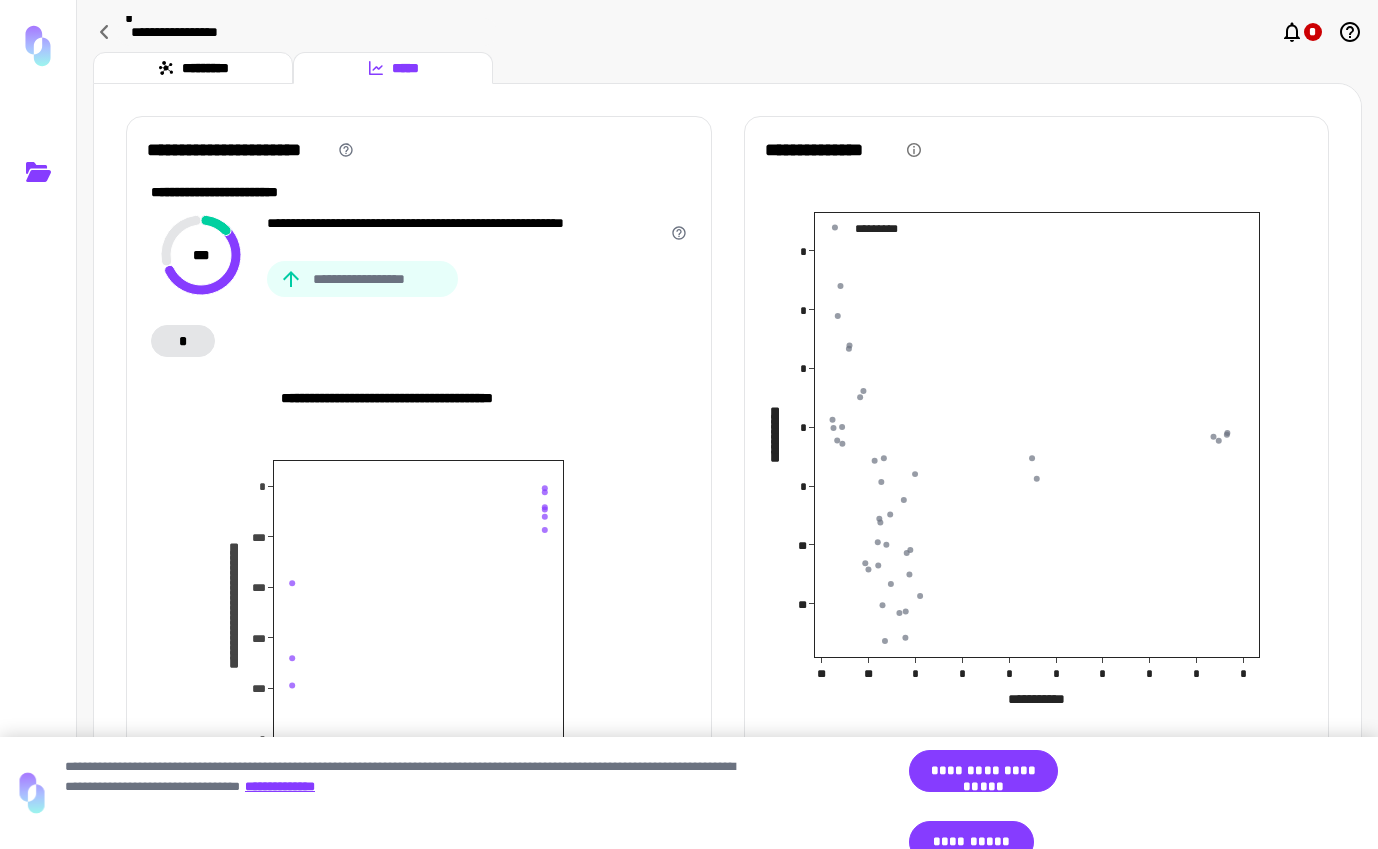drag, startPoint x: 237, startPoint y: 69, endPoint x: 377, endPoint y: 70, distance: 140.00357 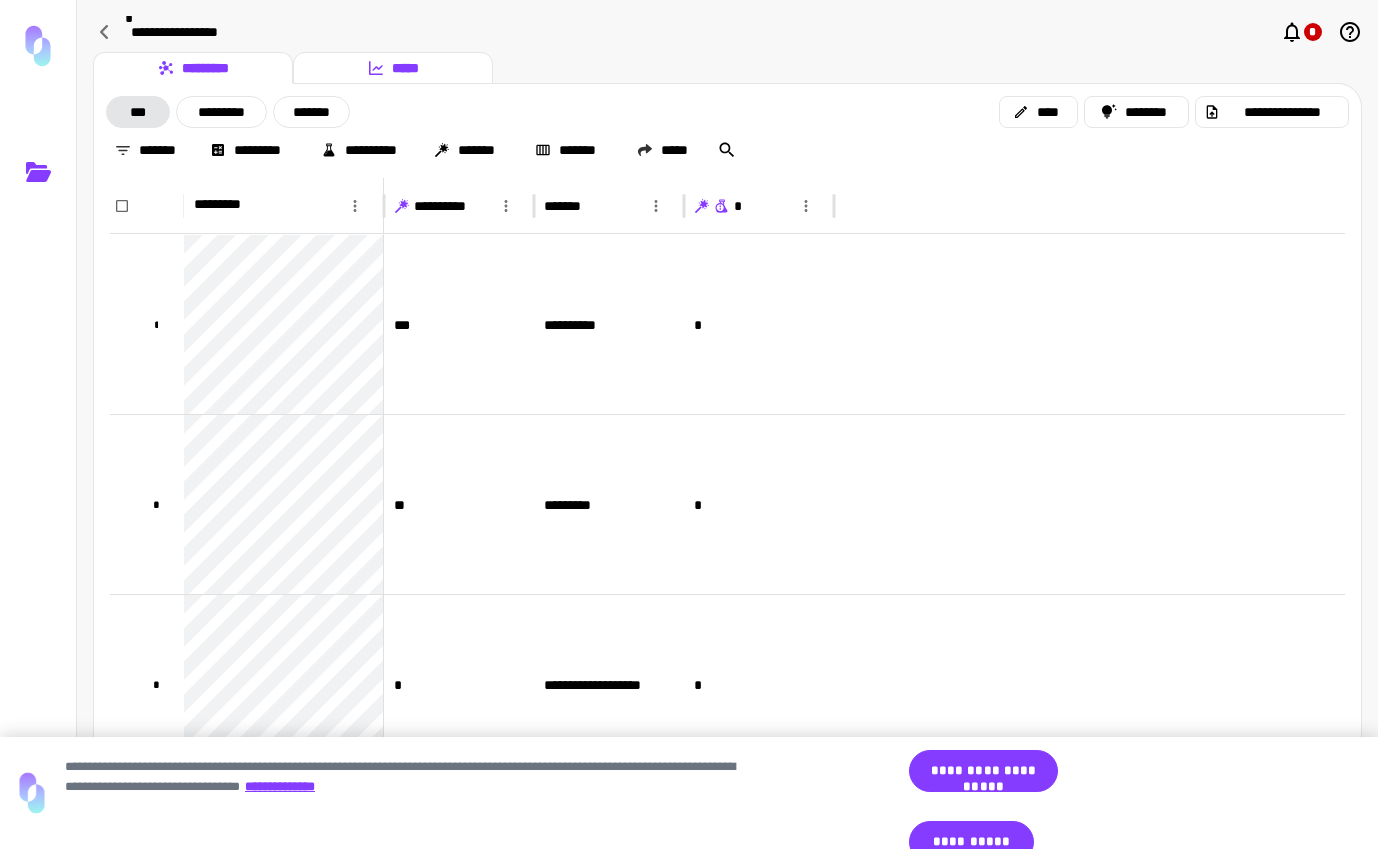 click at bounding box center [376, 68] 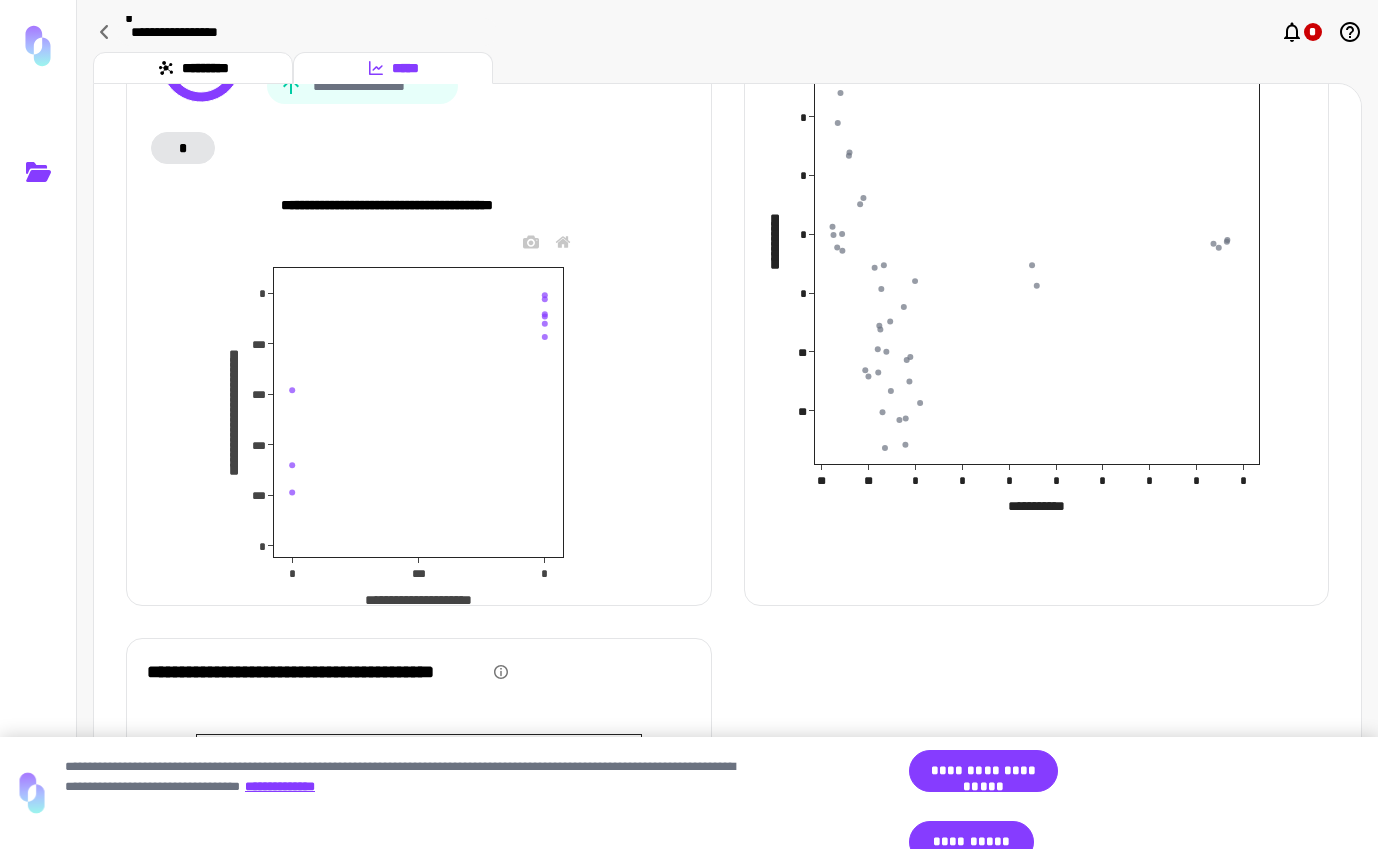 scroll, scrollTop: 0, scrollLeft: 0, axis: both 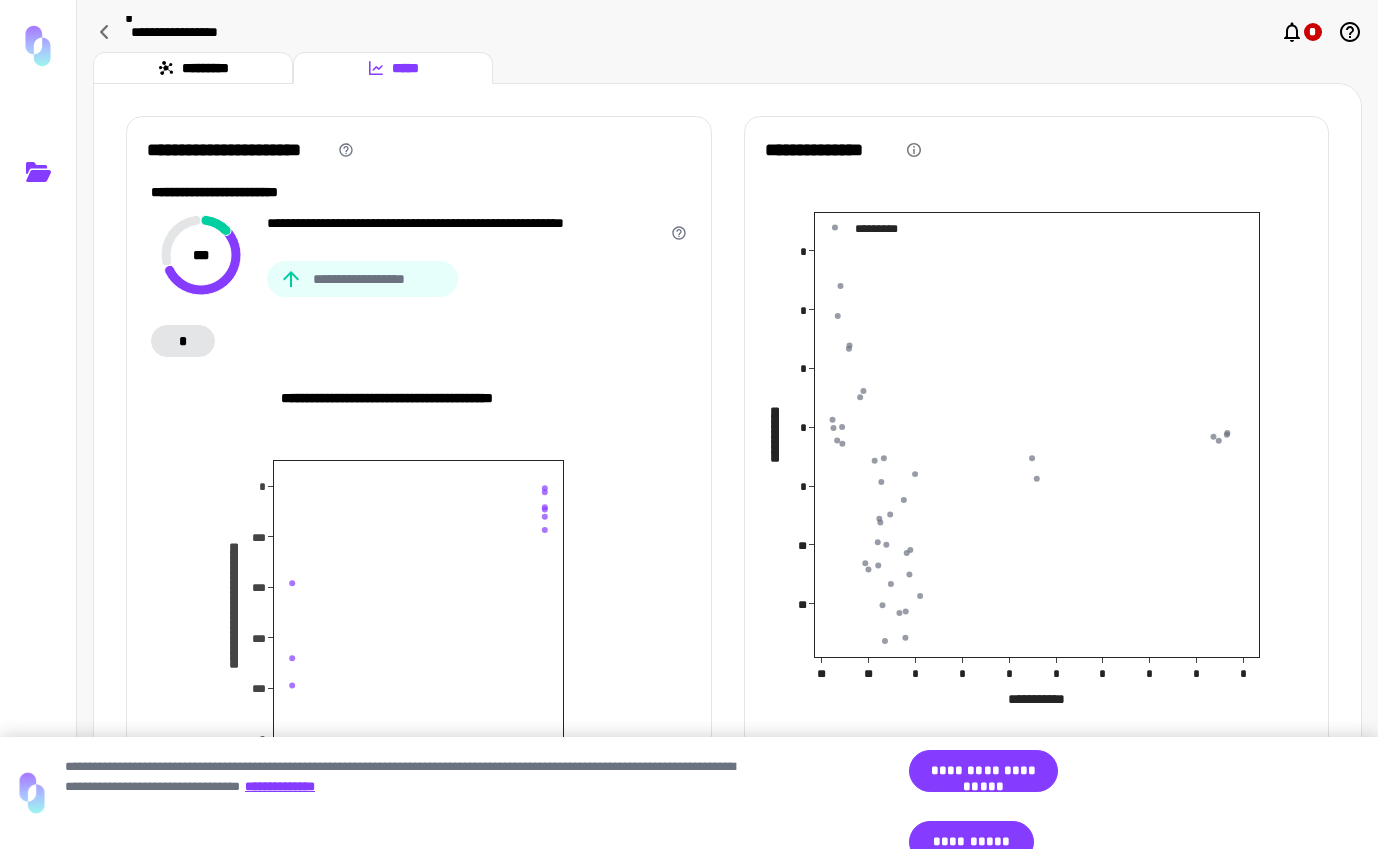 click on "**********" at bounding box center (464, 233) 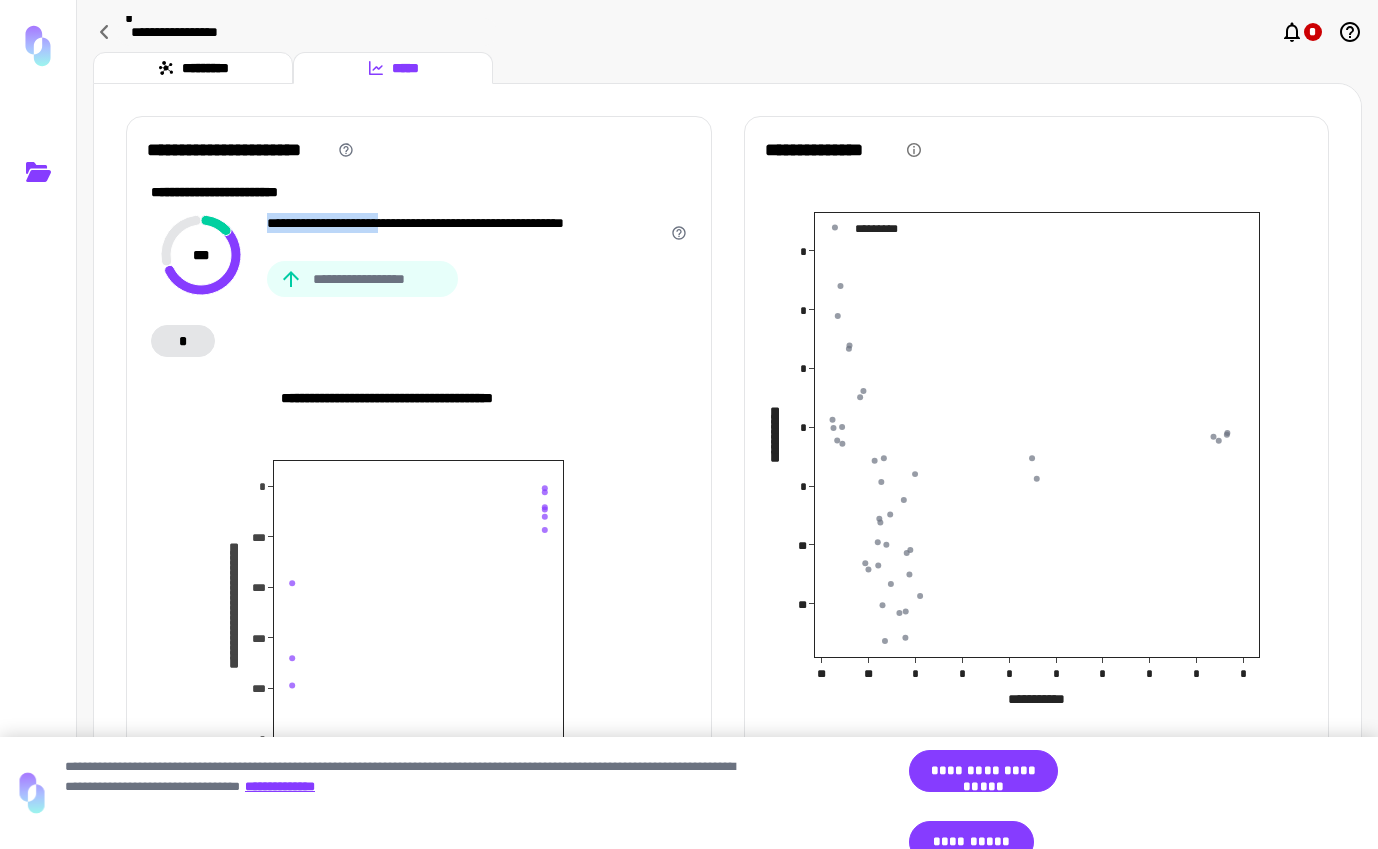 drag, startPoint x: 397, startPoint y: 223, endPoint x: 261, endPoint y: 222, distance: 136.00368 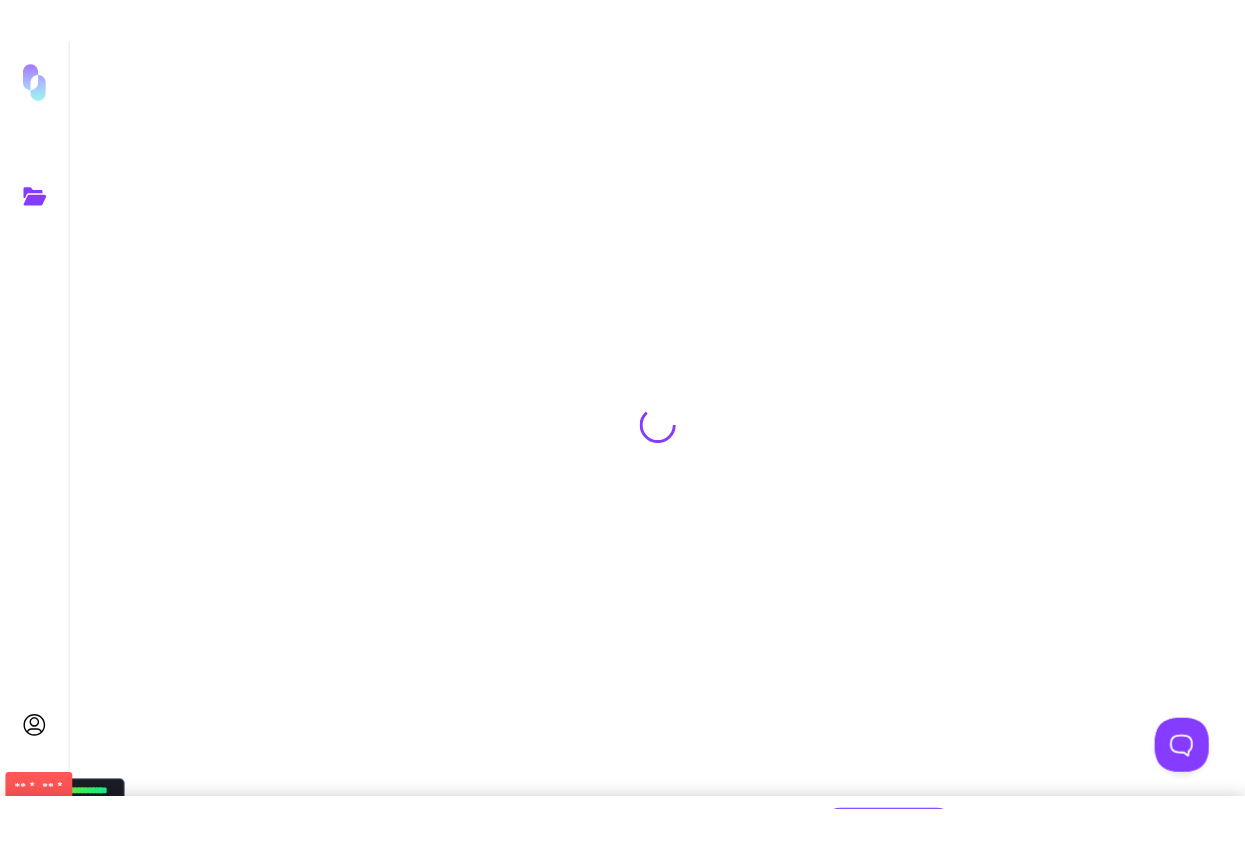 scroll, scrollTop: 0, scrollLeft: 0, axis: both 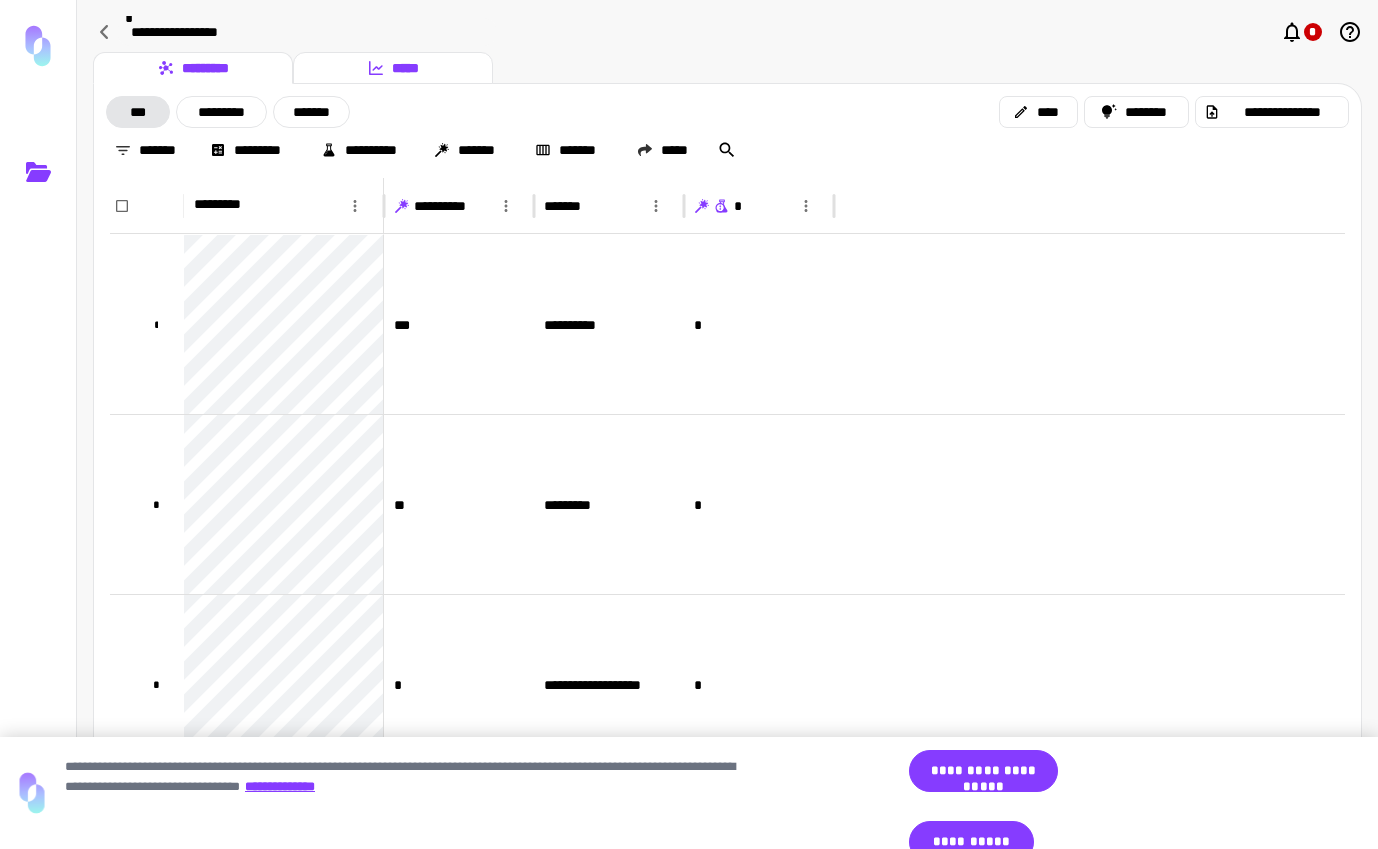 click on "*****" at bounding box center (393, 68) 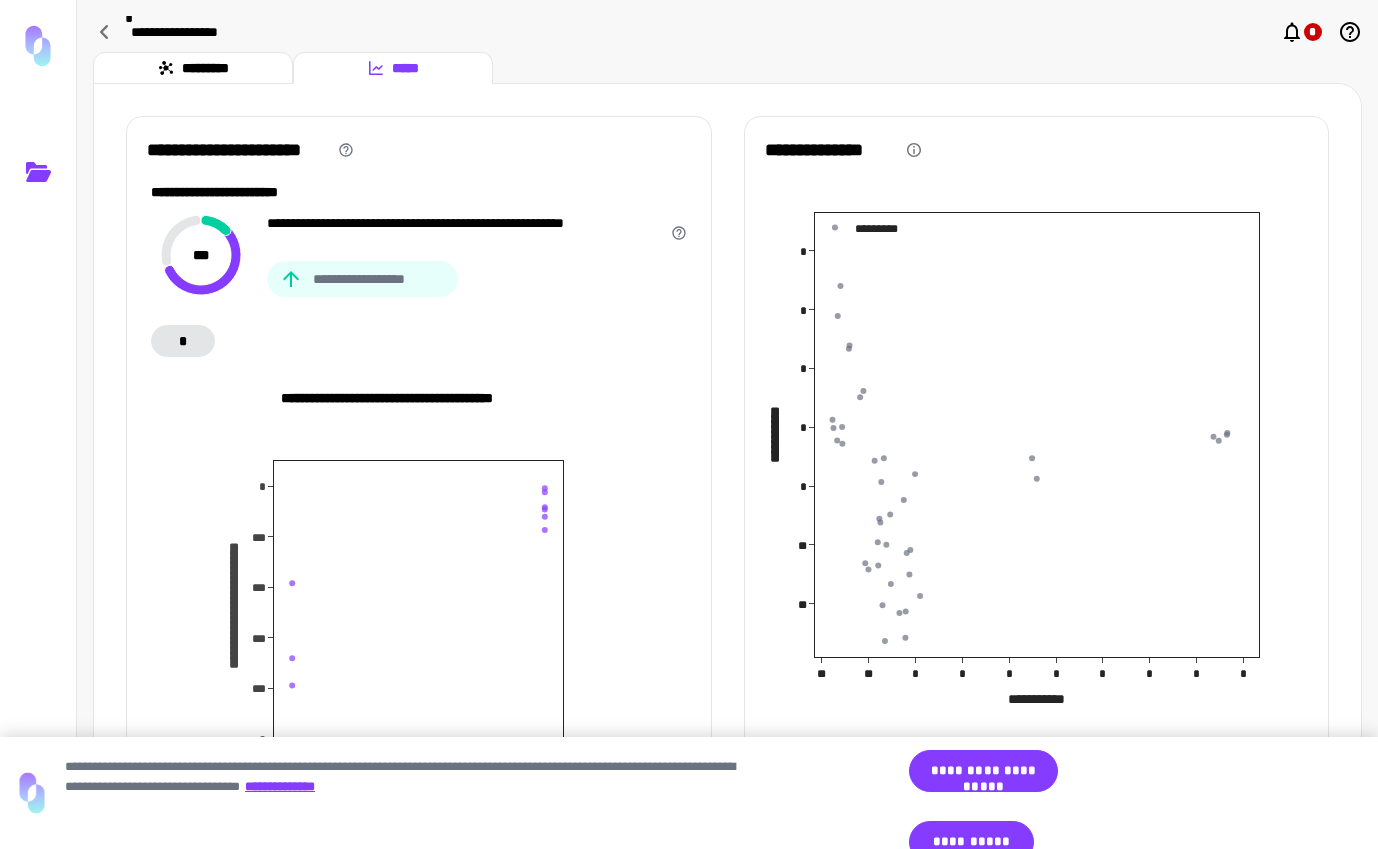 type 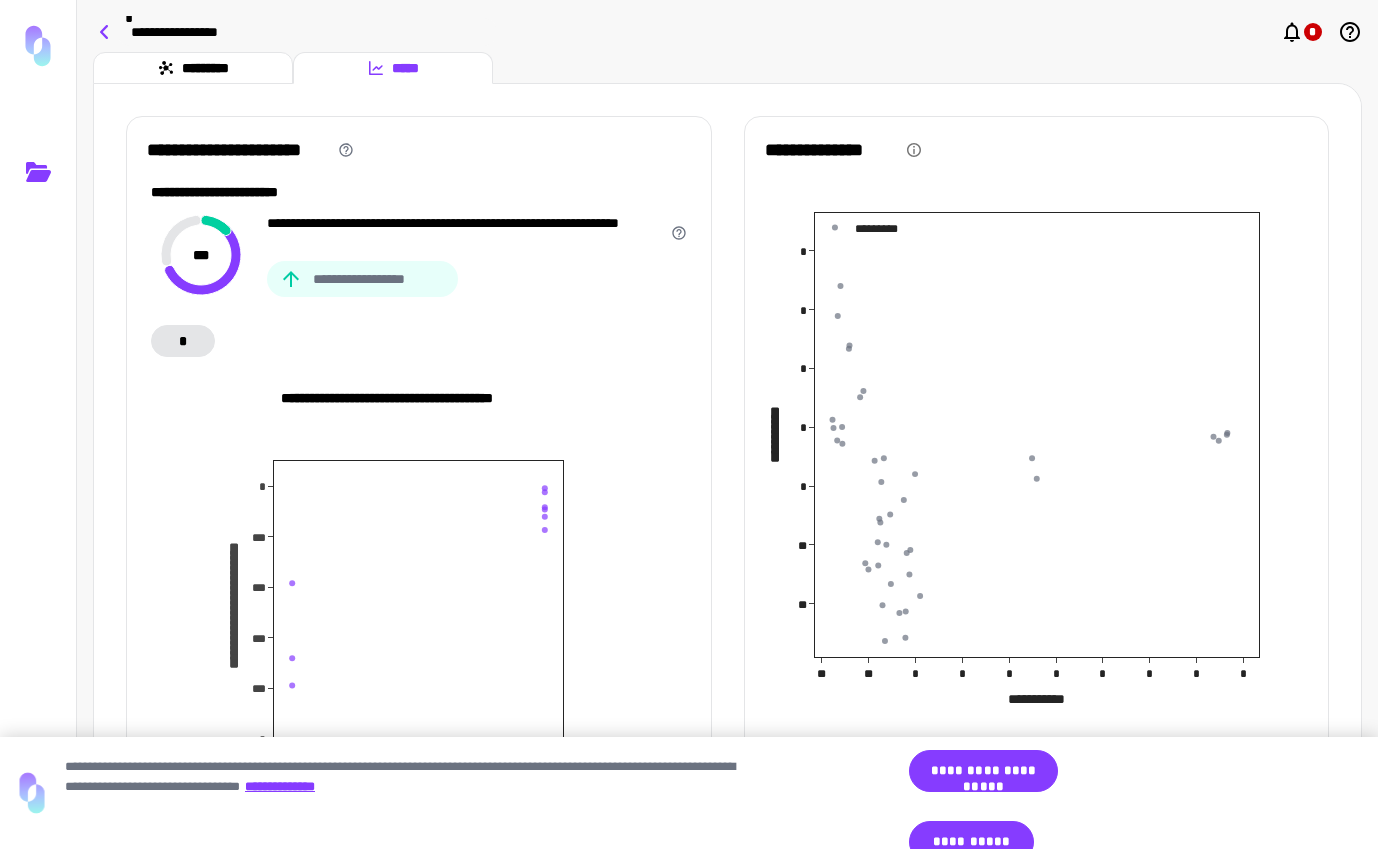 click at bounding box center [105, 32] 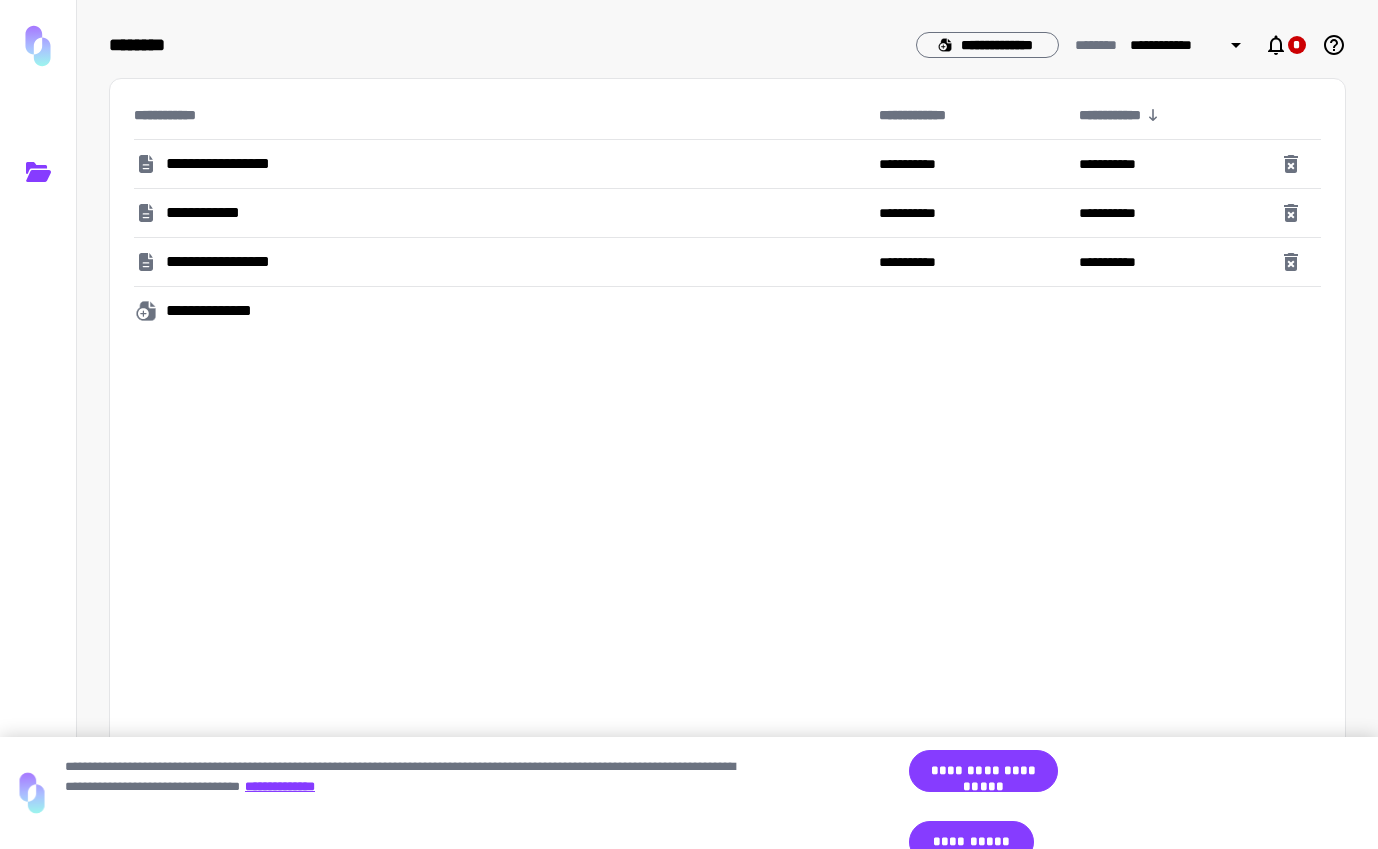 click on "**********" at bounding box center (498, 164) 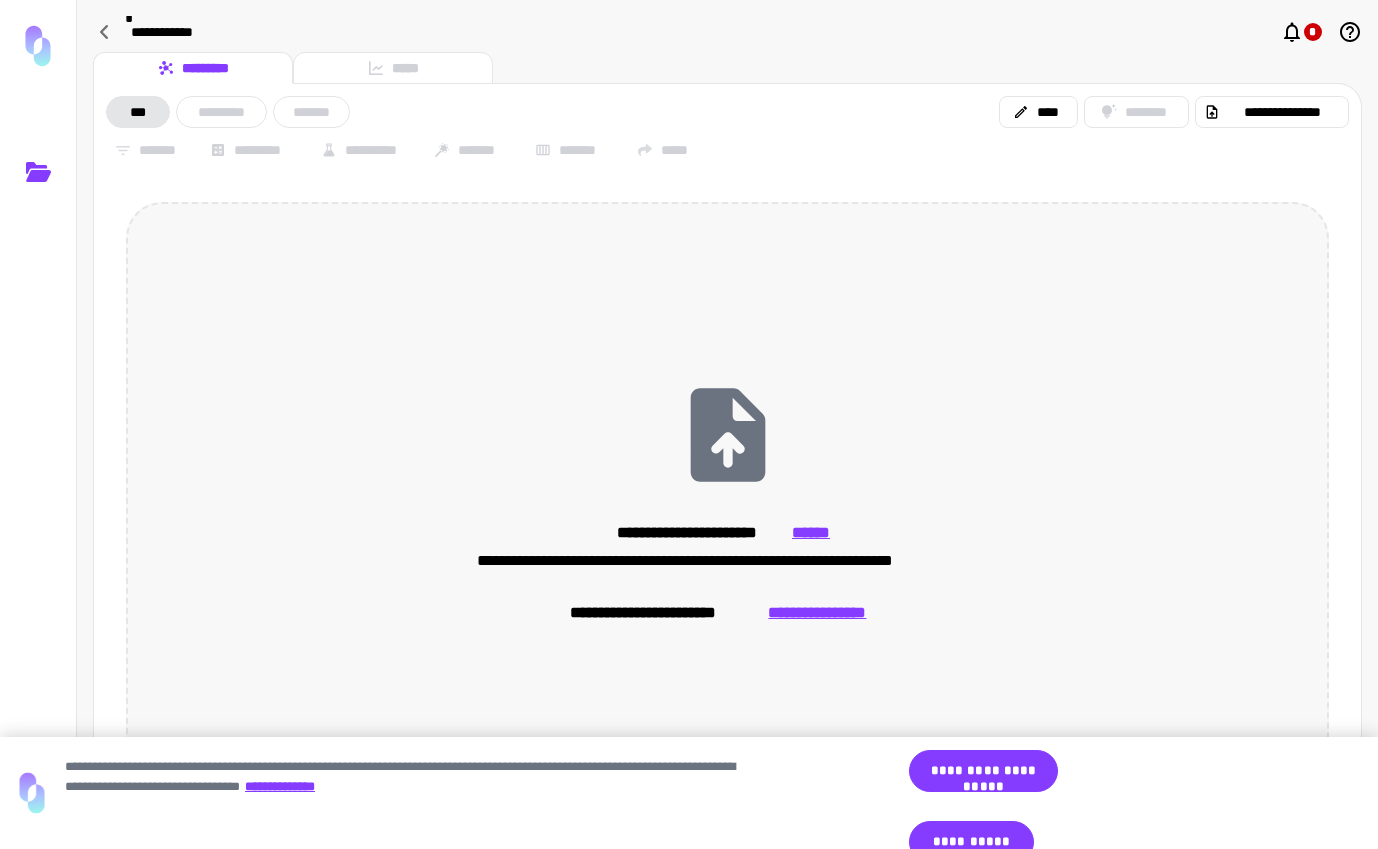 click on "**********" at bounding box center [727, 500] 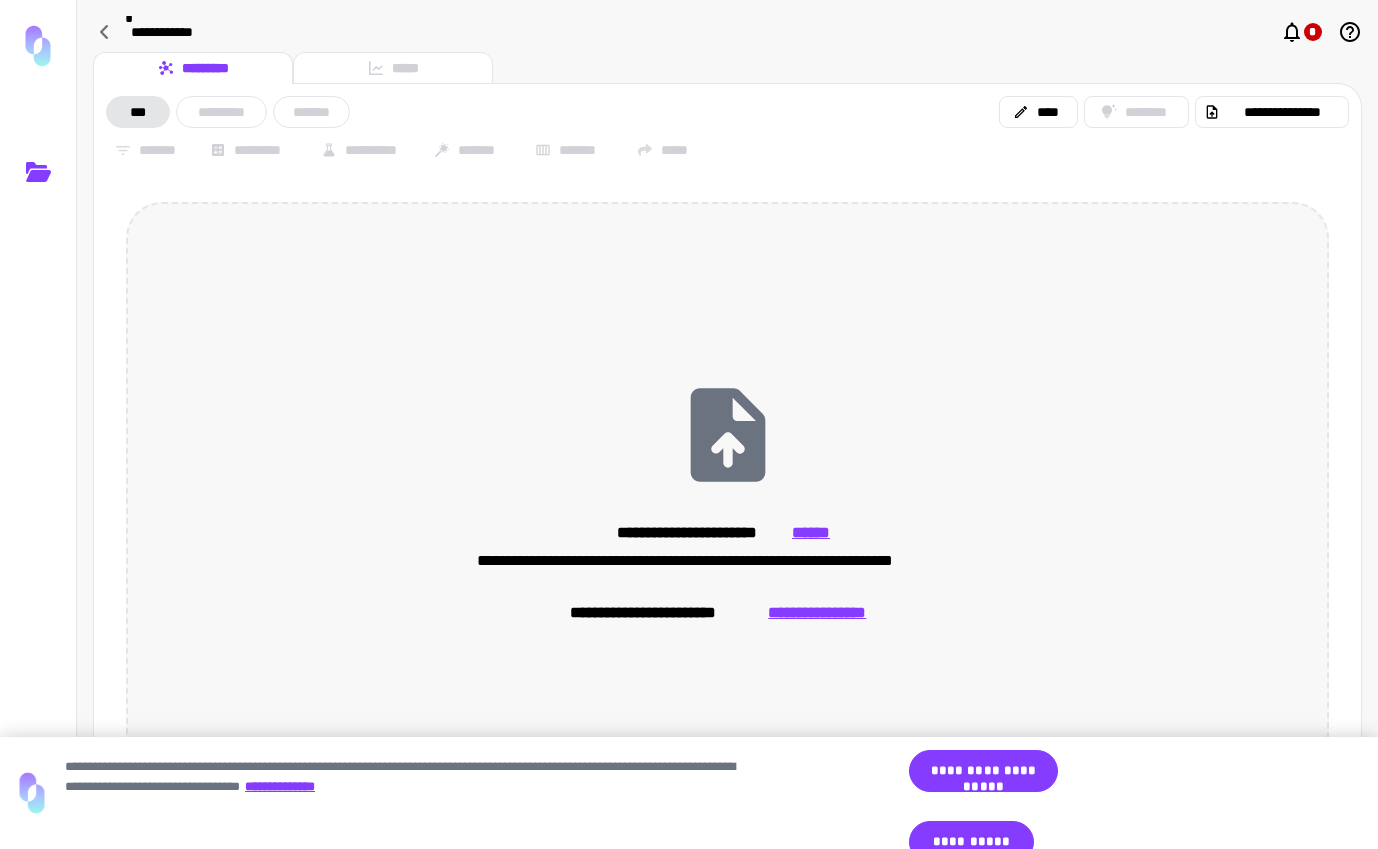 click on "**********" at bounding box center (817, 613) 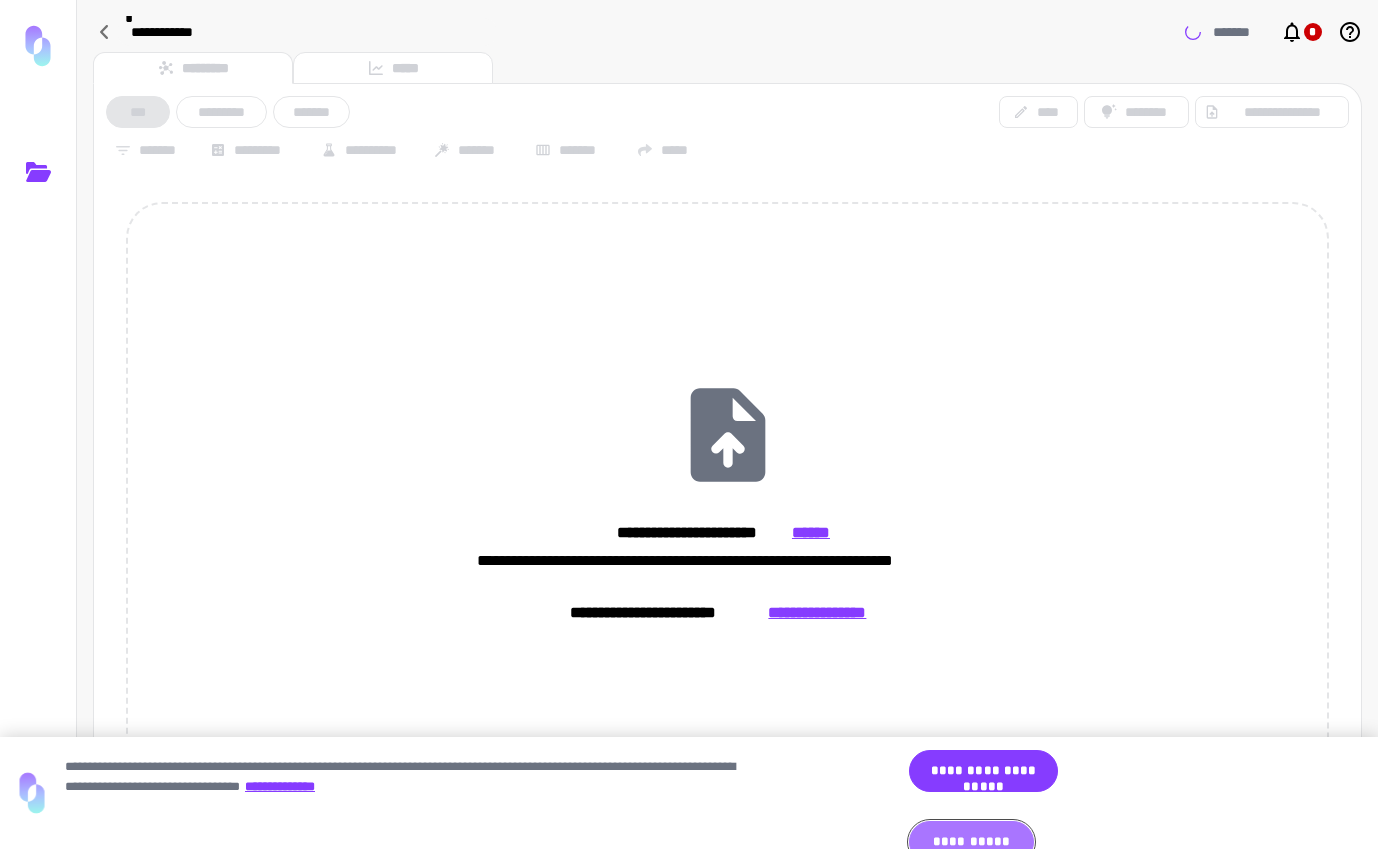 click on "**********" at bounding box center (971, 842) 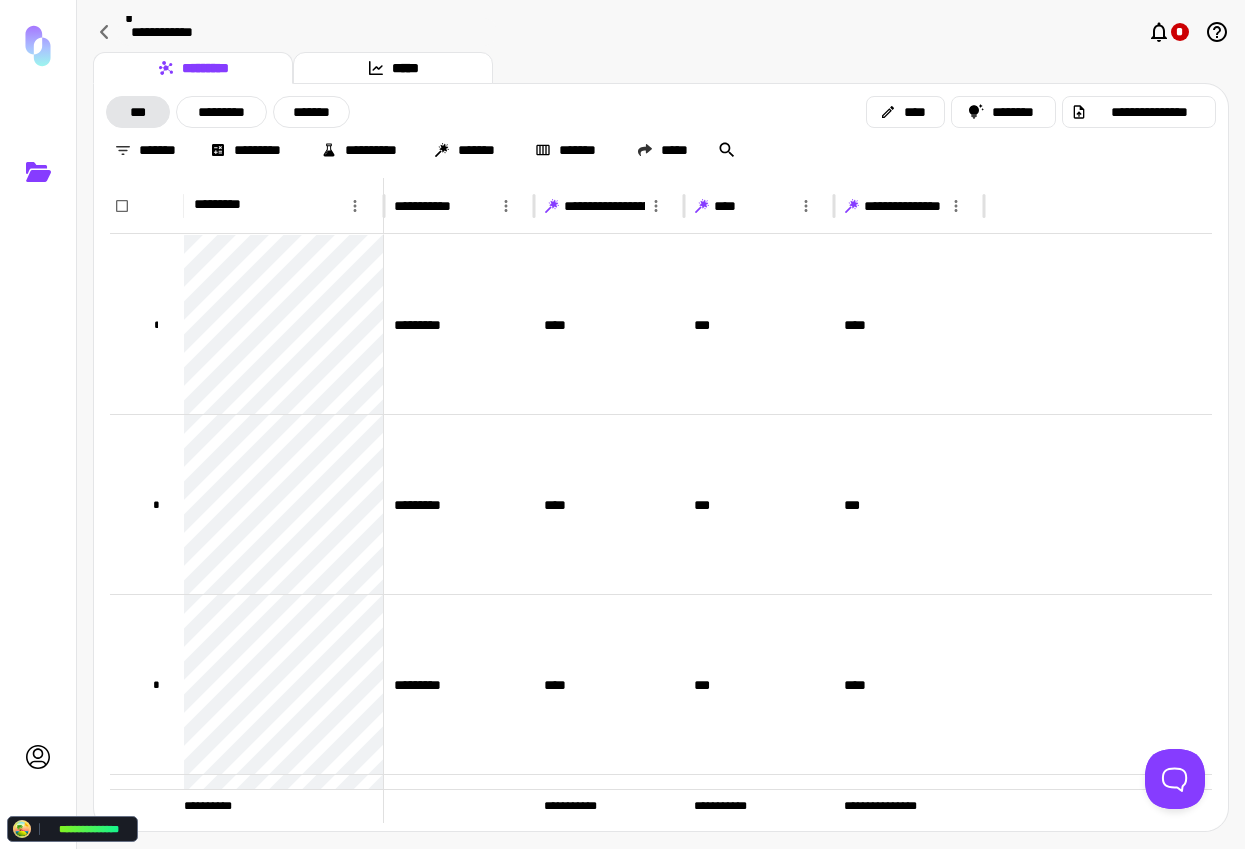 click at bounding box center [553, 203] 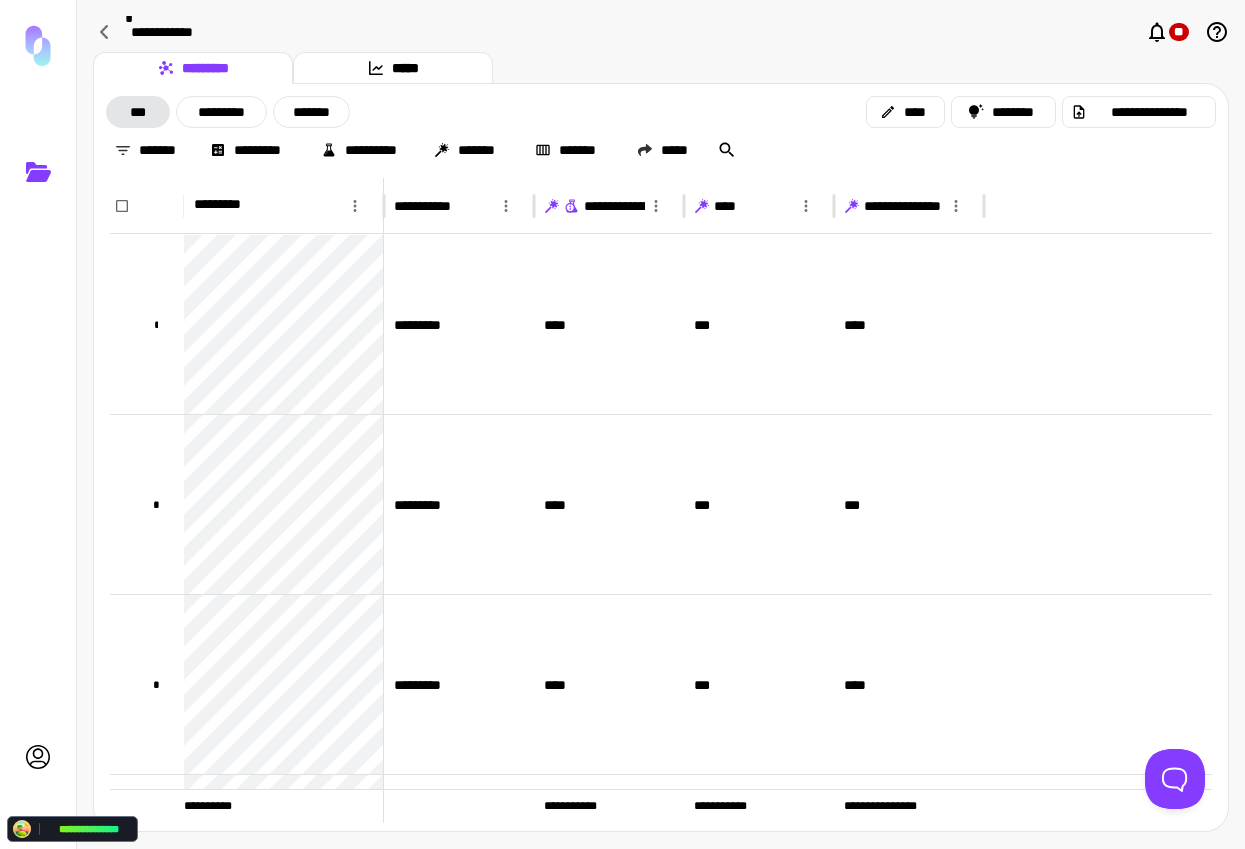 click at bounding box center [570, 207] 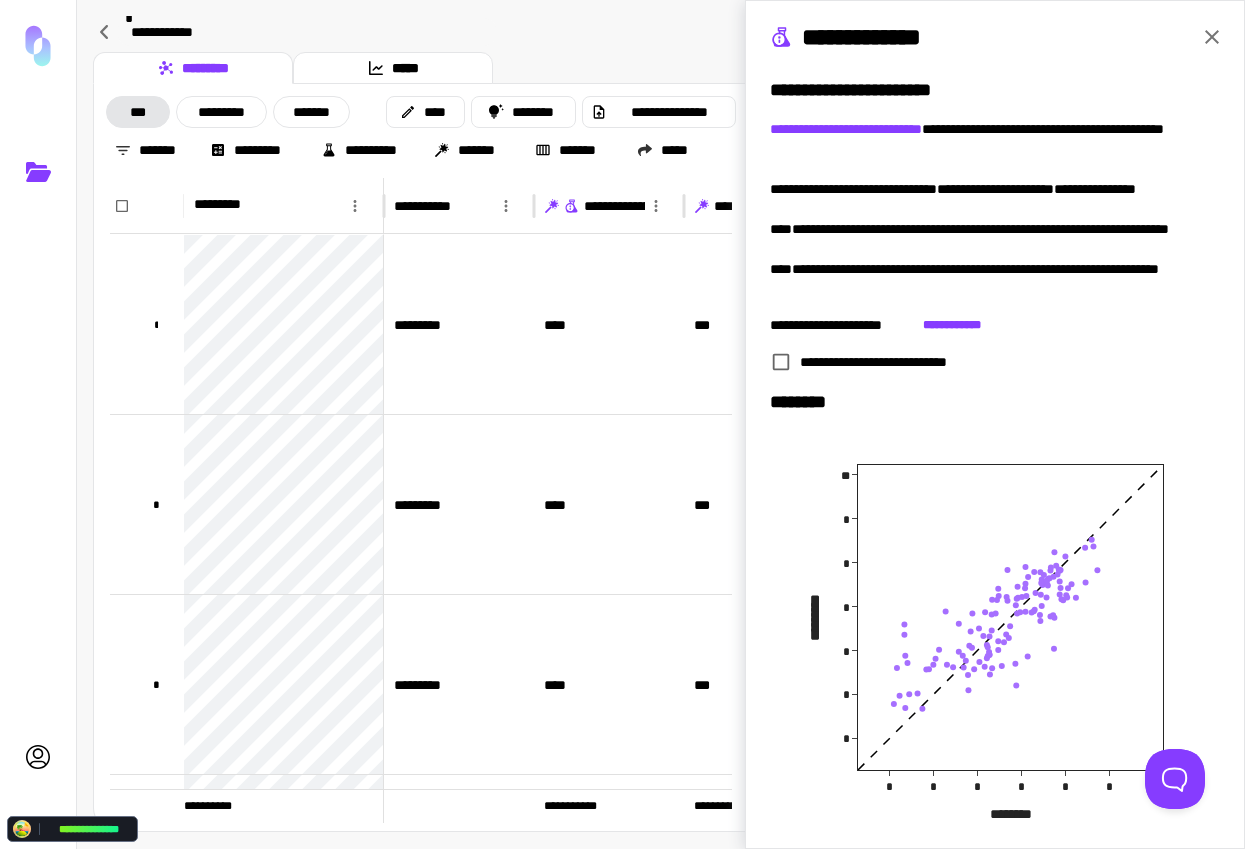 click at bounding box center [1212, 37] 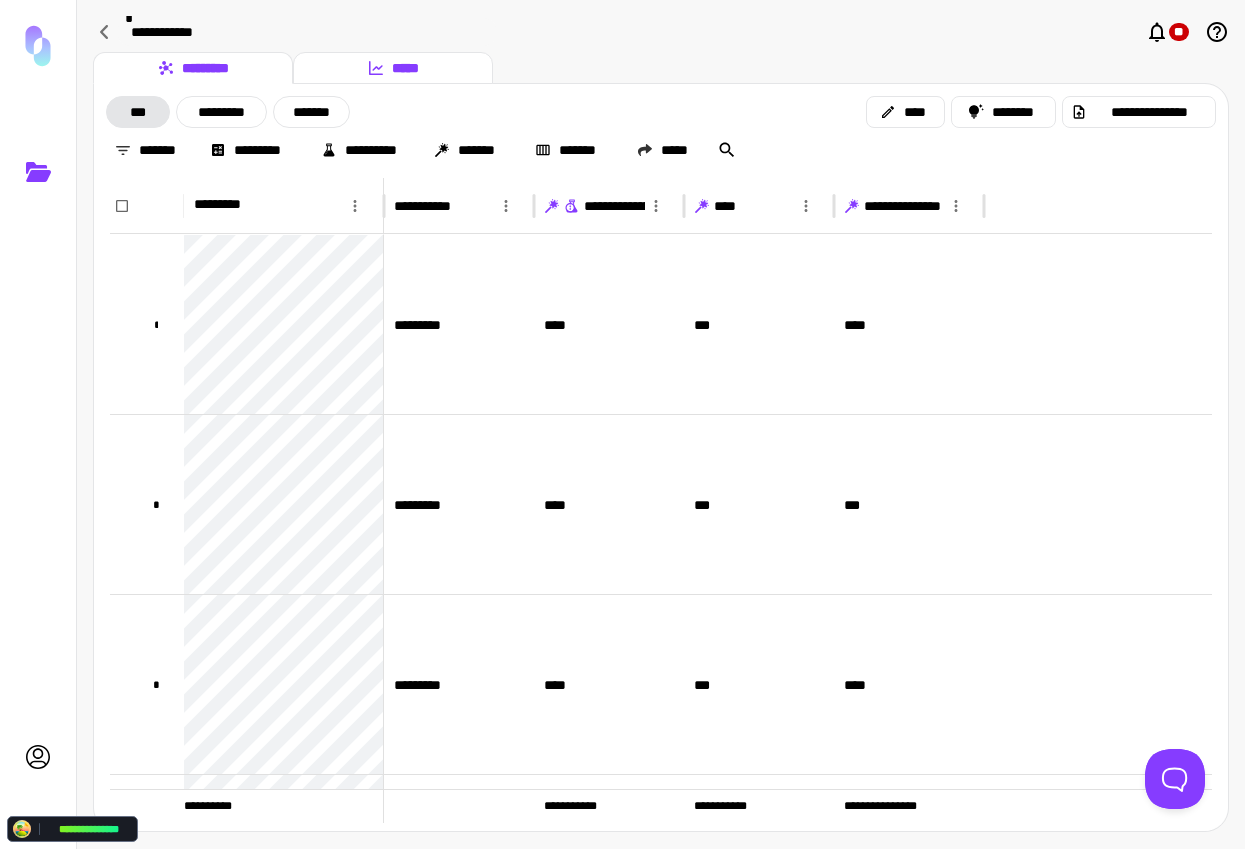 click on "*****" at bounding box center [393, 68] 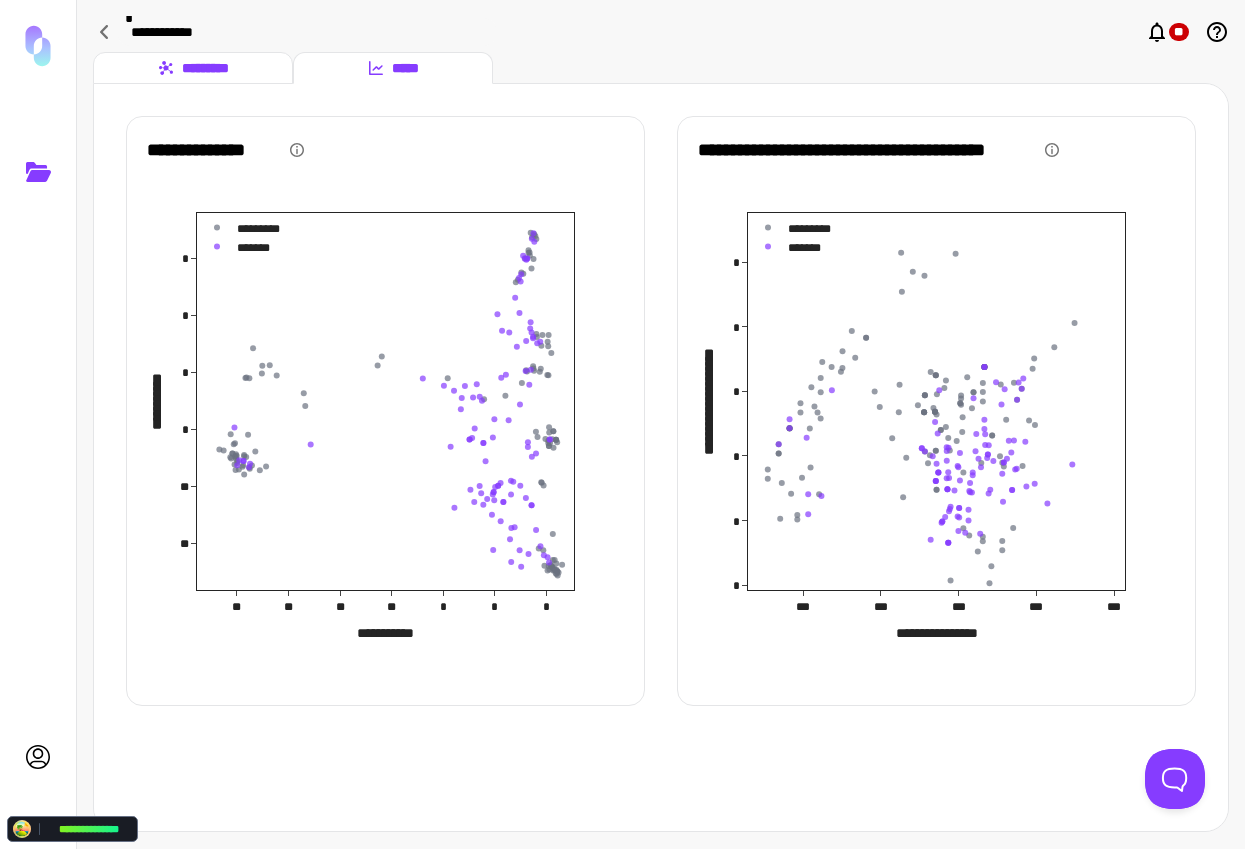 click on "*********" at bounding box center (193, 68) 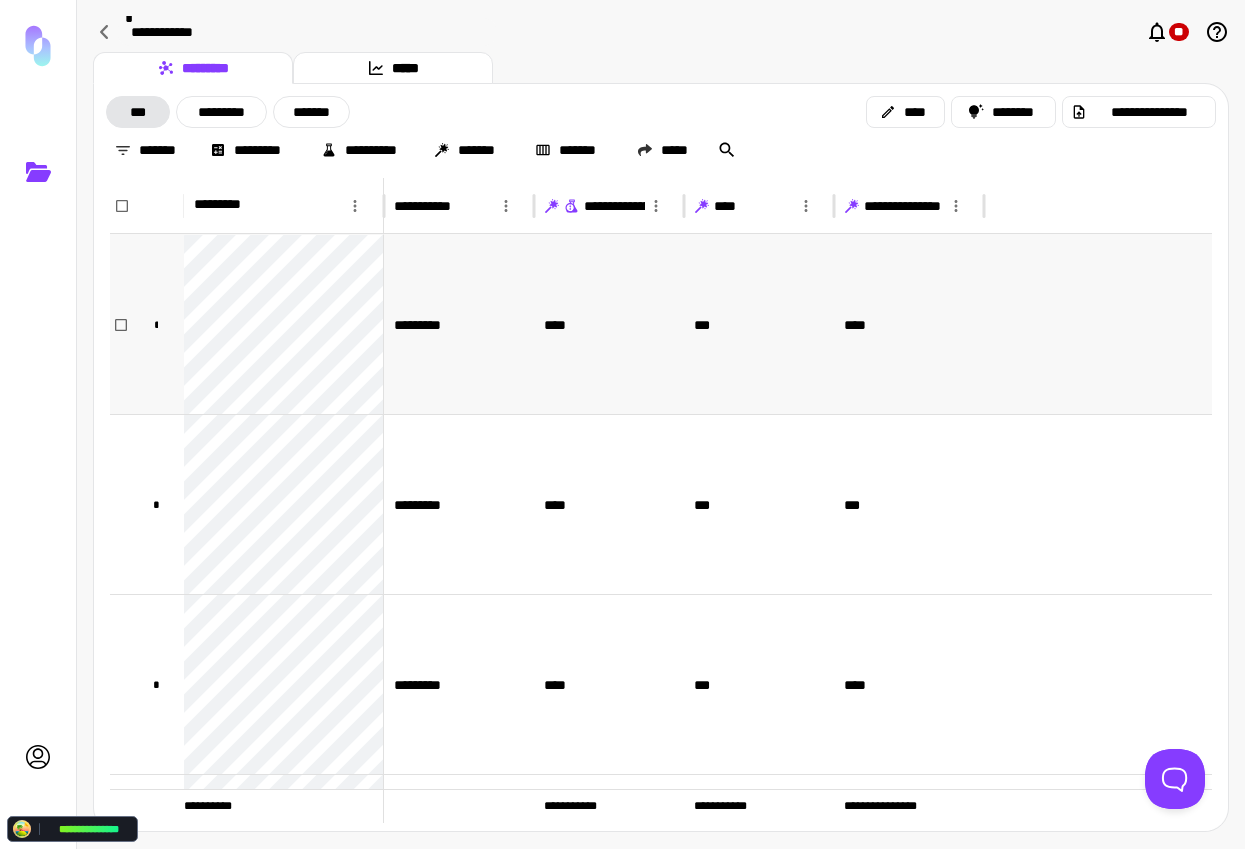 type 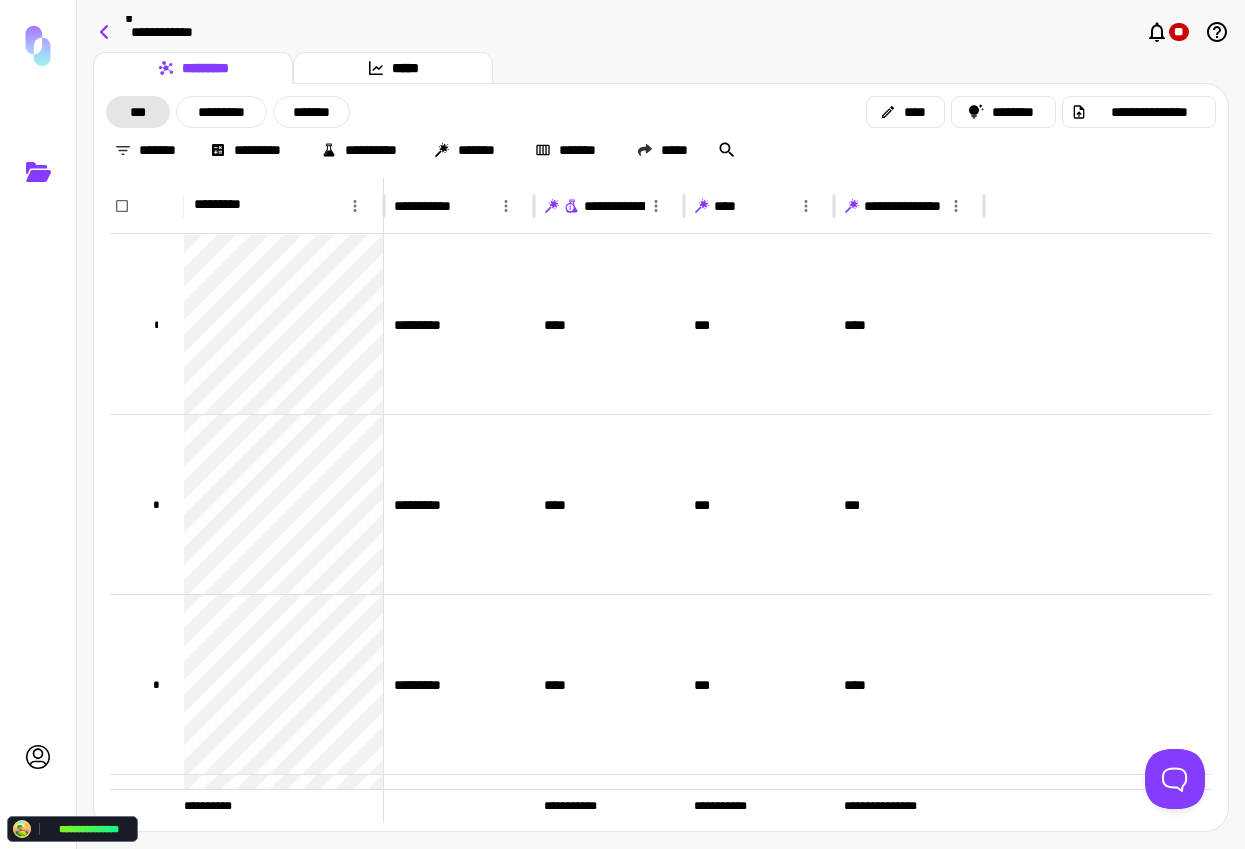 click at bounding box center [105, 32] 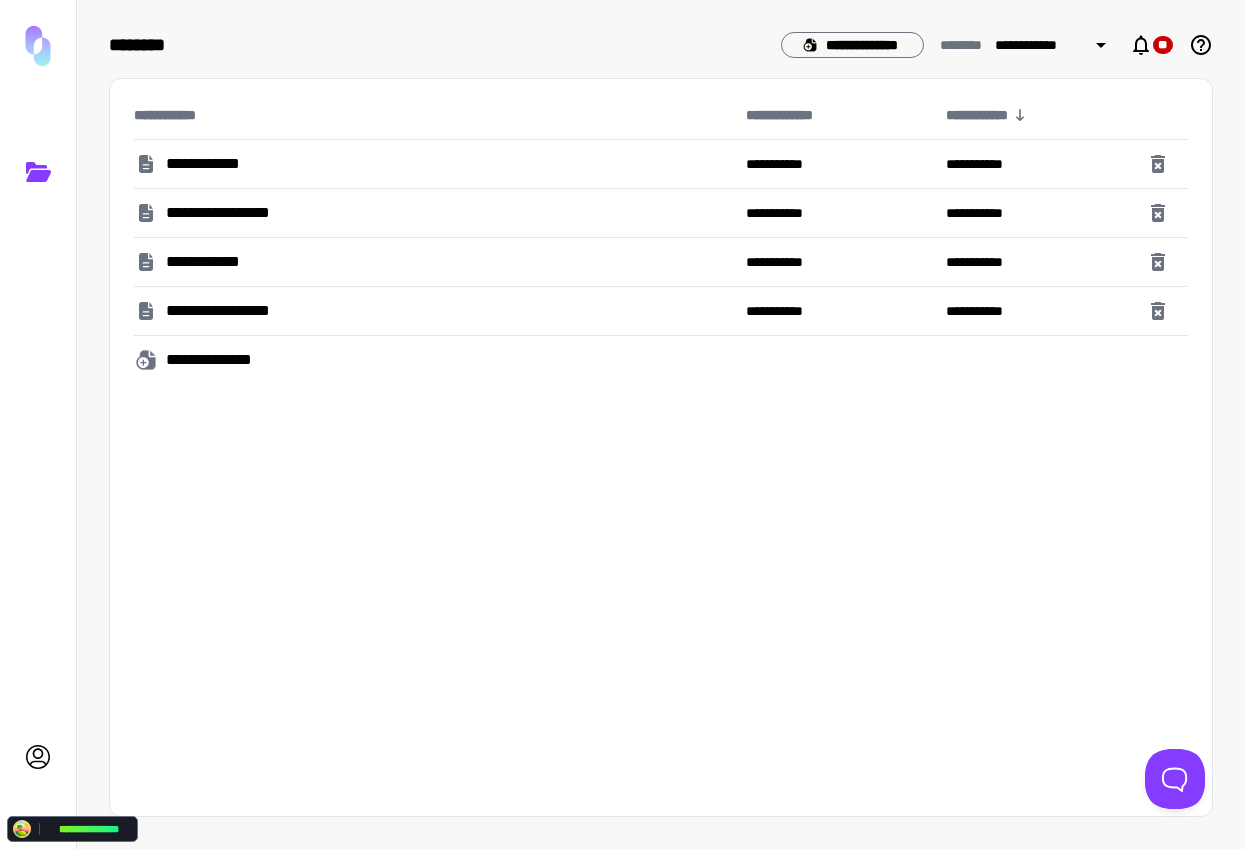 click on "**********" at bounding box center (214, 164) 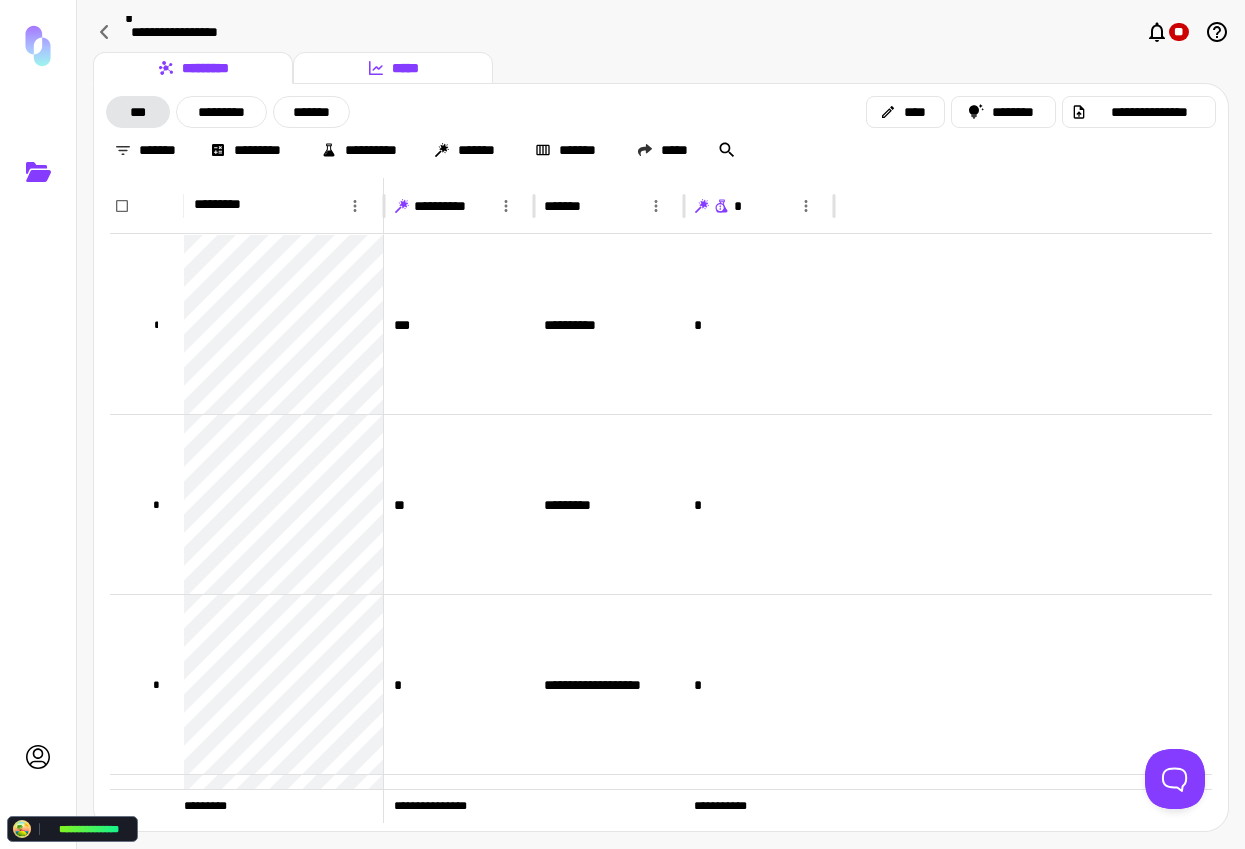 click on "*****" at bounding box center (393, 68) 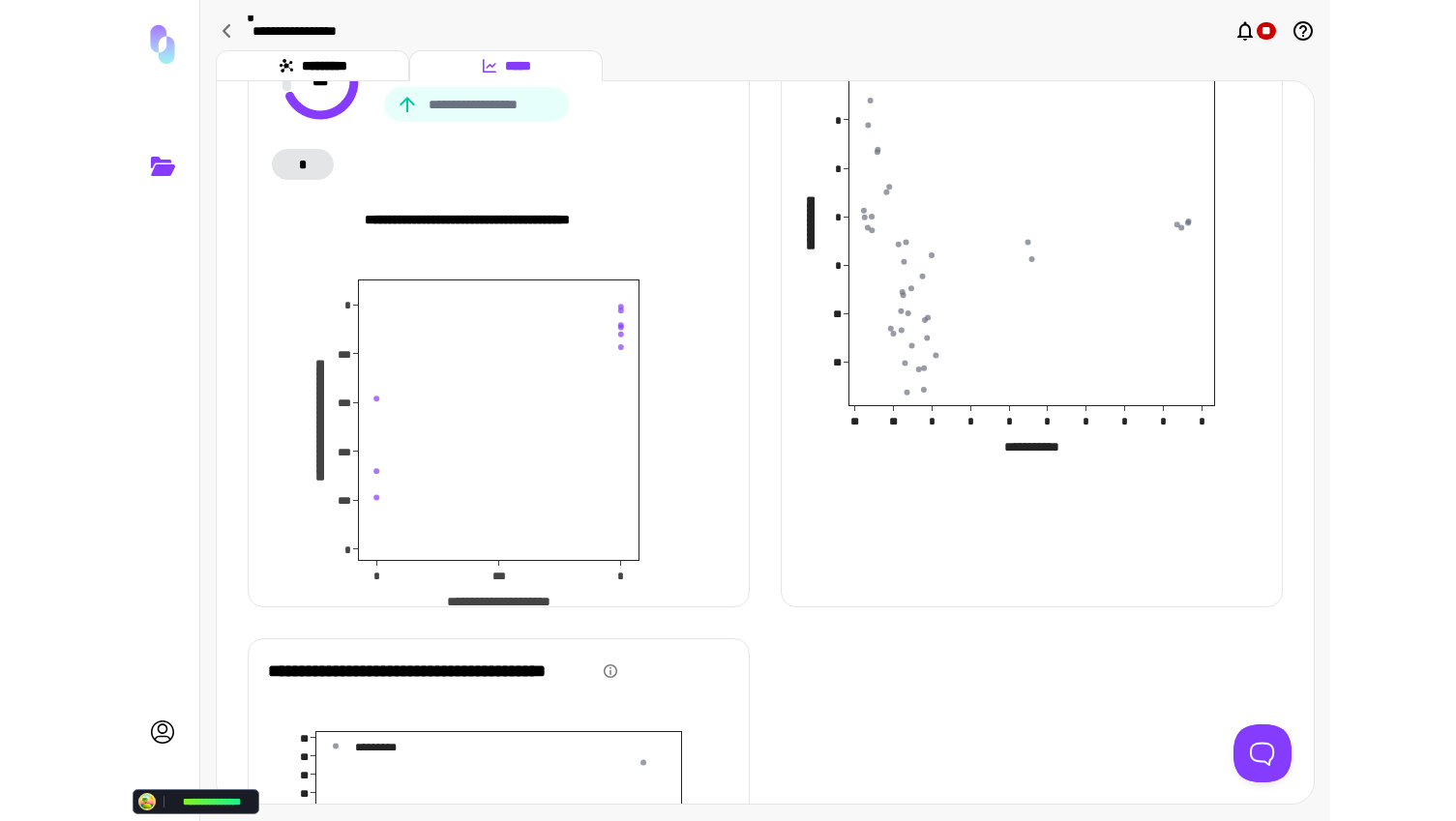 scroll, scrollTop: 0, scrollLeft: 0, axis: both 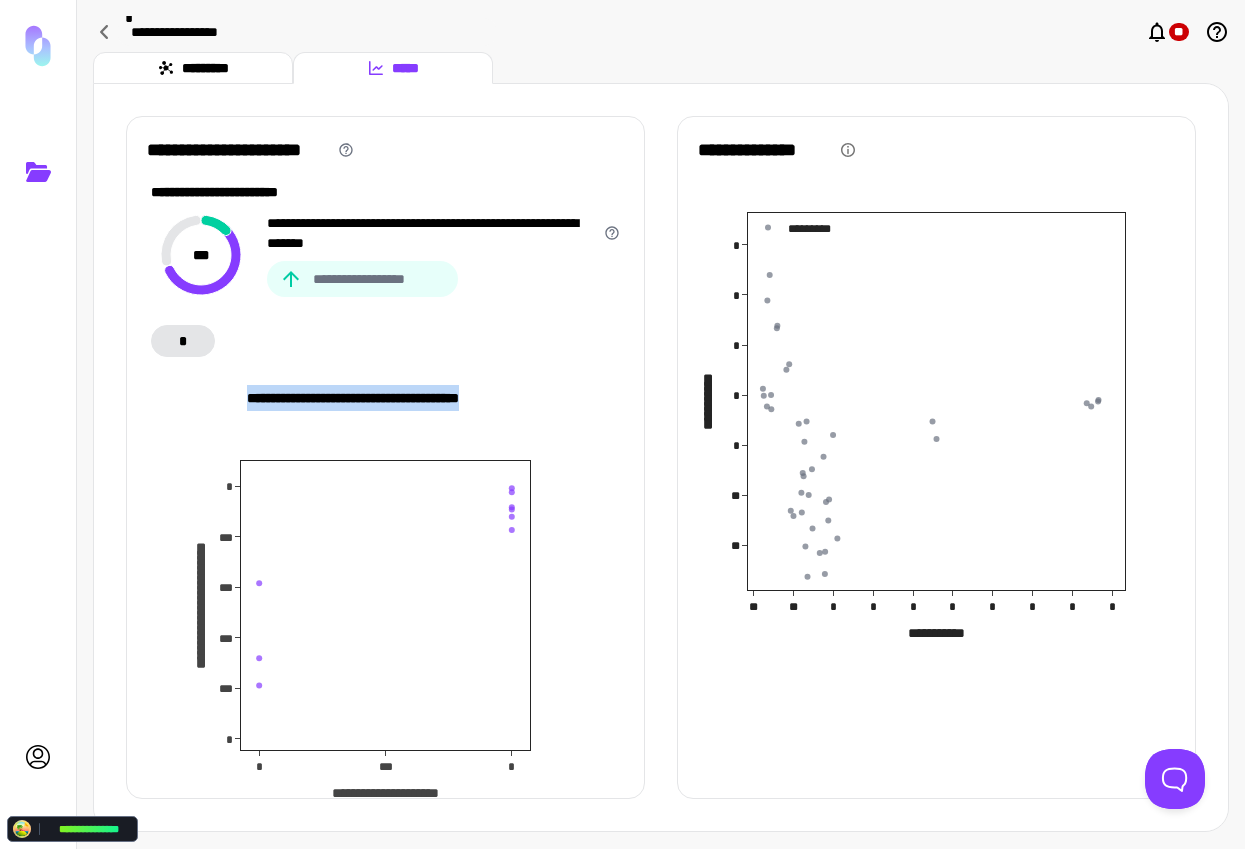 drag, startPoint x: 248, startPoint y: 399, endPoint x: 534, endPoint y: 399, distance: 286 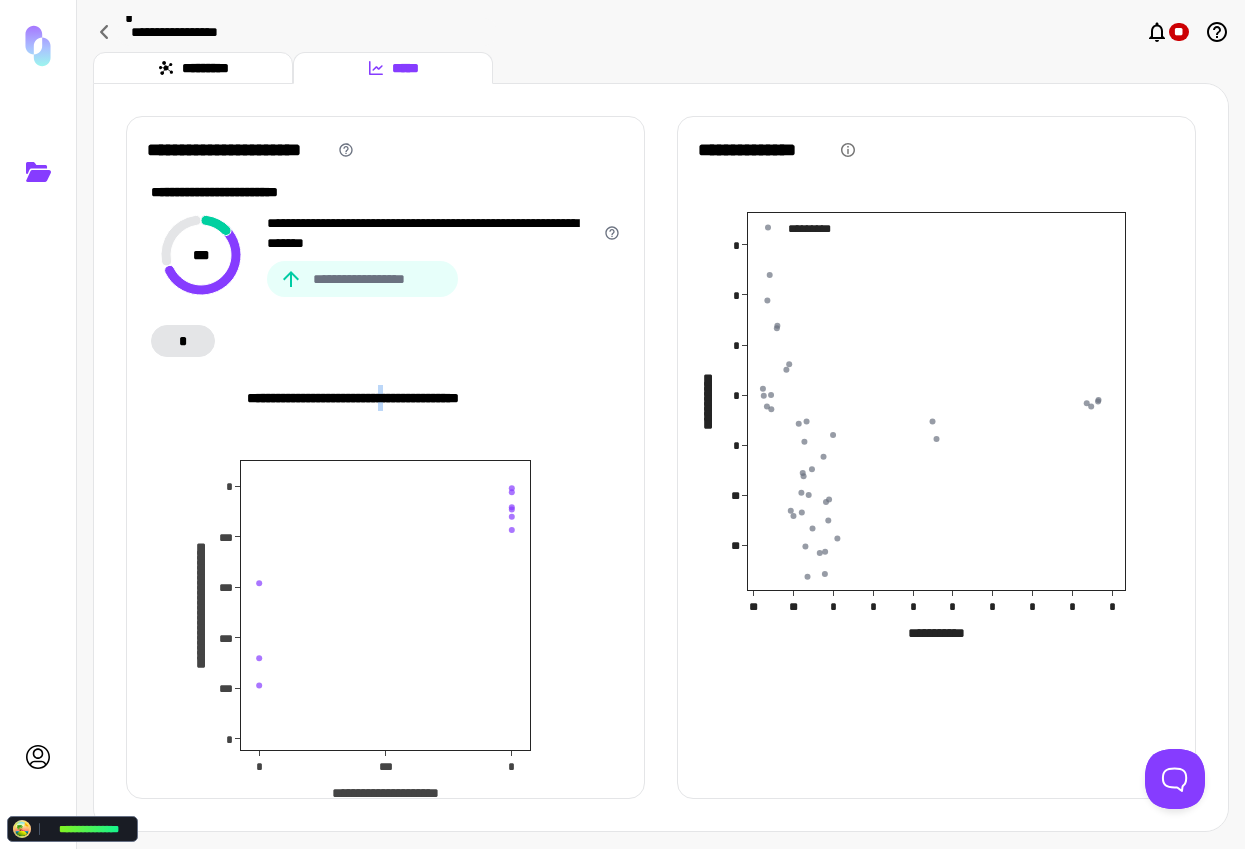 click on "**********" at bounding box center [385, 398] 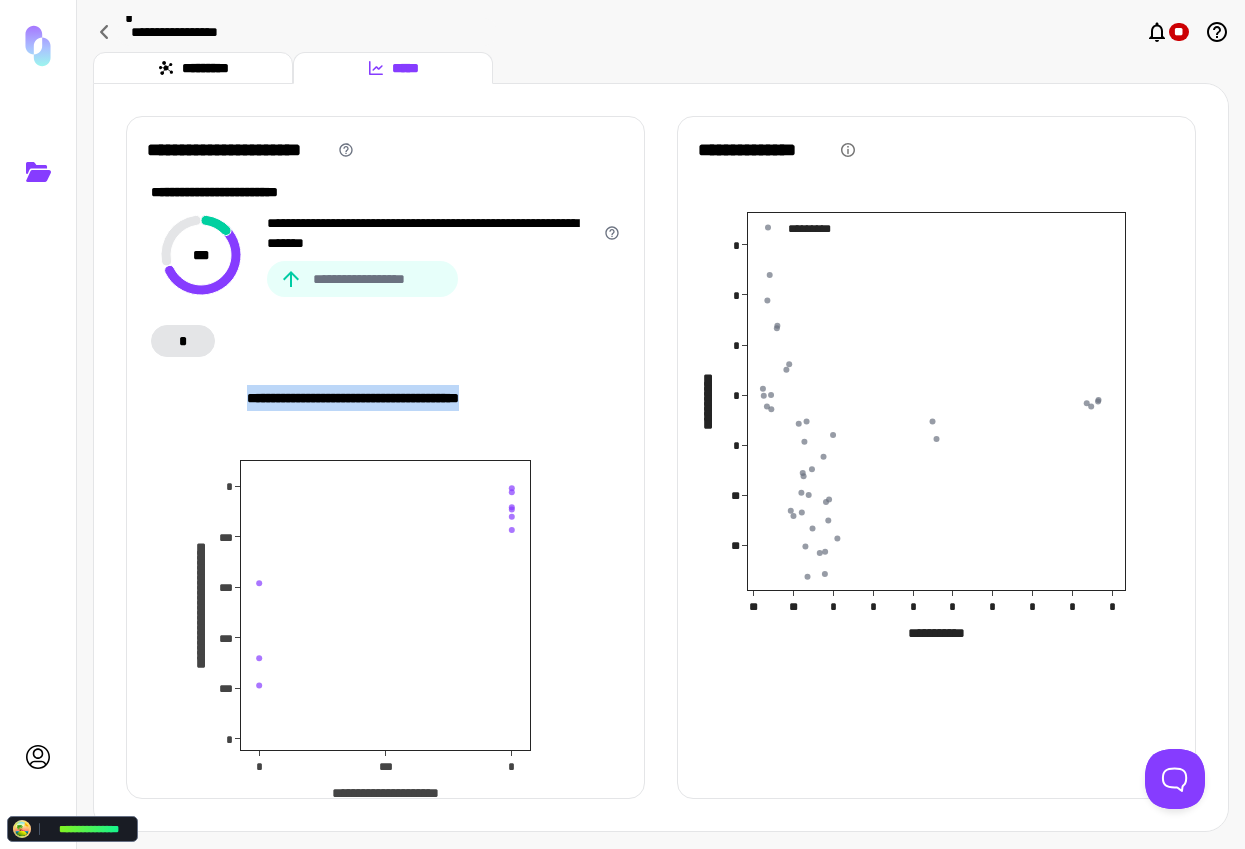 click on "**********" at bounding box center [385, 398] 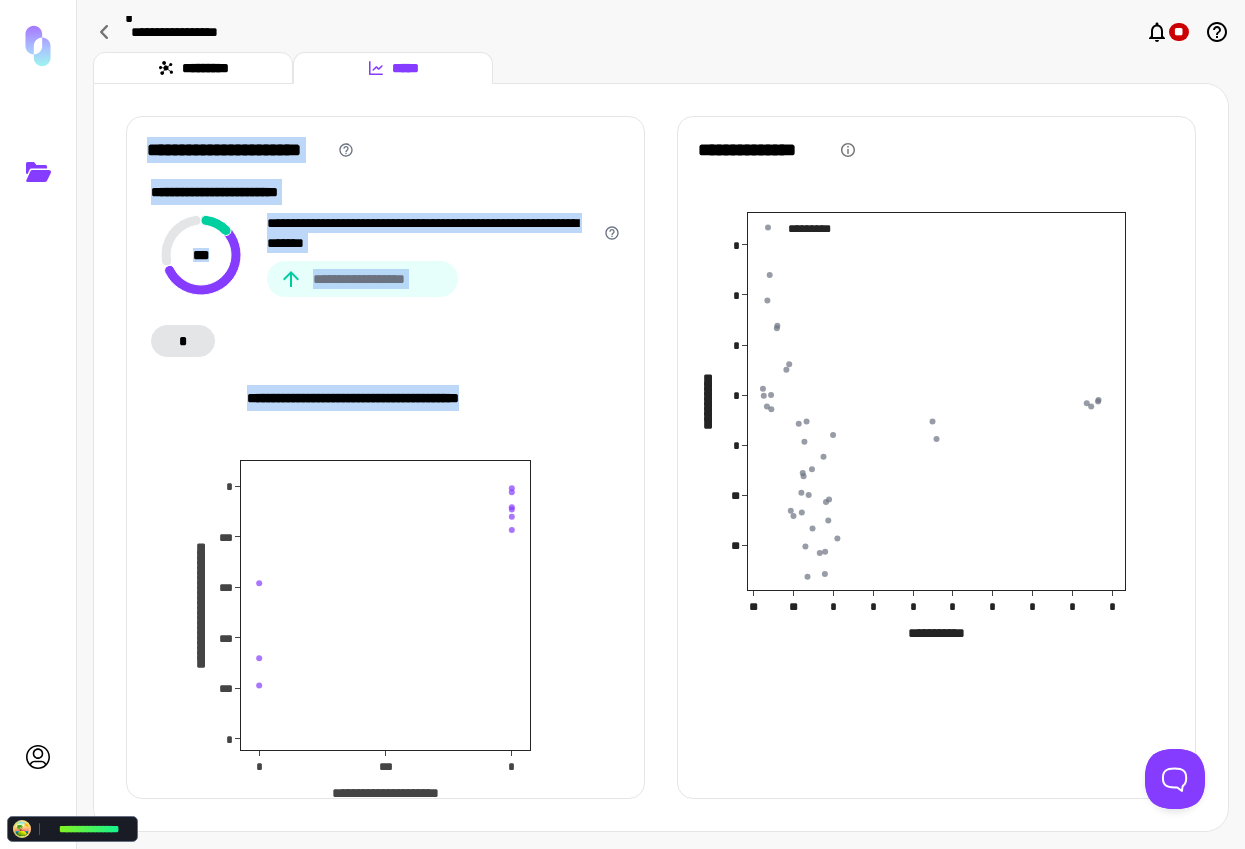 click on "**********" at bounding box center (385, 457) 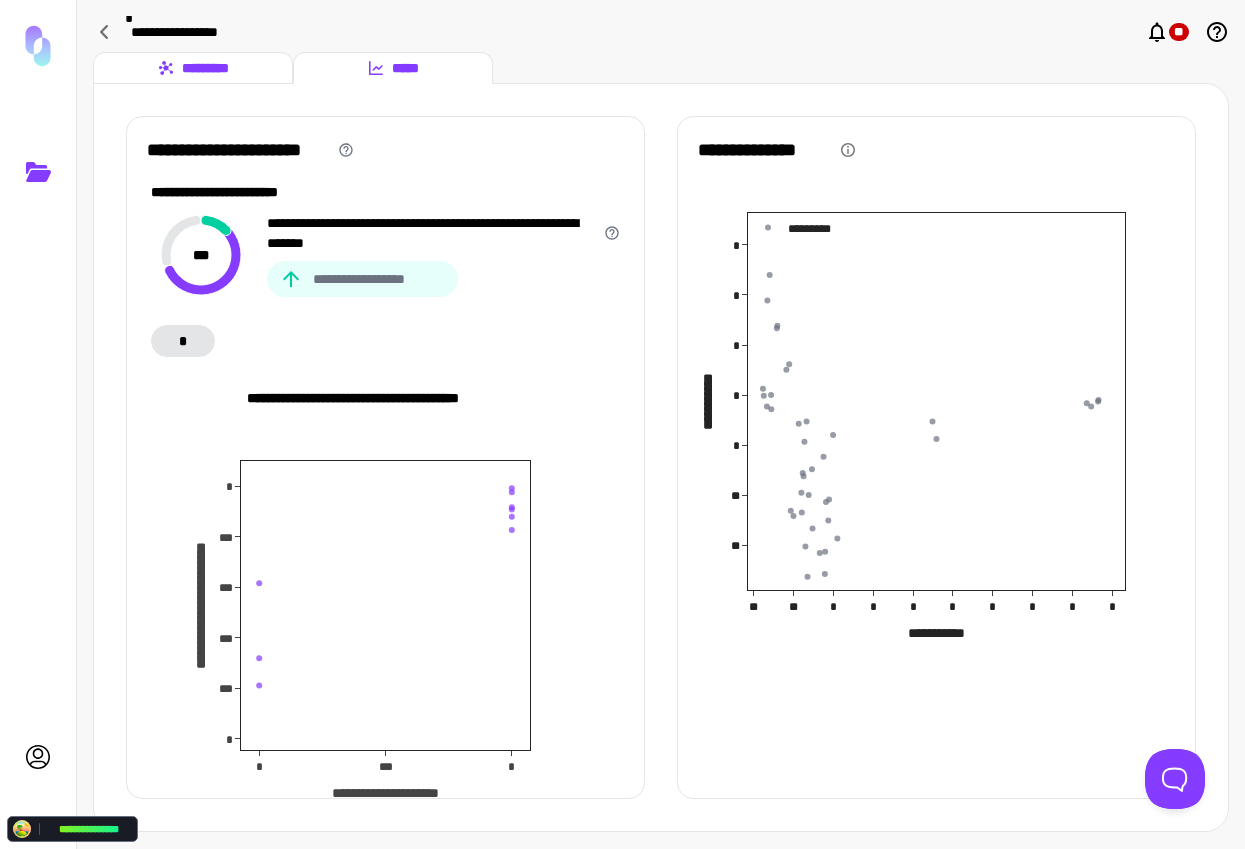 click on "*********" at bounding box center [193, 68] 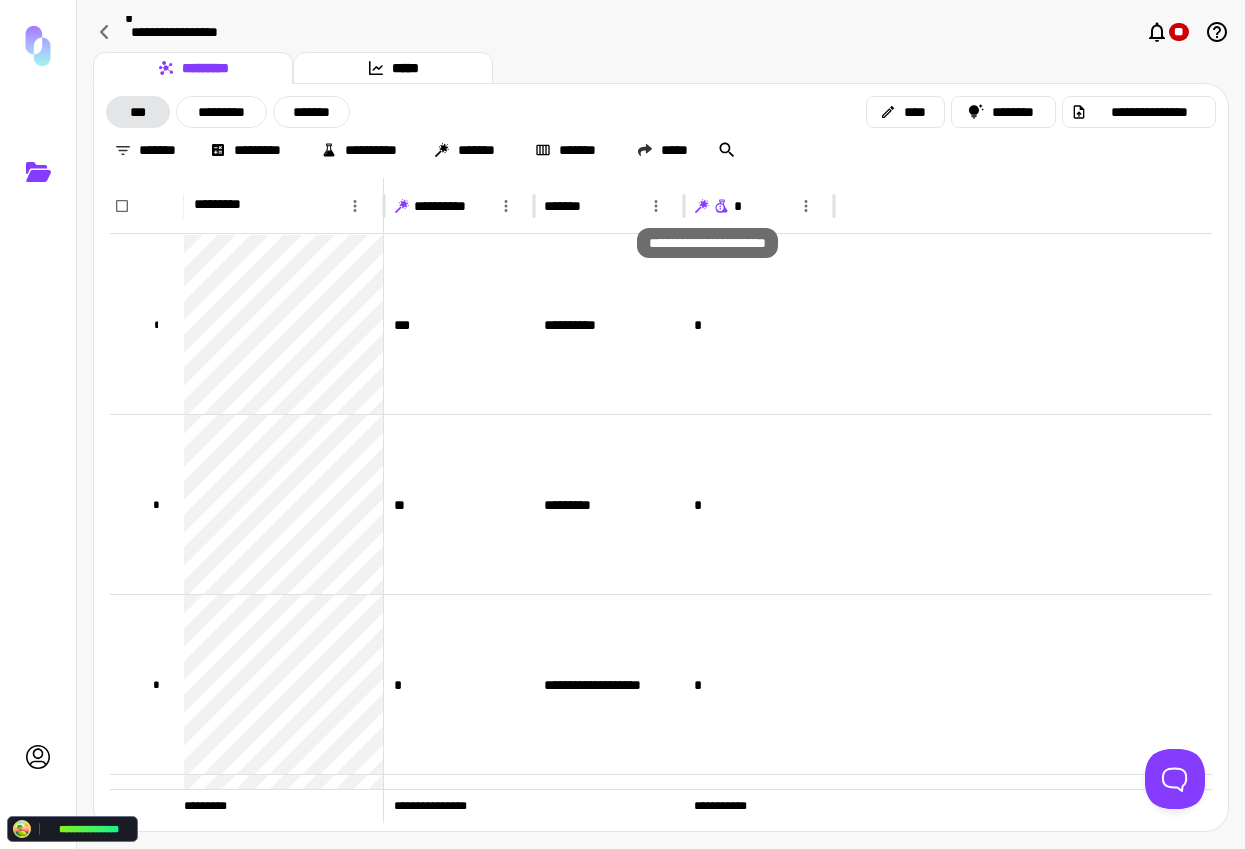 drag, startPoint x: 718, startPoint y: 201, endPoint x: 830, endPoint y: 276, distance: 134.79243 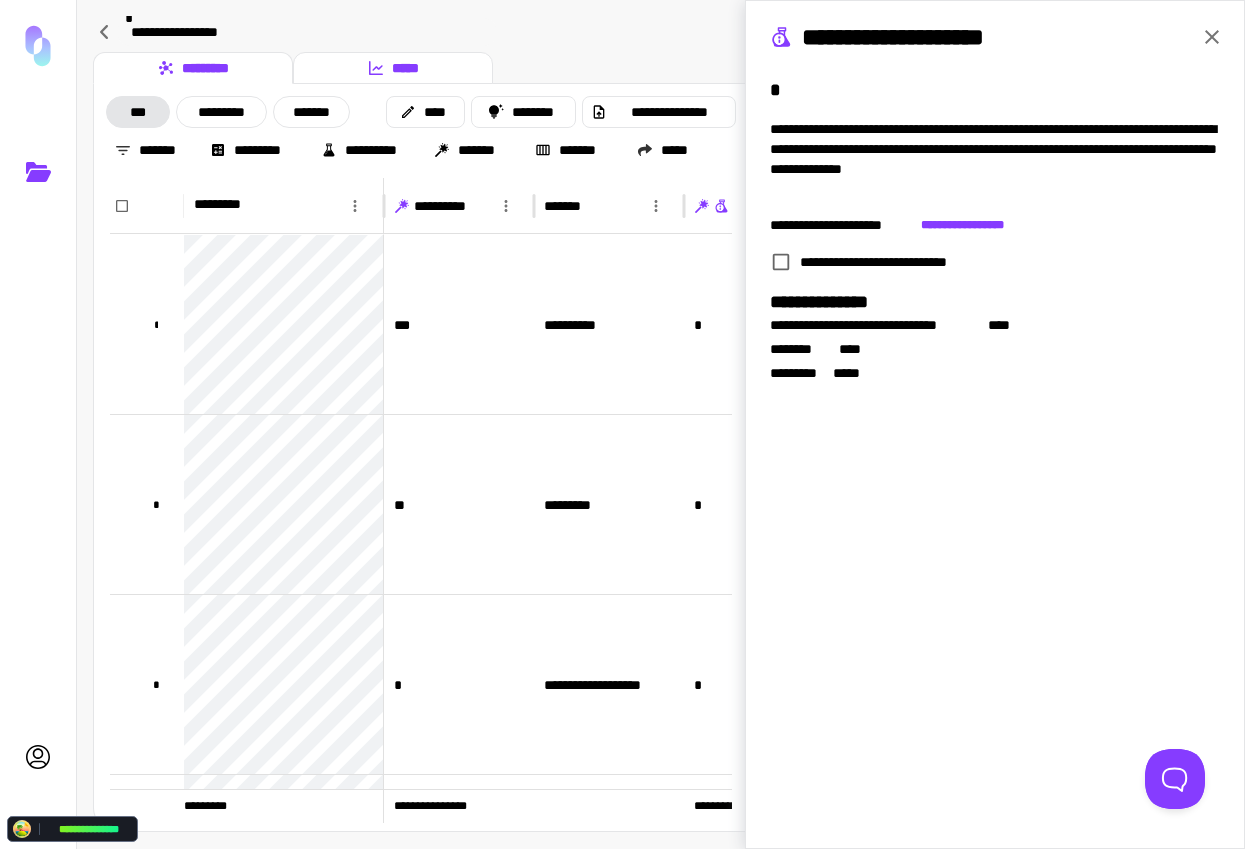 drag, startPoint x: 1216, startPoint y: 38, endPoint x: 307, endPoint y: 70, distance: 909.5631 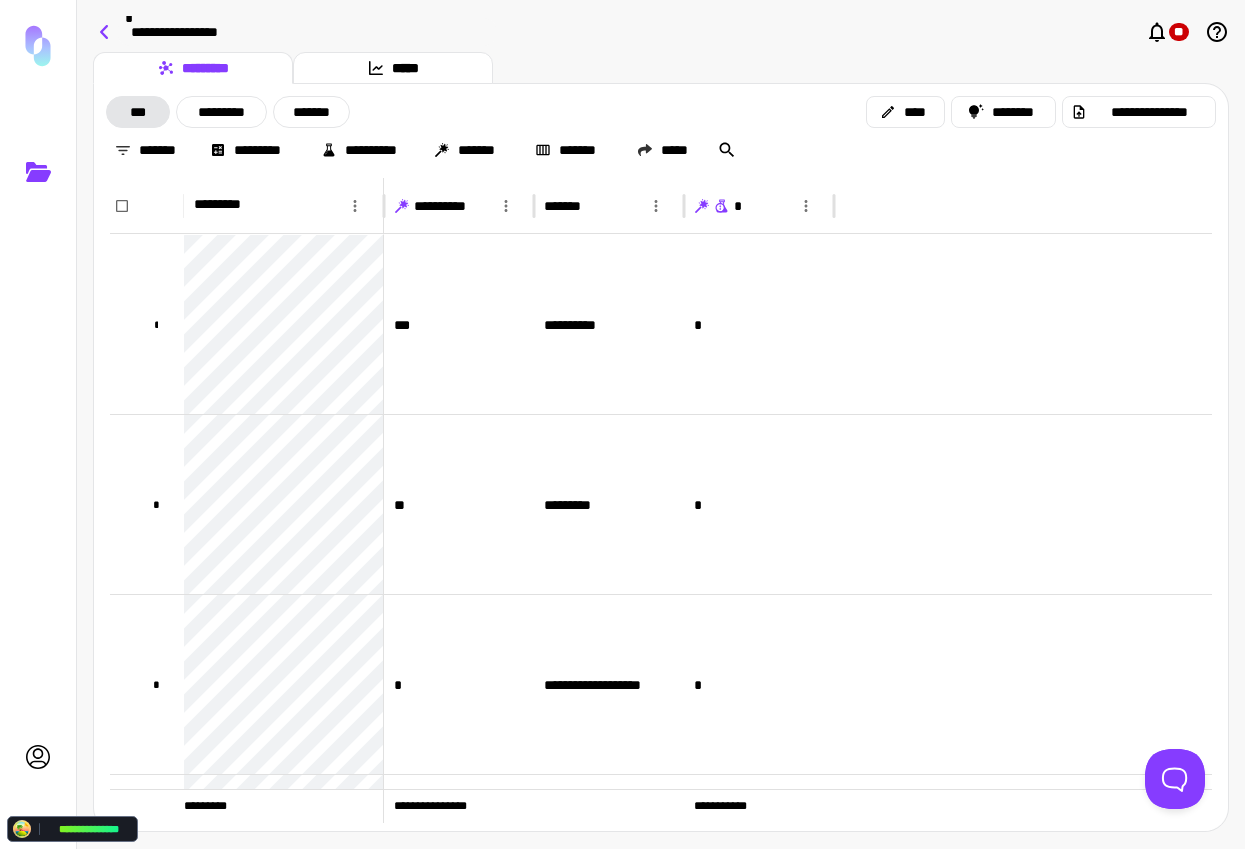 click at bounding box center (105, 32) 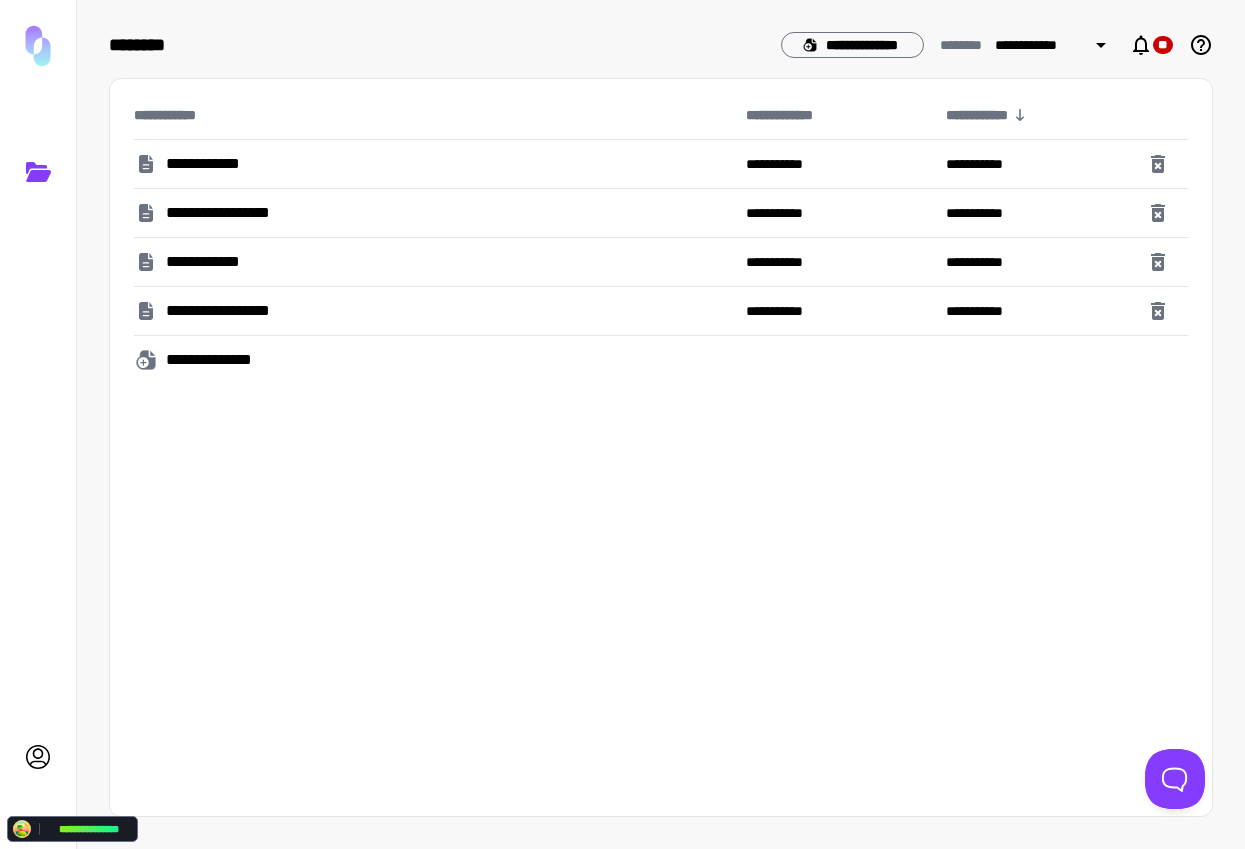 click on "**********" at bounding box center (214, 164) 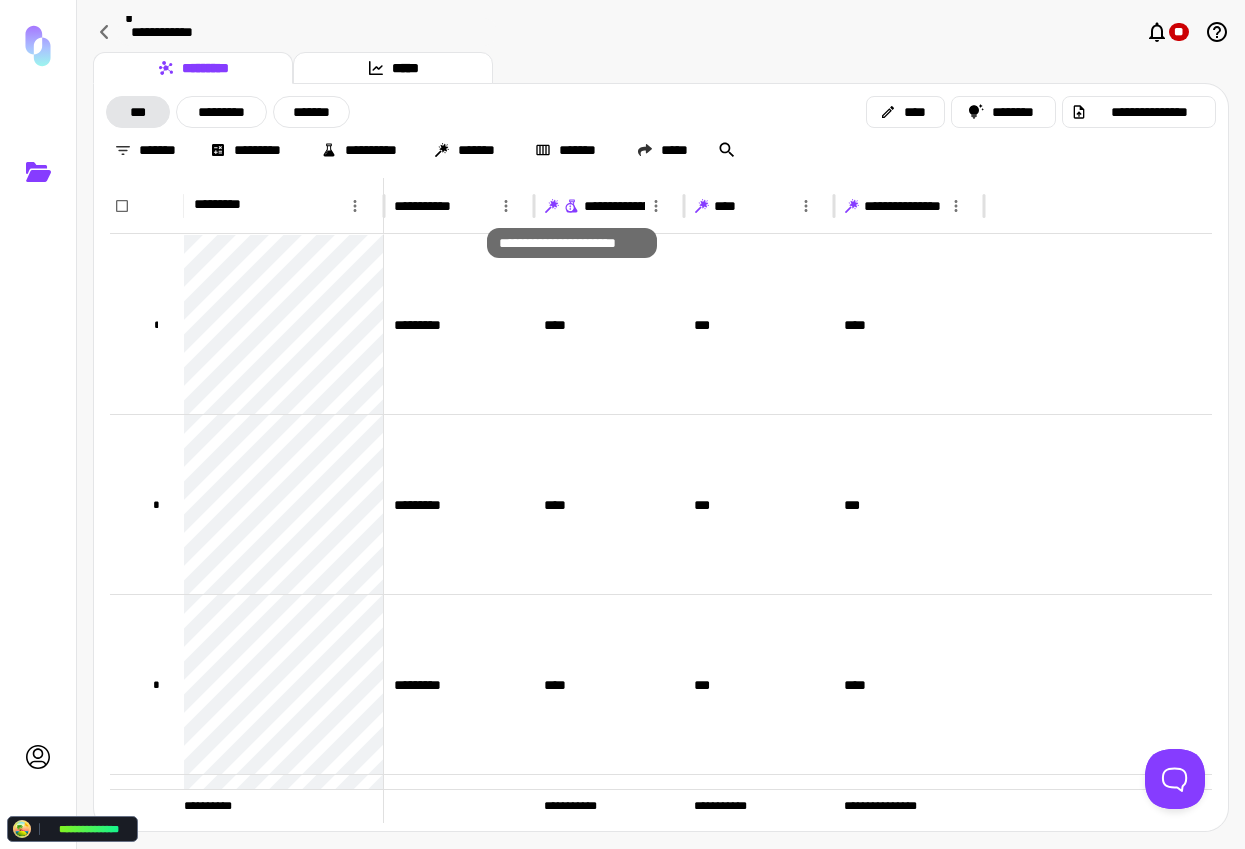 click at bounding box center [571, 207] 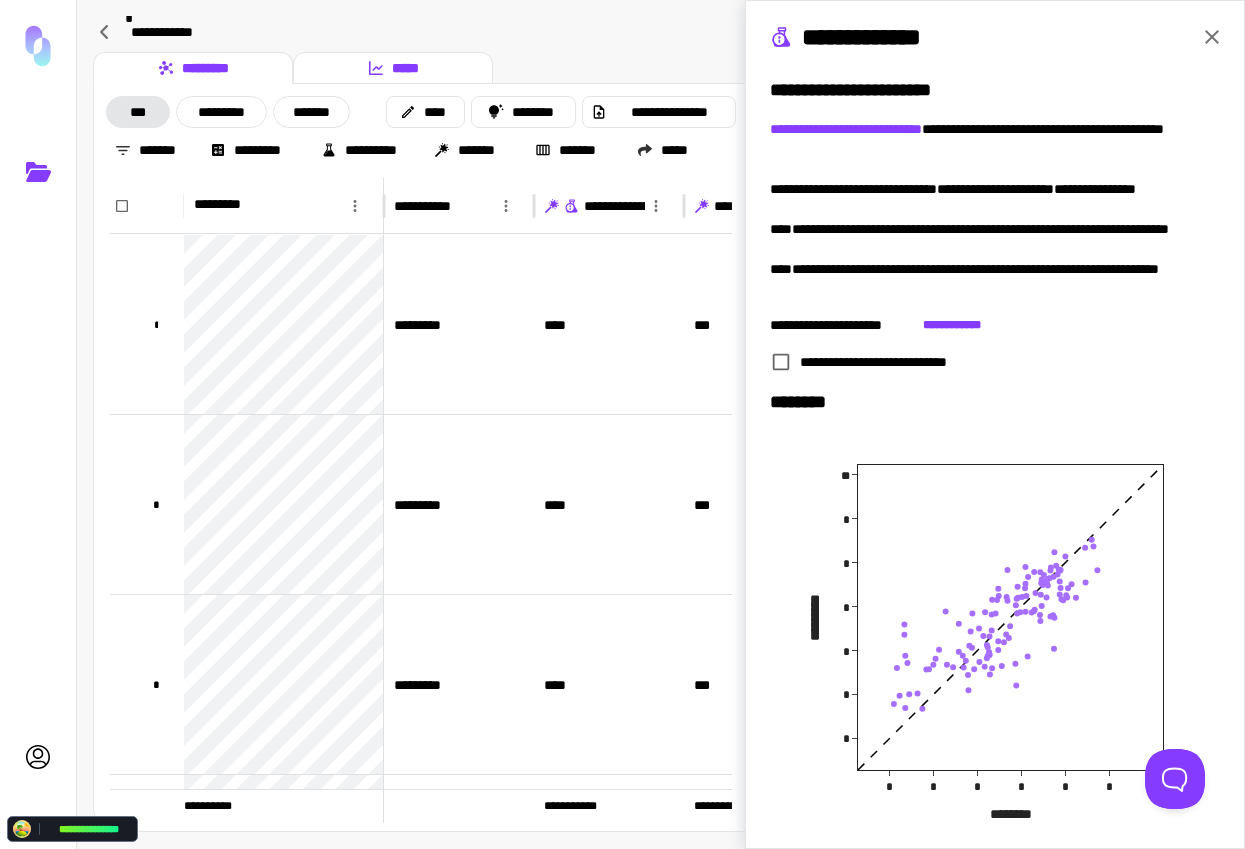 drag, startPoint x: 1210, startPoint y: 39, endPoint x: 315, endPoint y: 56, distance: 895.16144 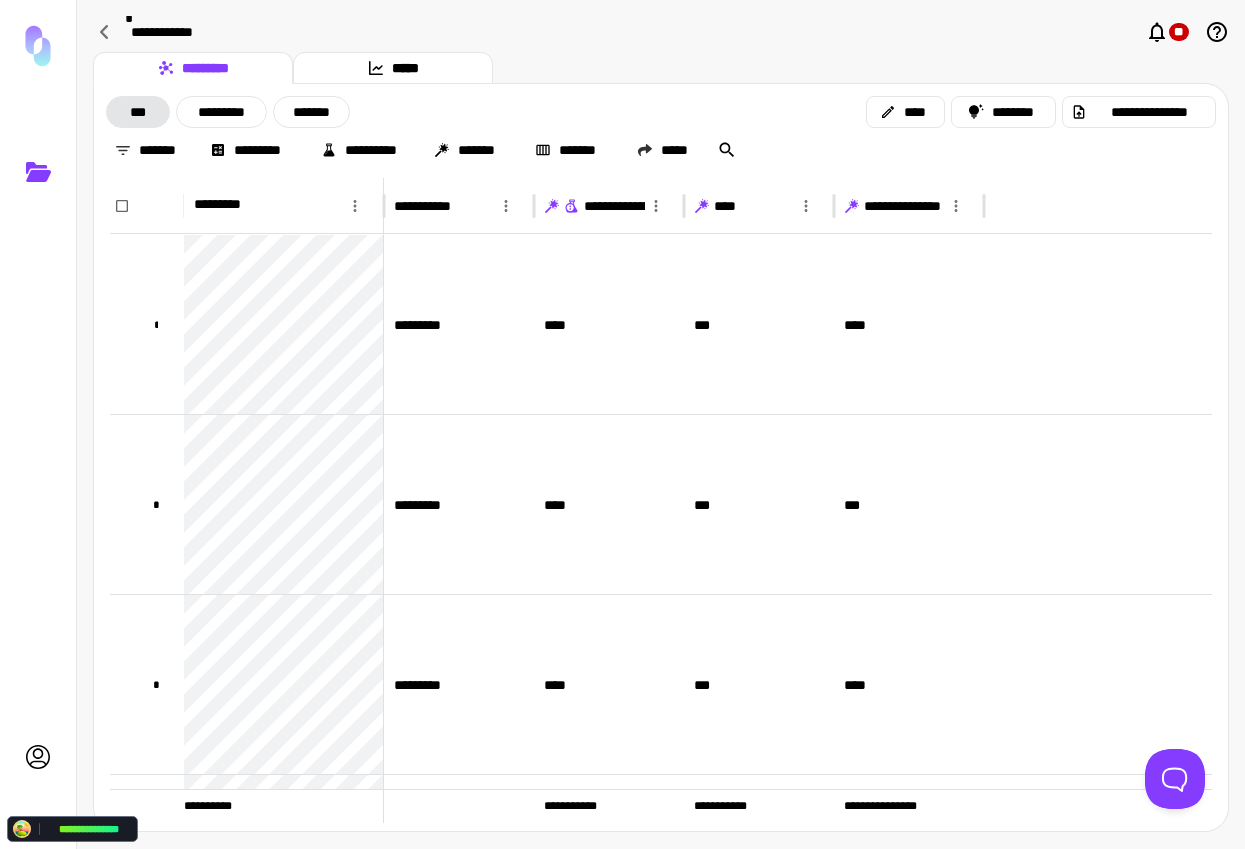 click on "**********" at bounding box center (661, 424) 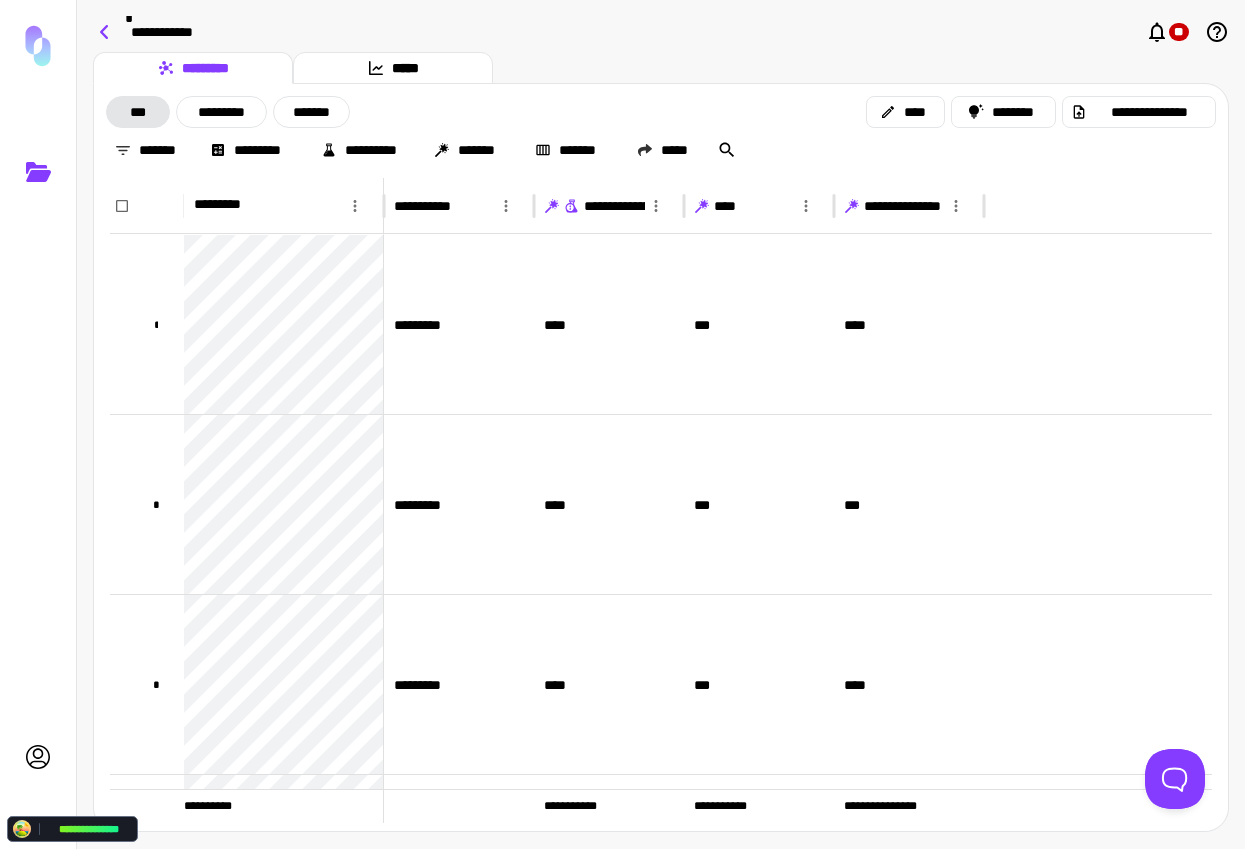 click at bounding box center [105, 32] 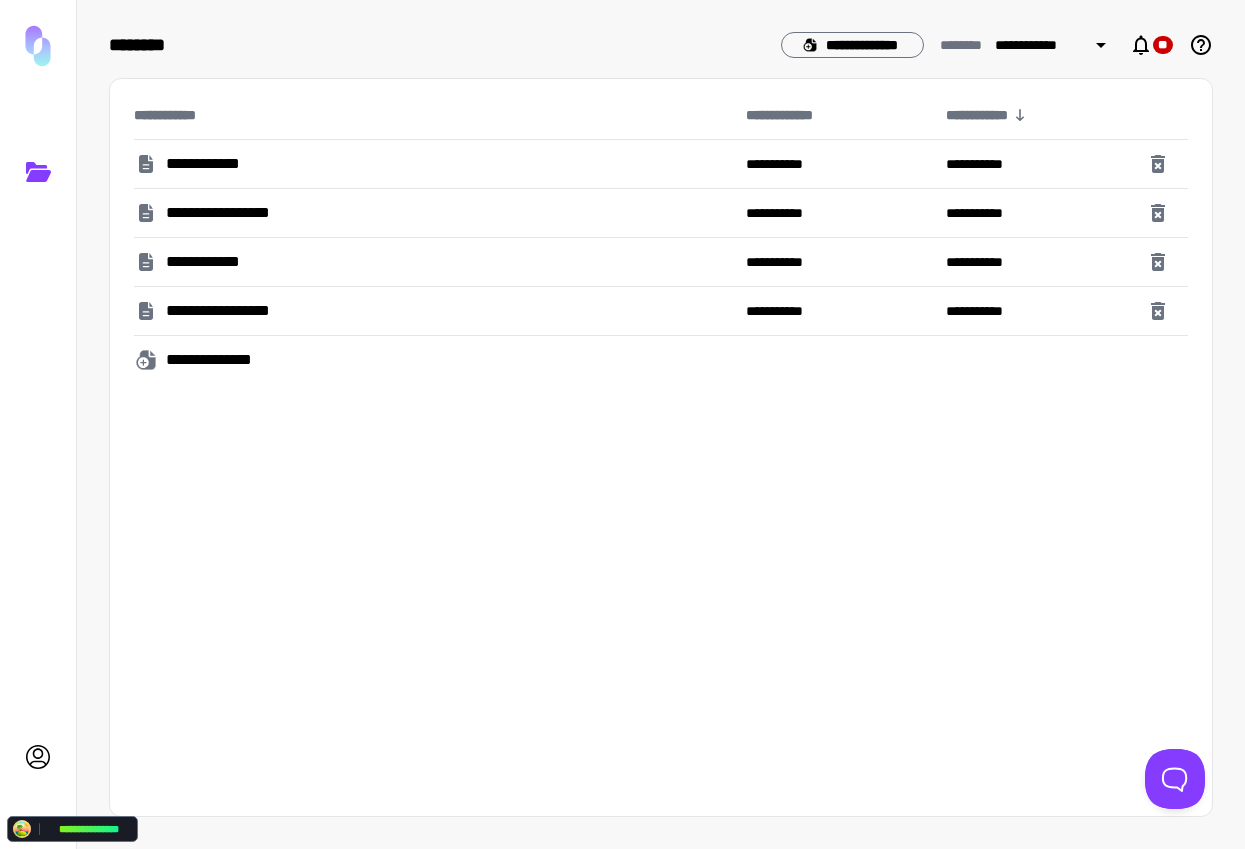 click on "**********" at bounding box center (214, 164) 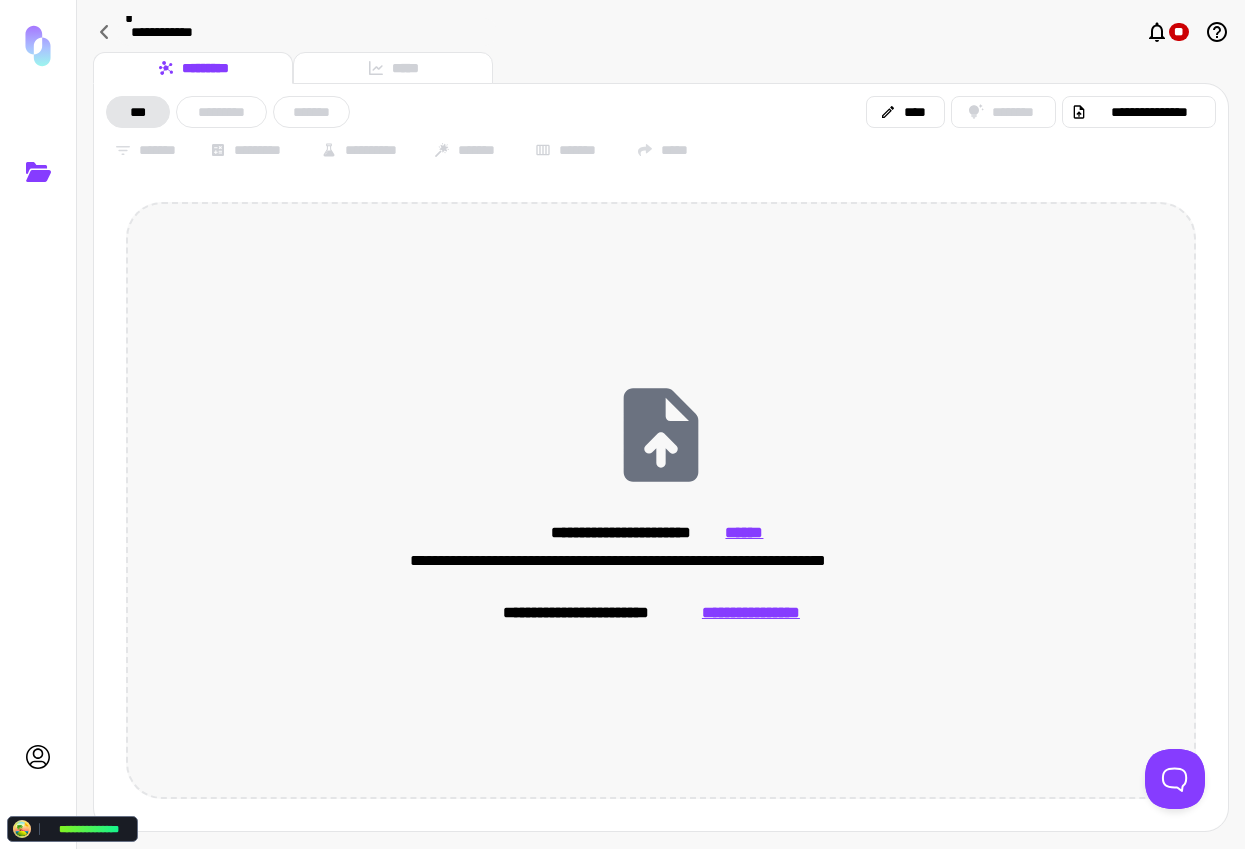 click on "**********" at bounding box center (661, 500) 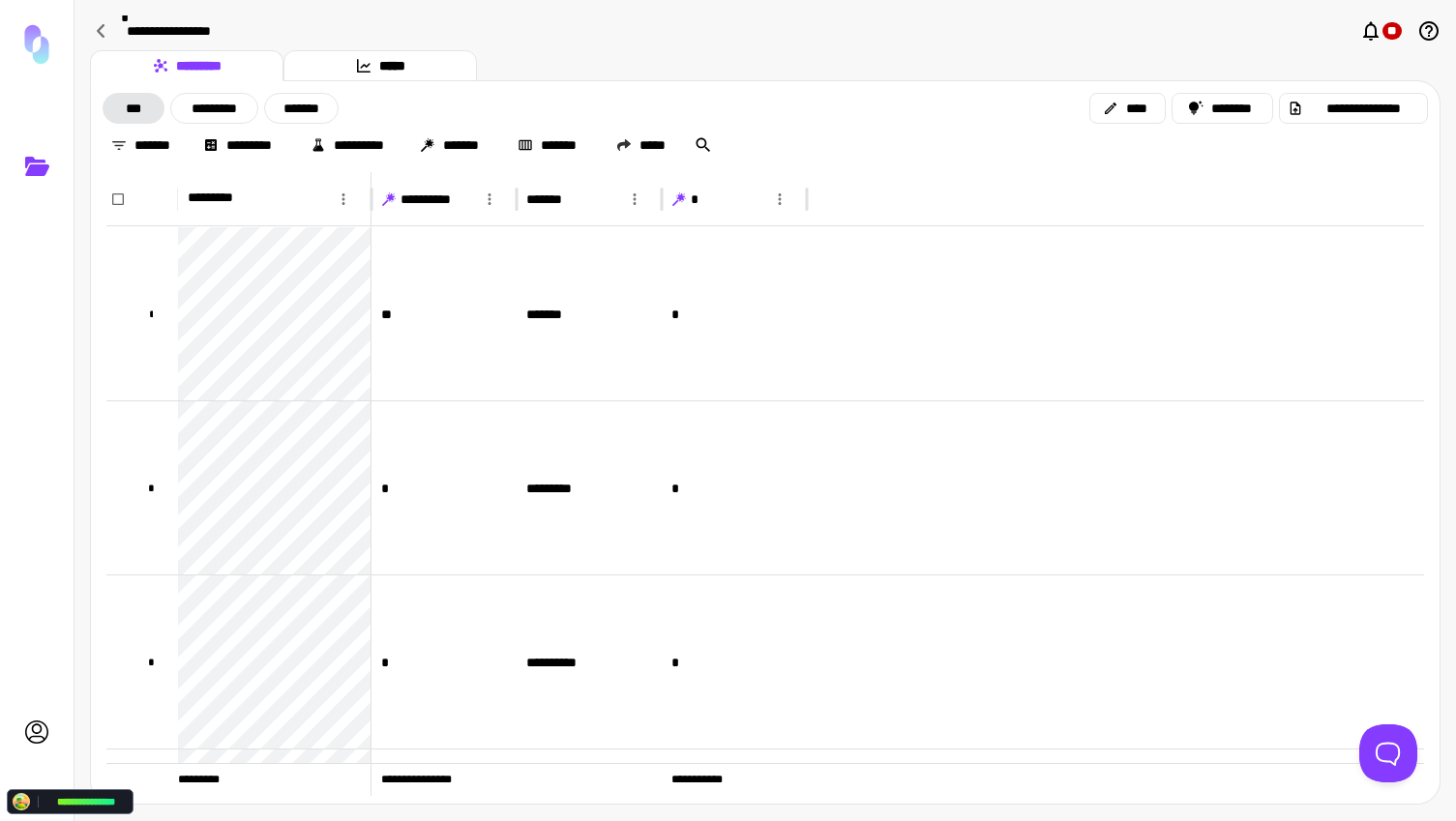 drag, startPoint x: 680, startPoint y: 196, endPoint x: 702, endPoint y: 210, distance: 26.07681 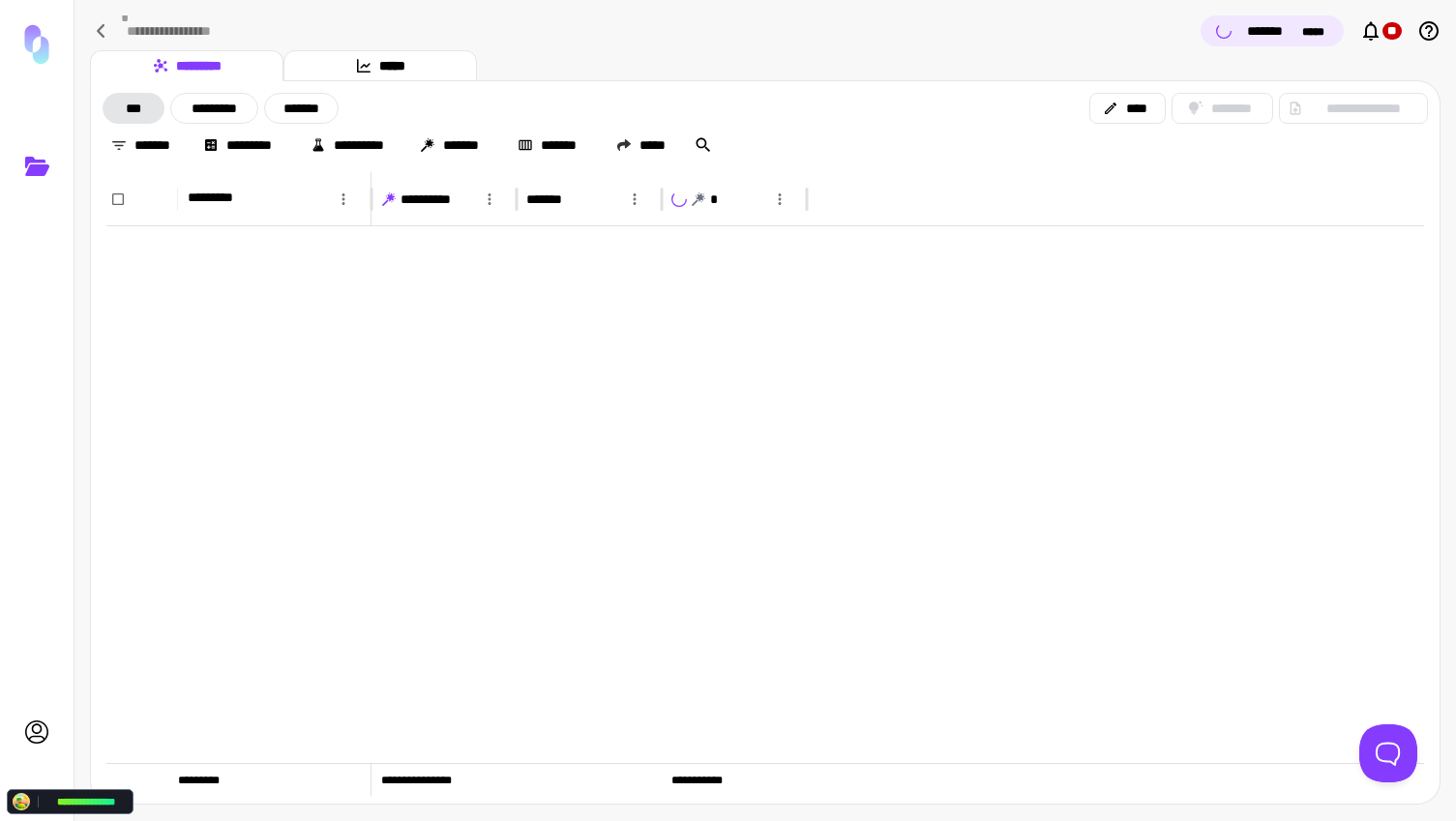 scroll, scrollTop: 3981, scrollLeft: 0, axis: vertical 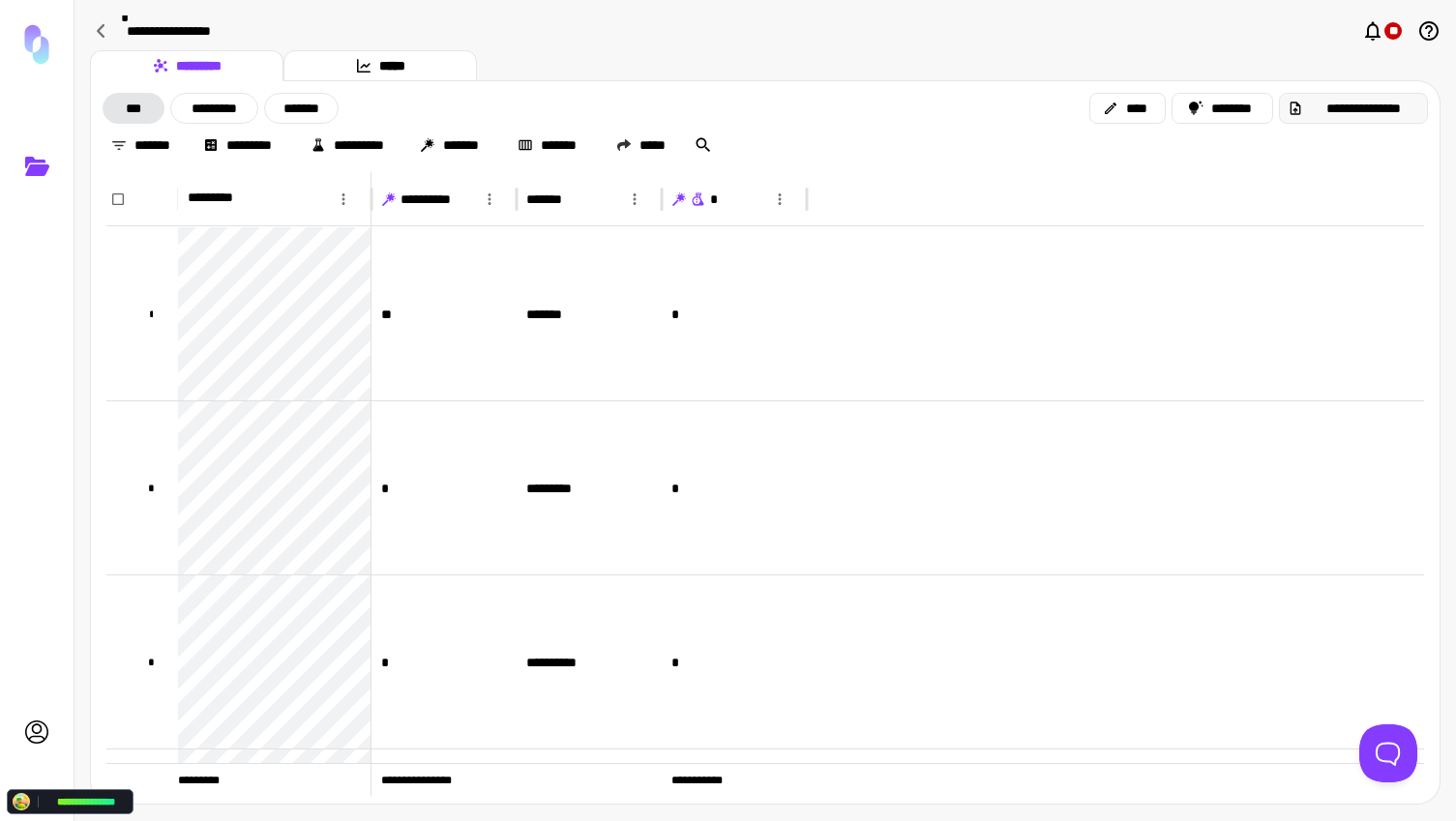 click on "**********" at bounding box center (1363, 108) 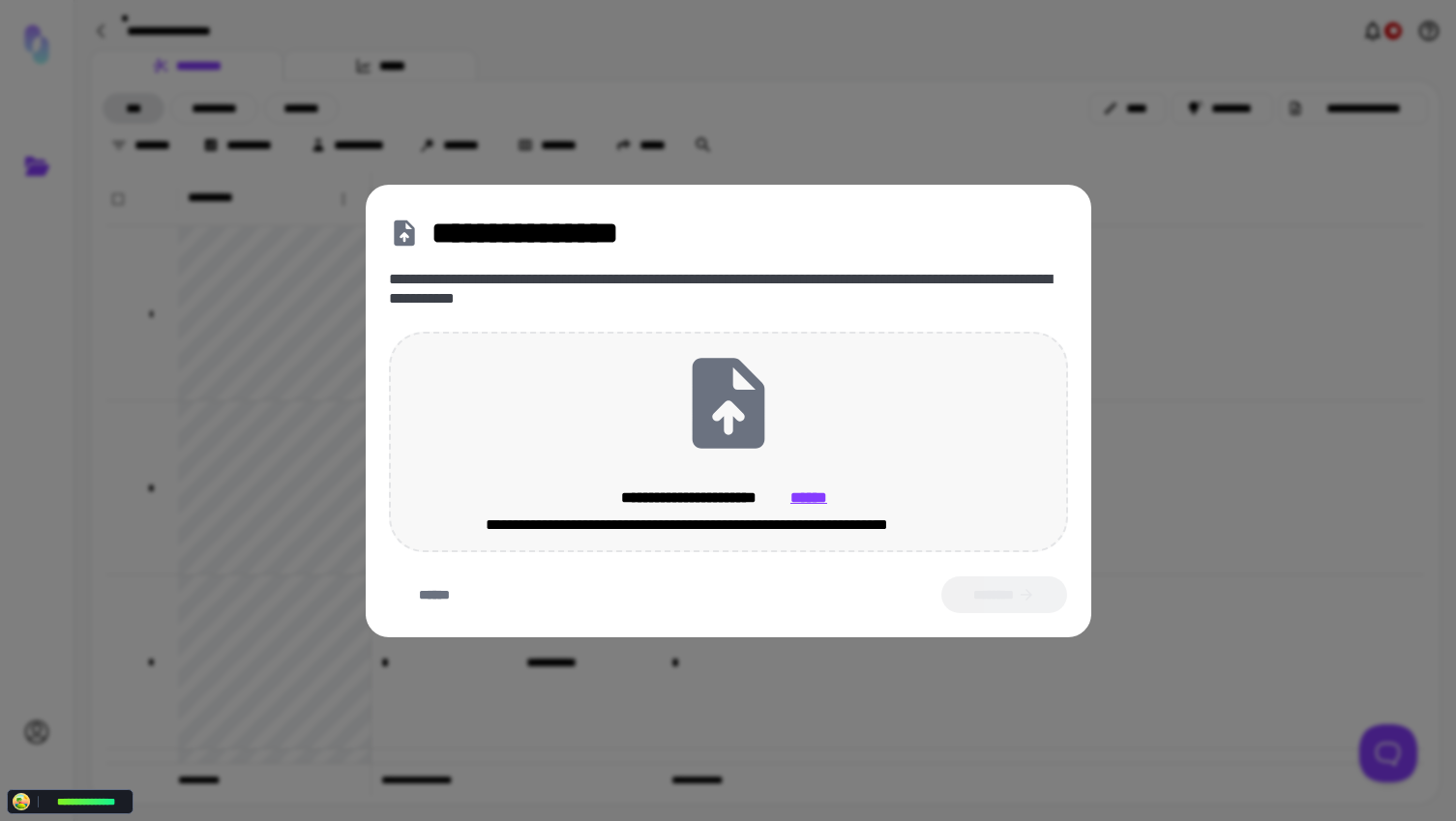 click on "**********" at bounding box center (728, 442) 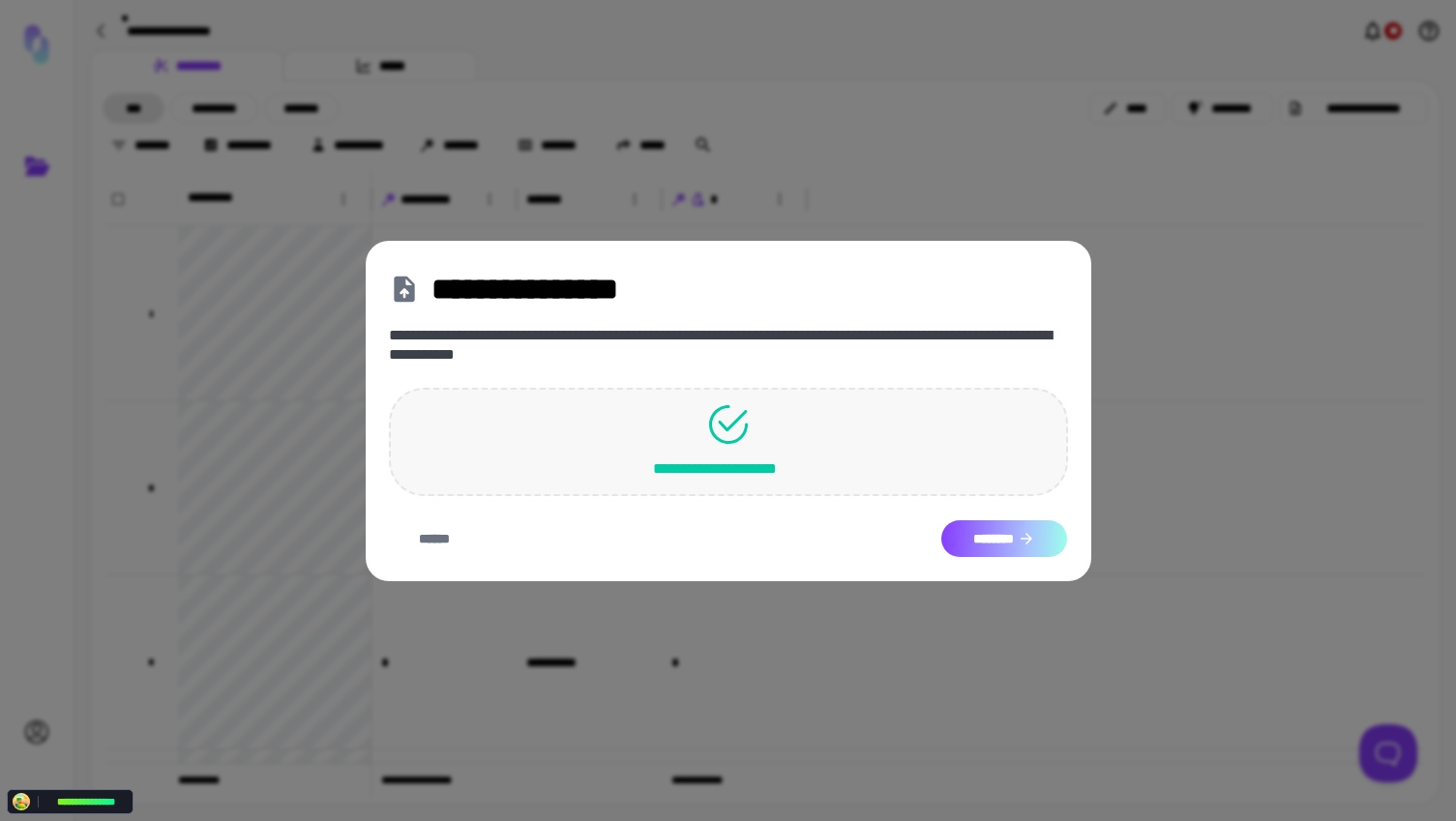 click on "********" at bounding box center (1004, 539) 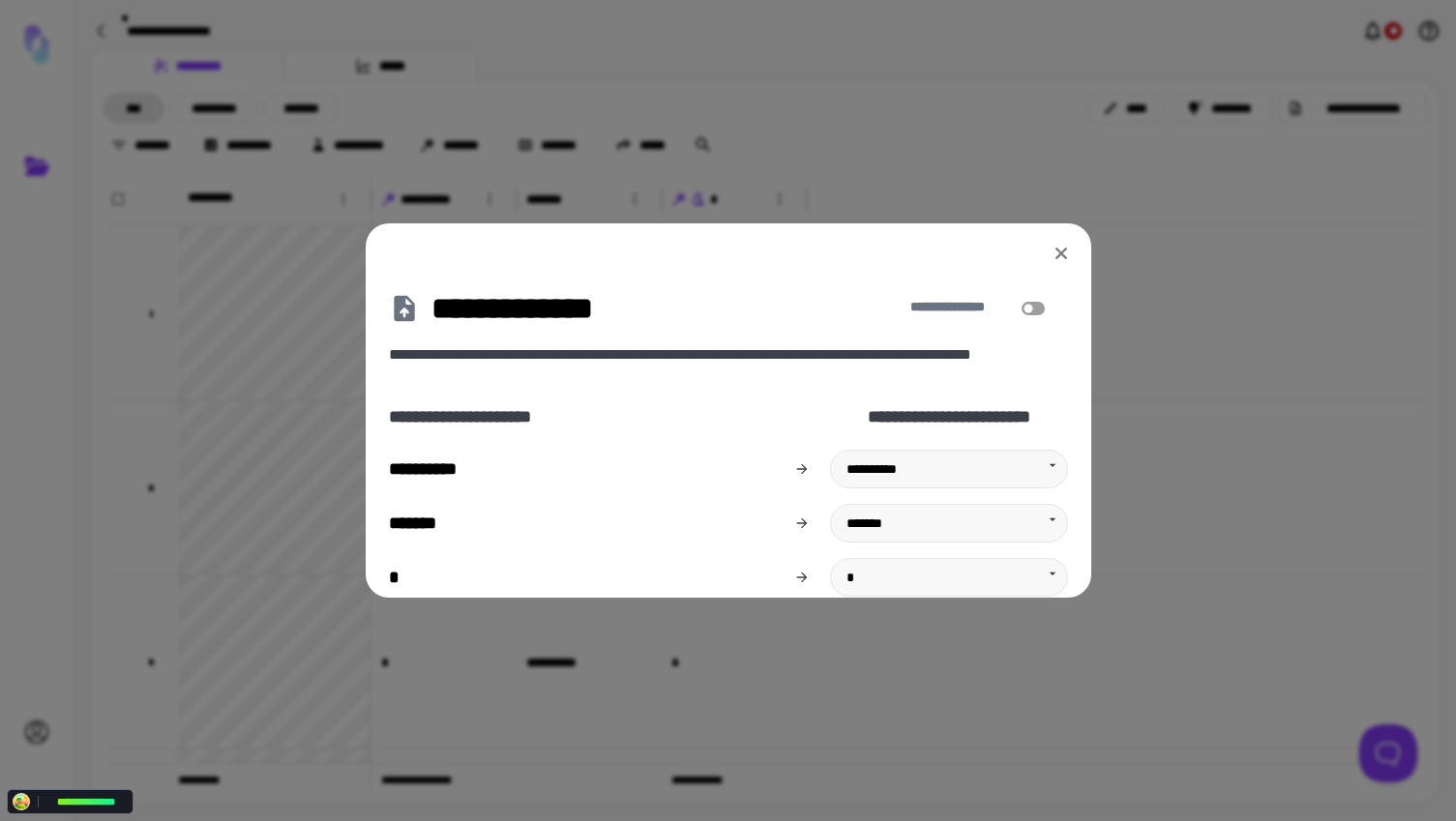 scroll, scrollTop: 60, scrollLeft: 0, axis: vertical 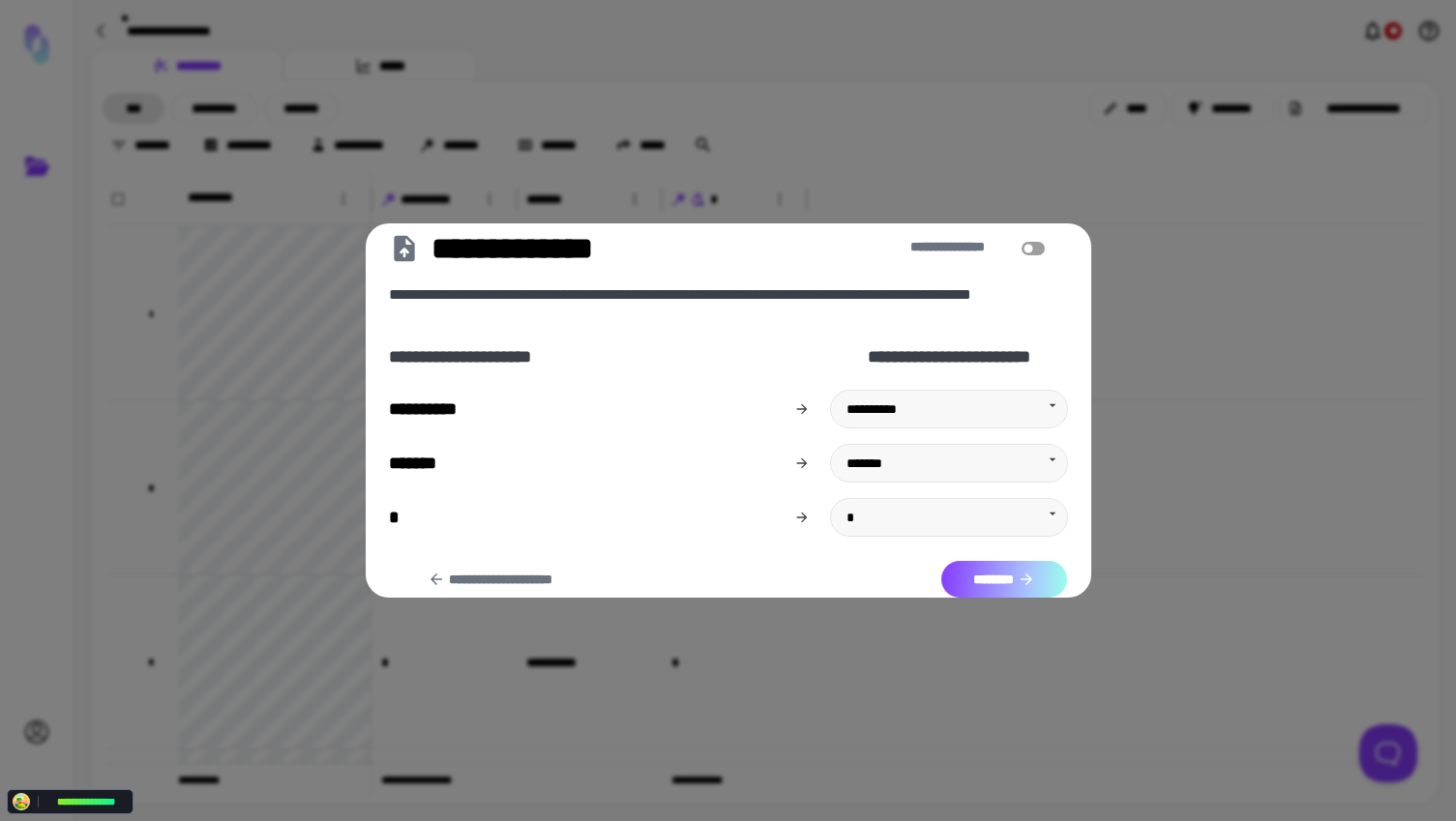 click on "********" at bounding box center [1004, 579] 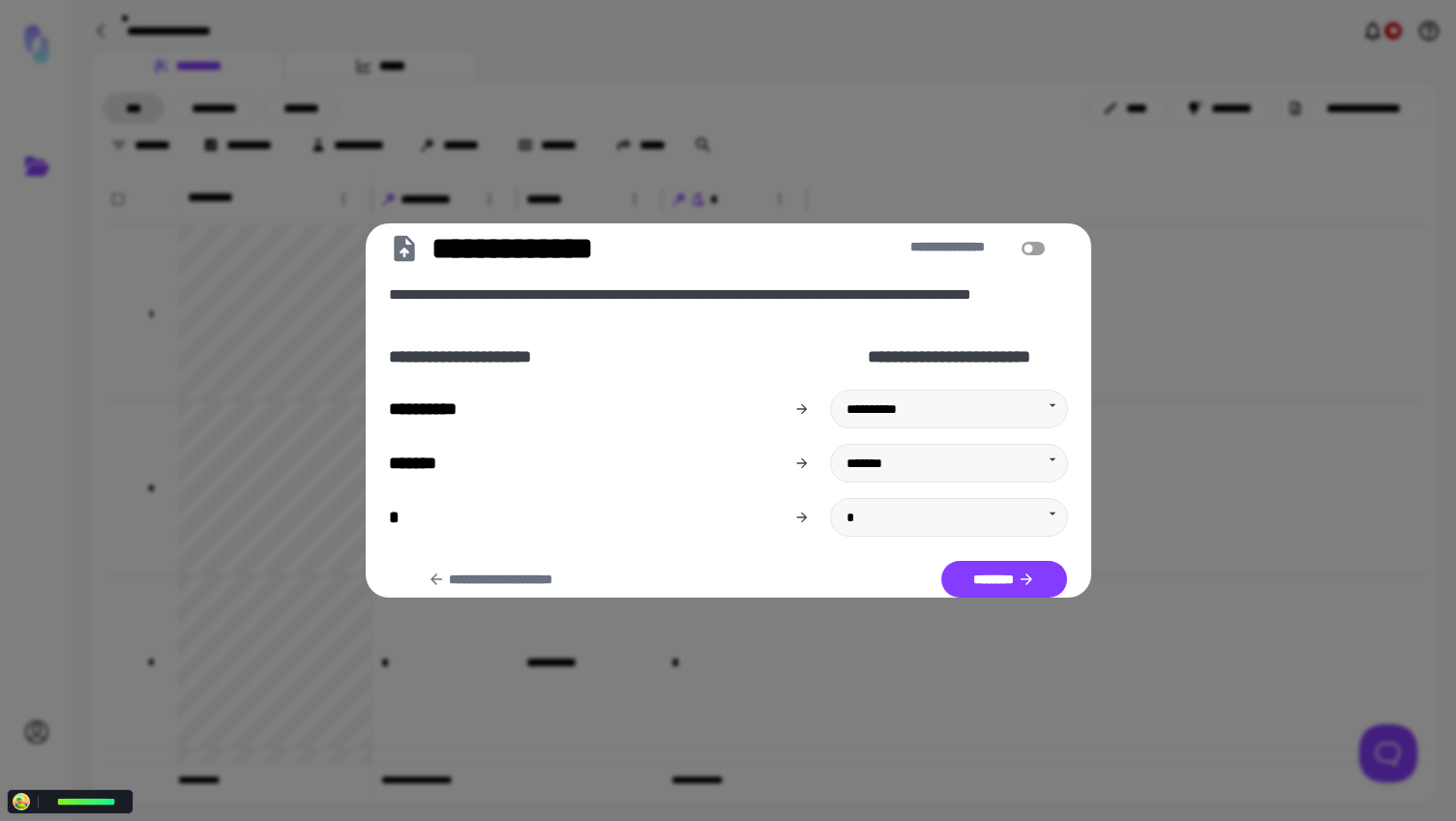 scroll, scrollTop: 0, scrollLeft: 0, axis: both 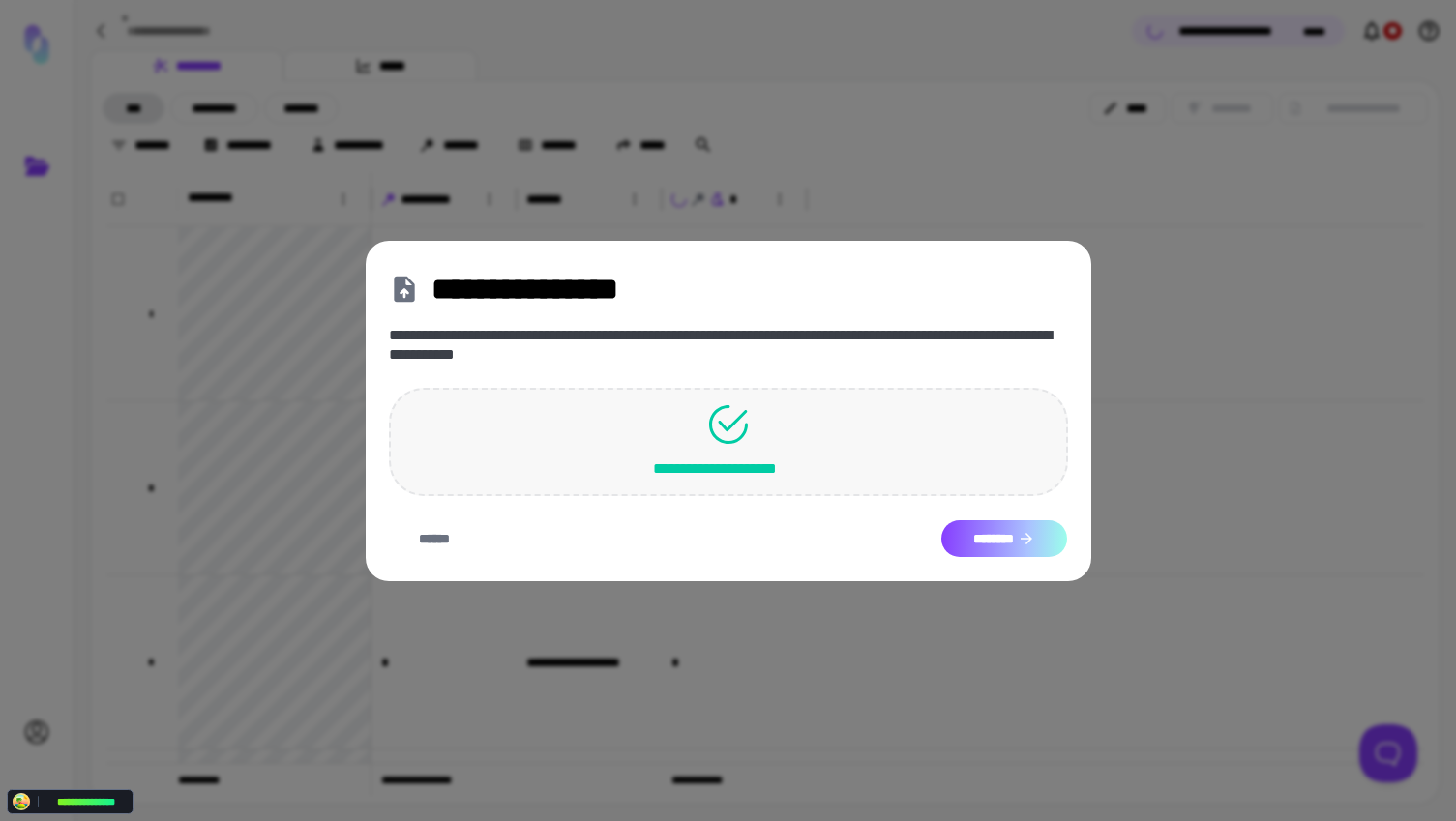 click on "********" at bounding box center (1004, 539) 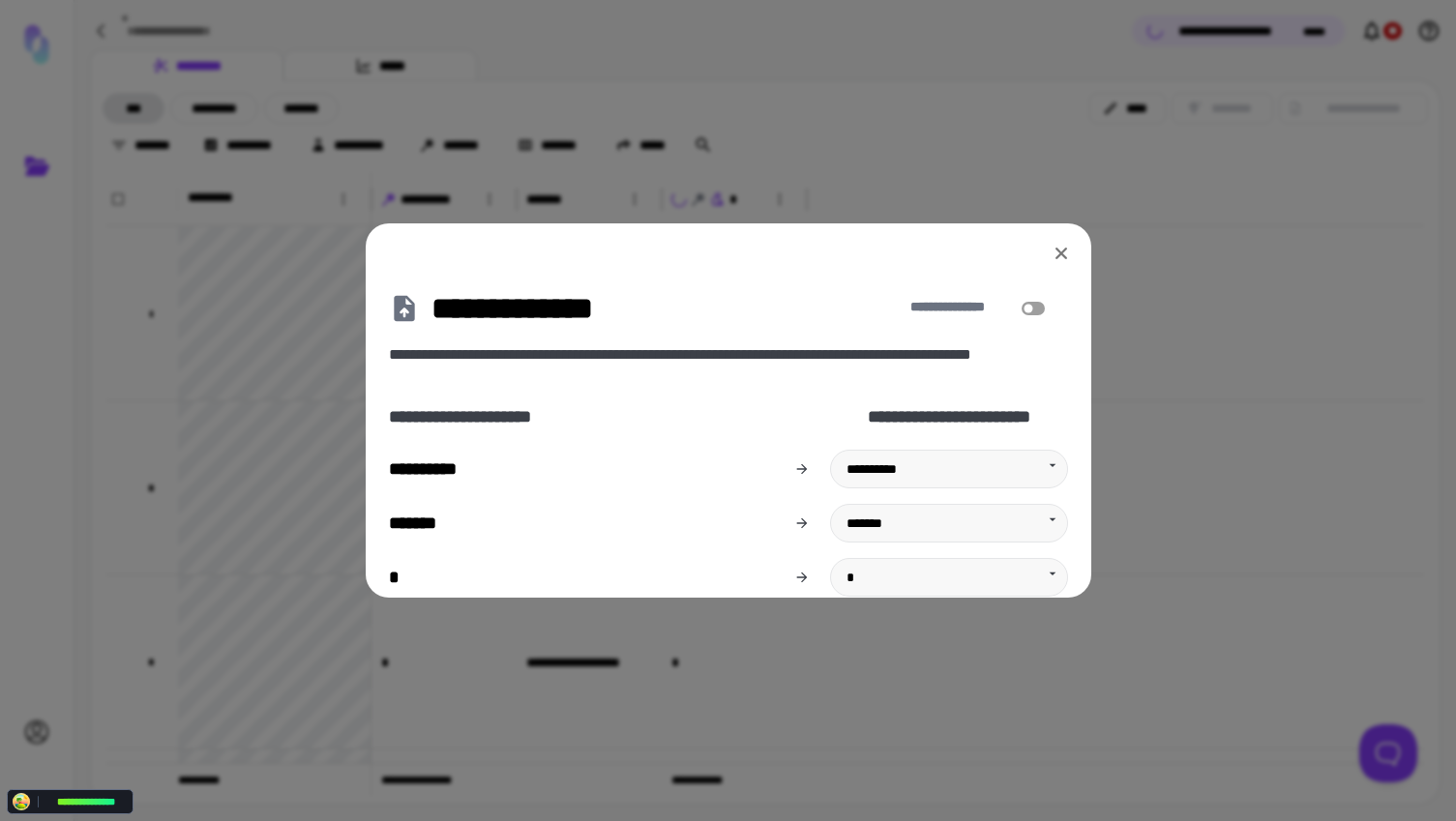 scroll, scrollTop: 60, scrollLeft: 0, axis: vertical 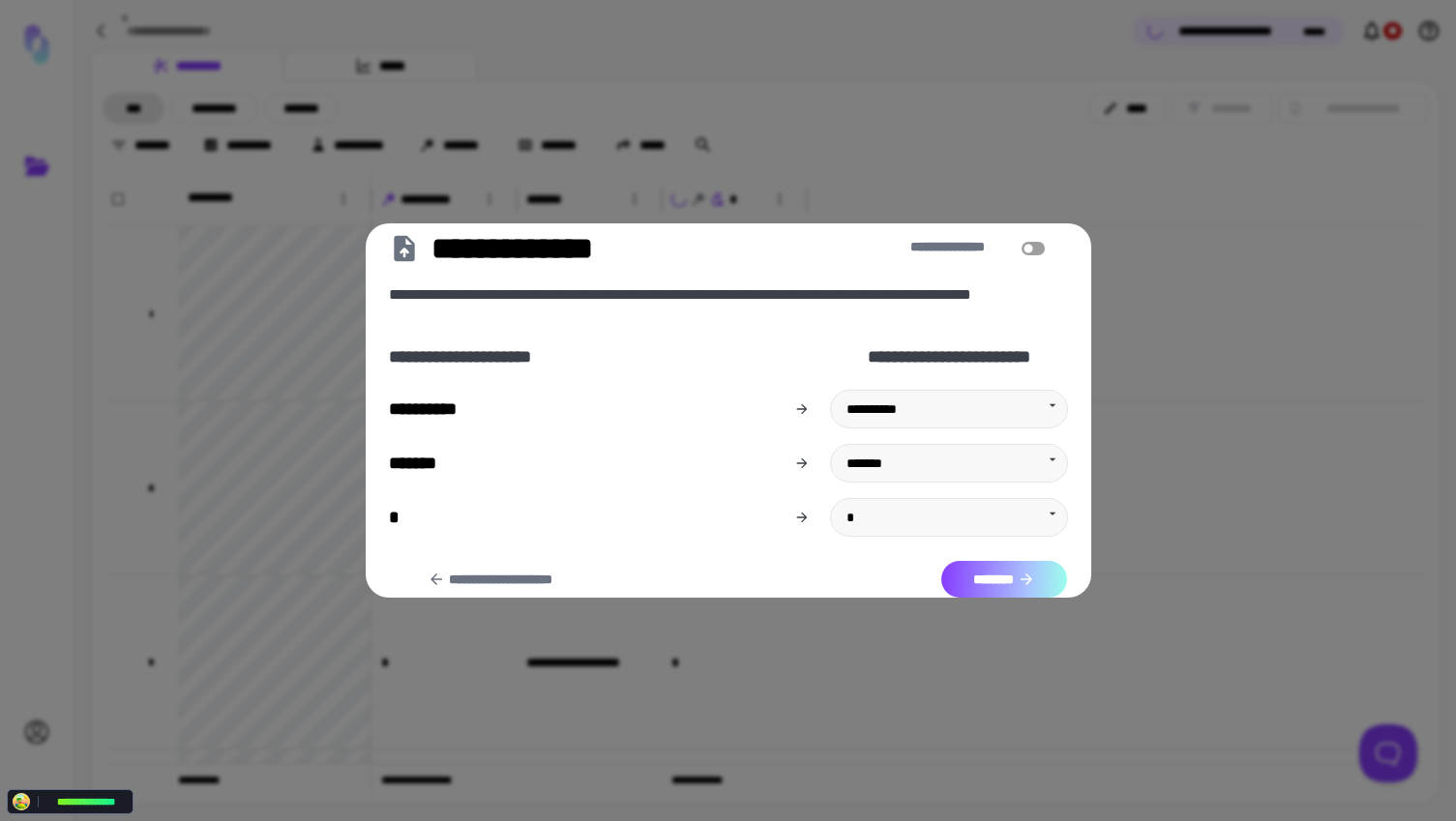 click on "********" at bounding box center (1004, 579) 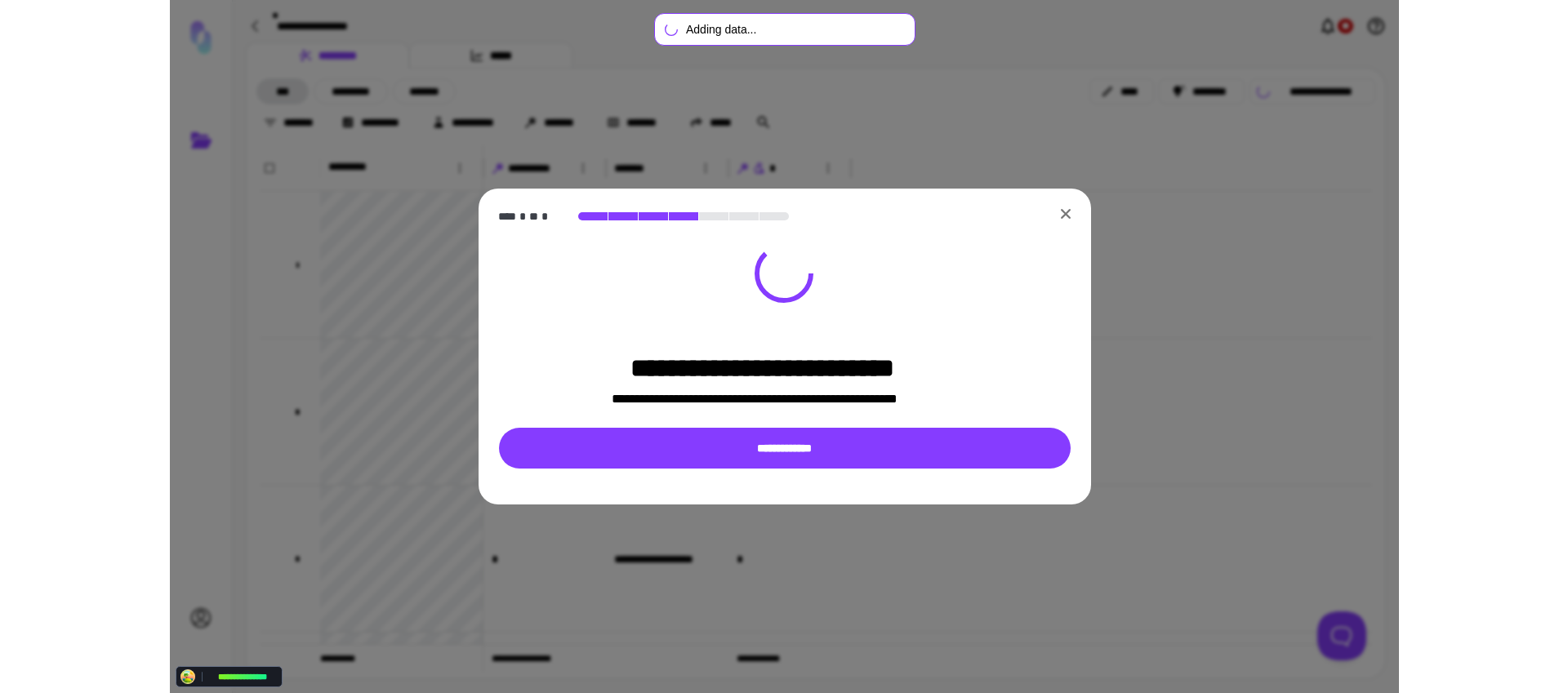 scroll, scrollTop: 0, scrollLeft: 0, axis: both 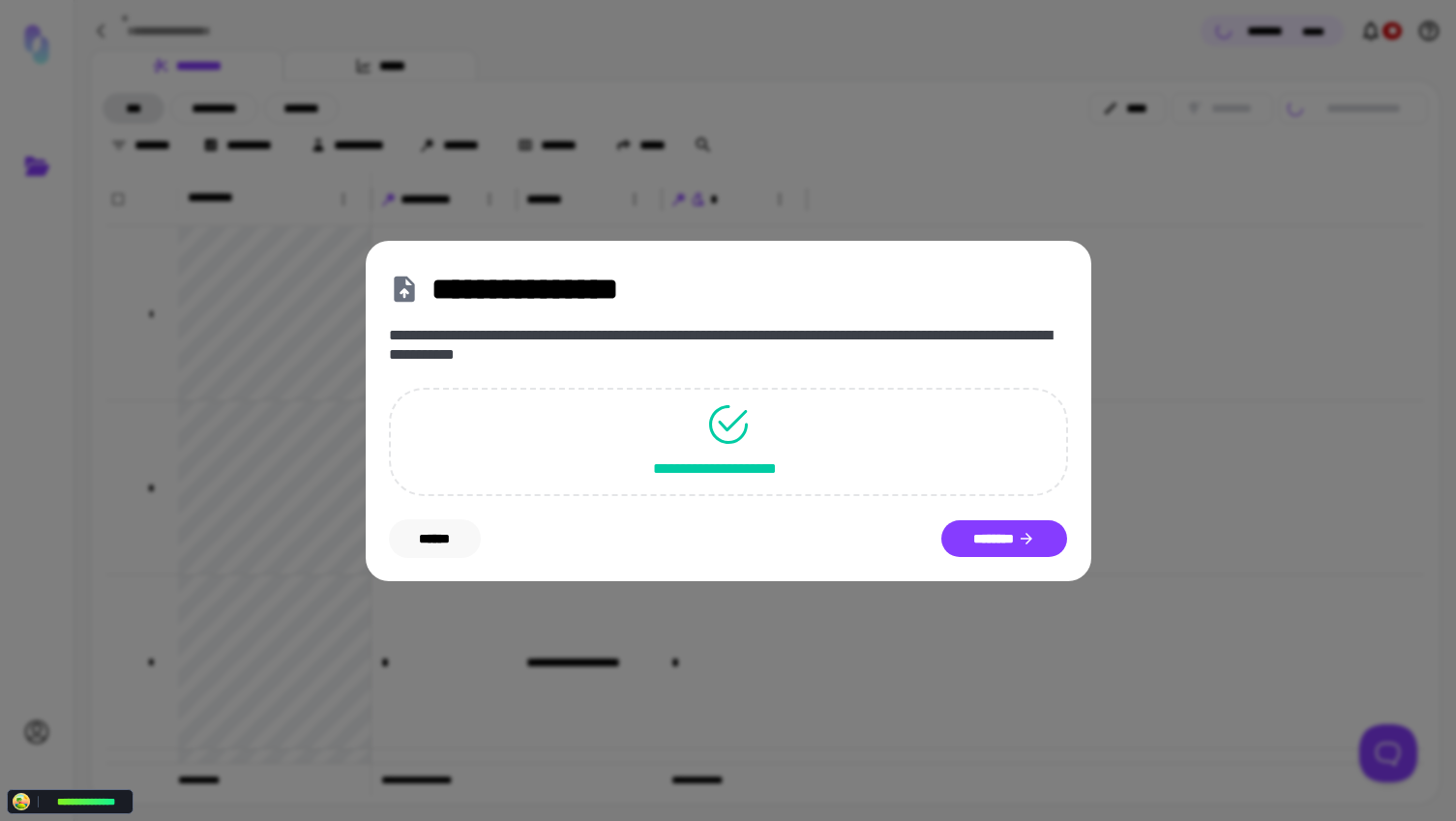 click on "******" at bounding box center (434, 539) 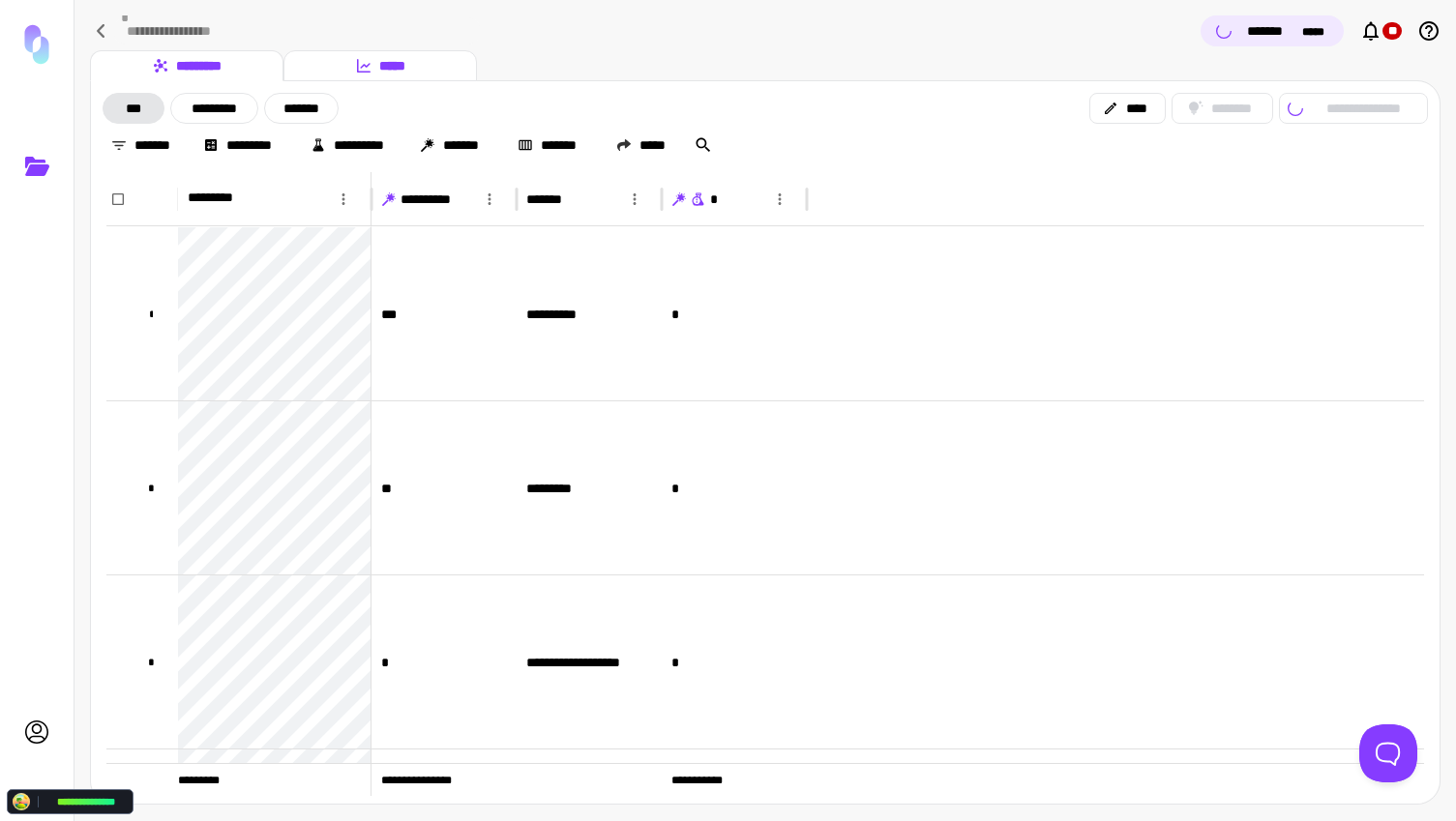 click on "*****" at bounding box center [380, 66] 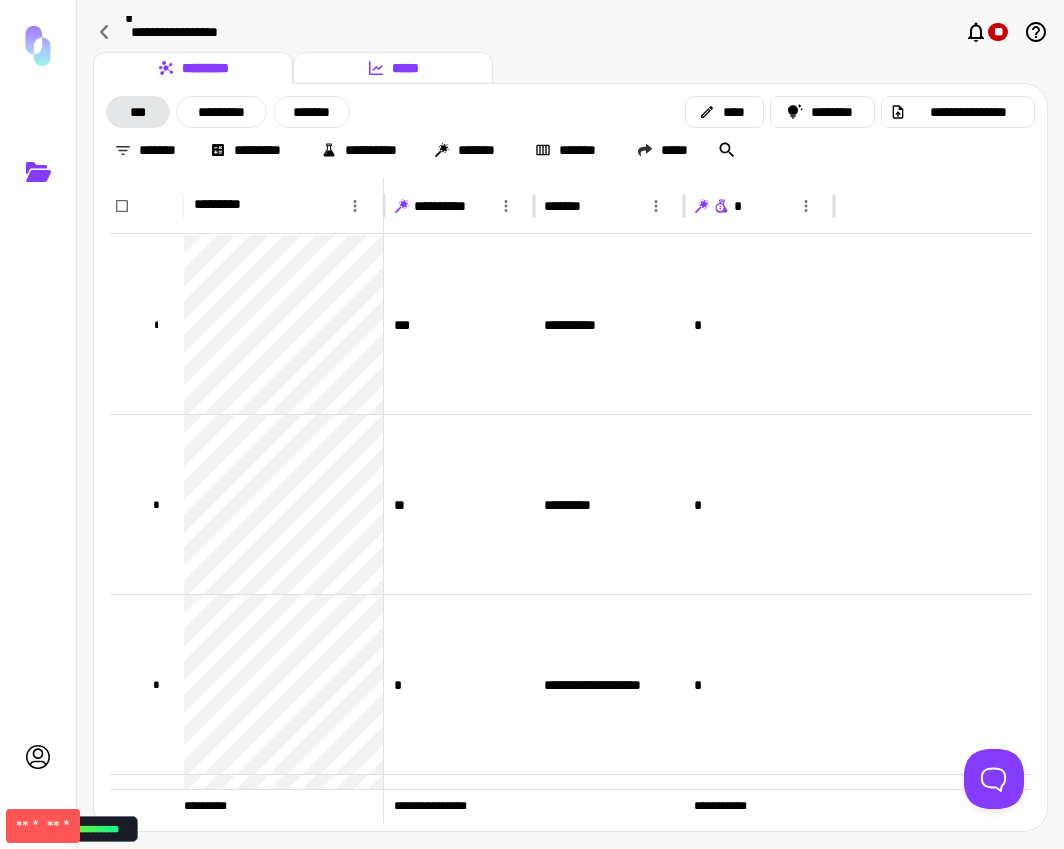 click on "*****" at bounding box center [393, 68] 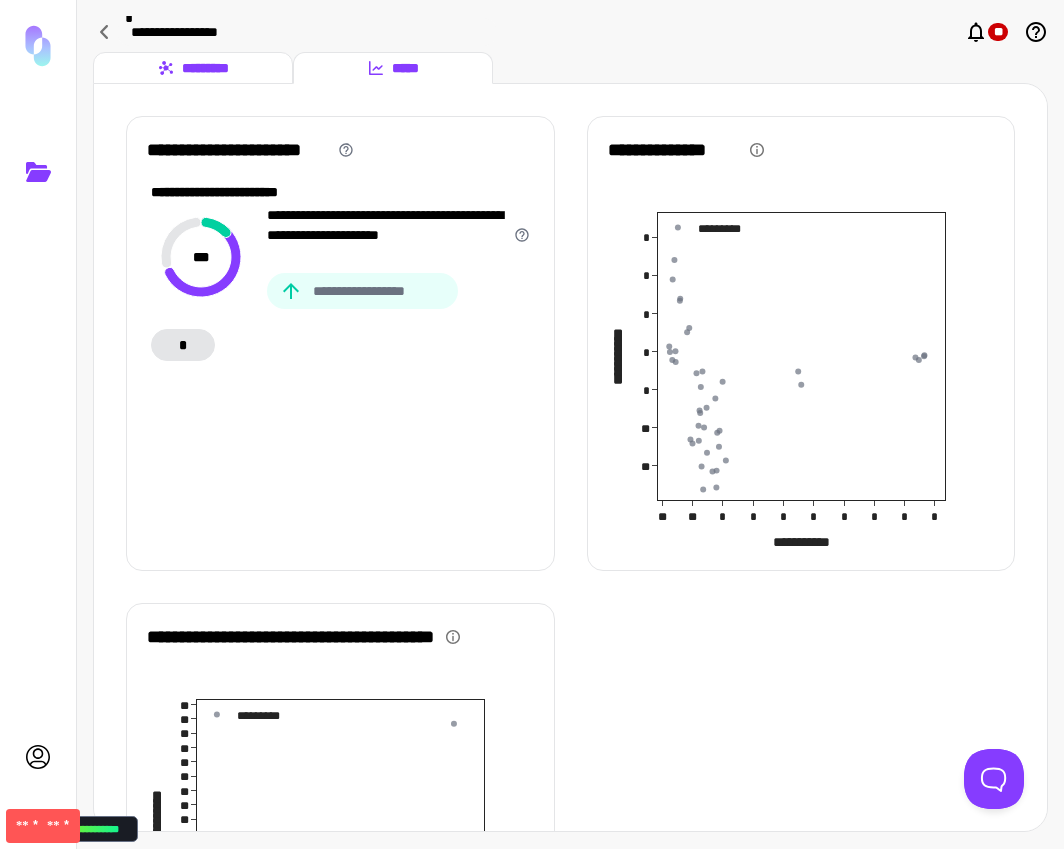 click on "*********" at bounding box center (193, 68) 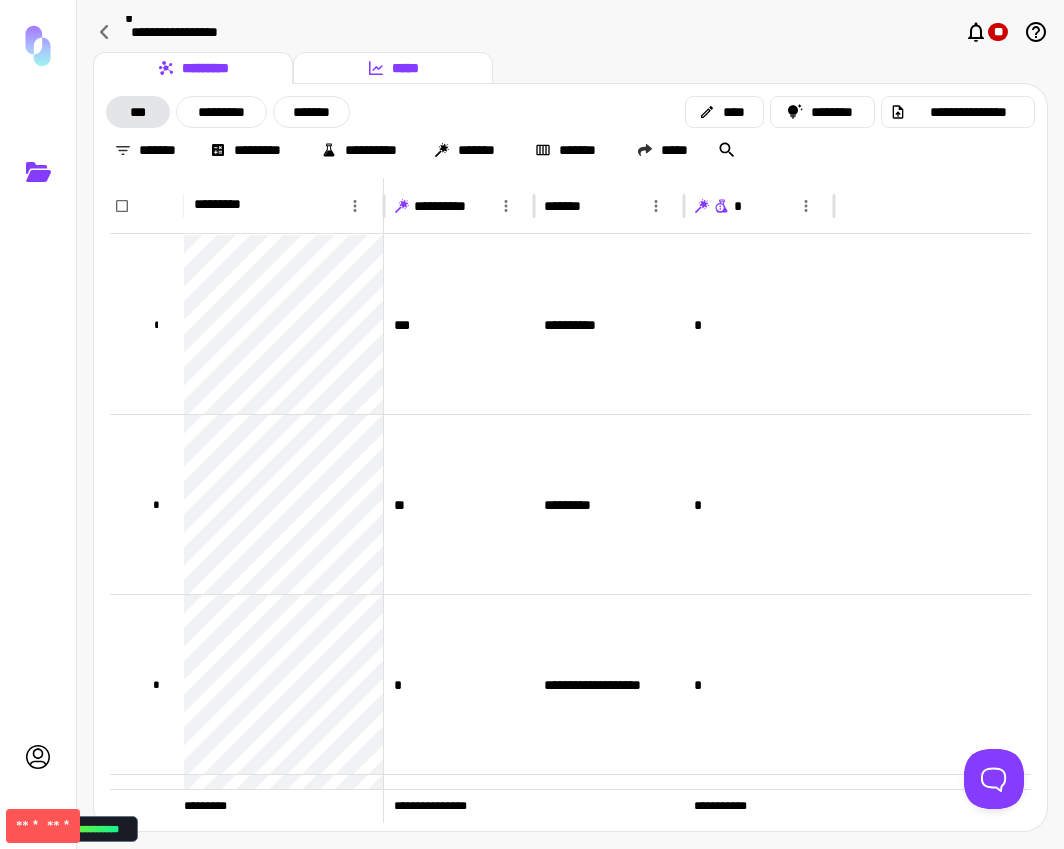 click on "*****" at bounding box center [393, 68] 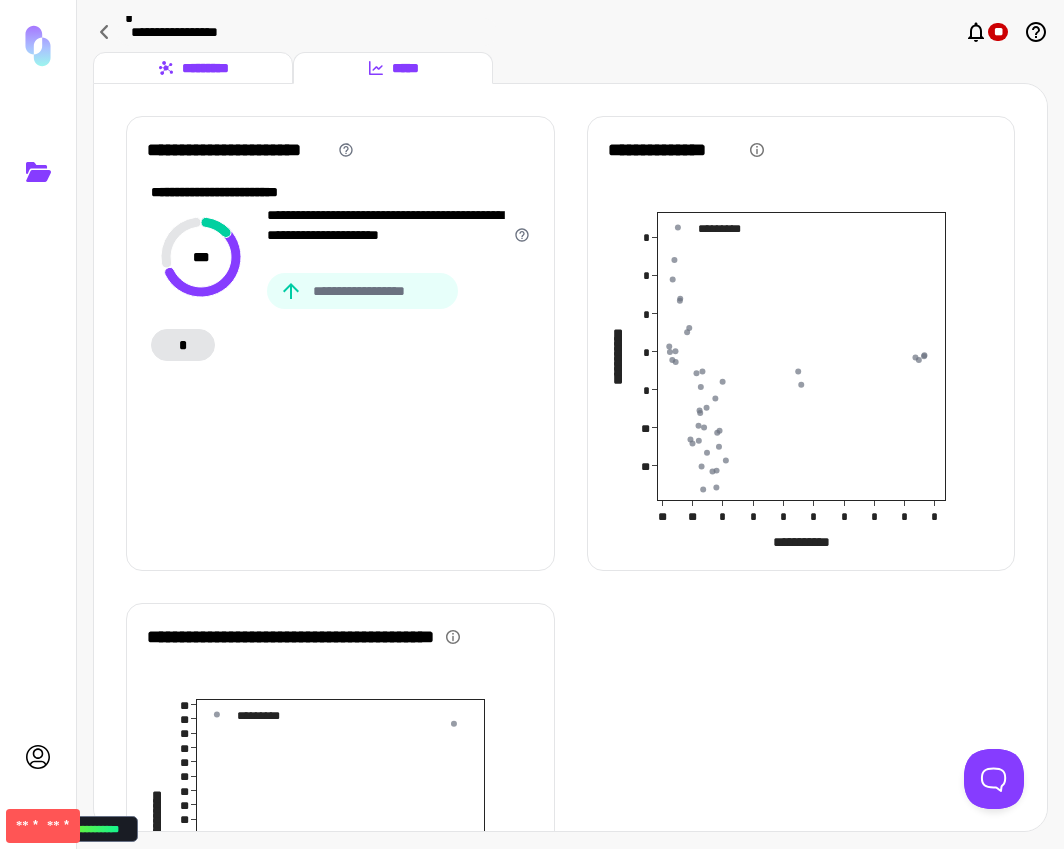 click on "*********" at bounding box center [193, 68] 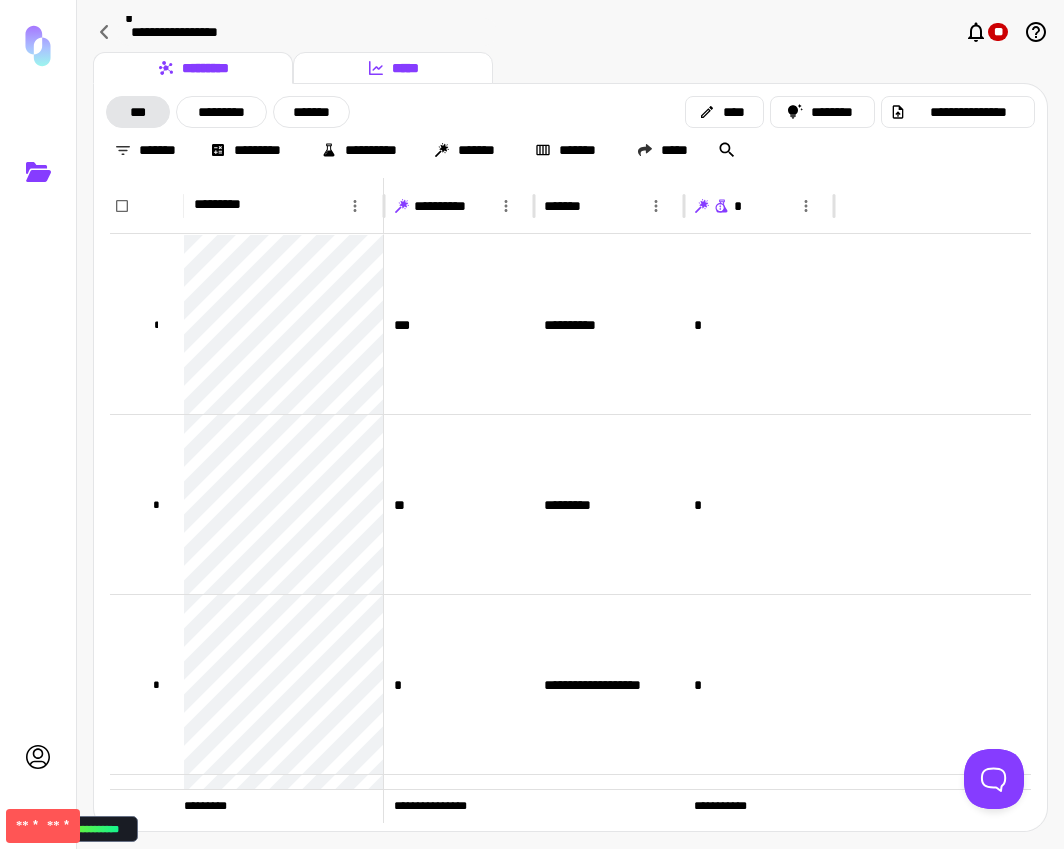click on "*****" at bounding box center [393, 68] 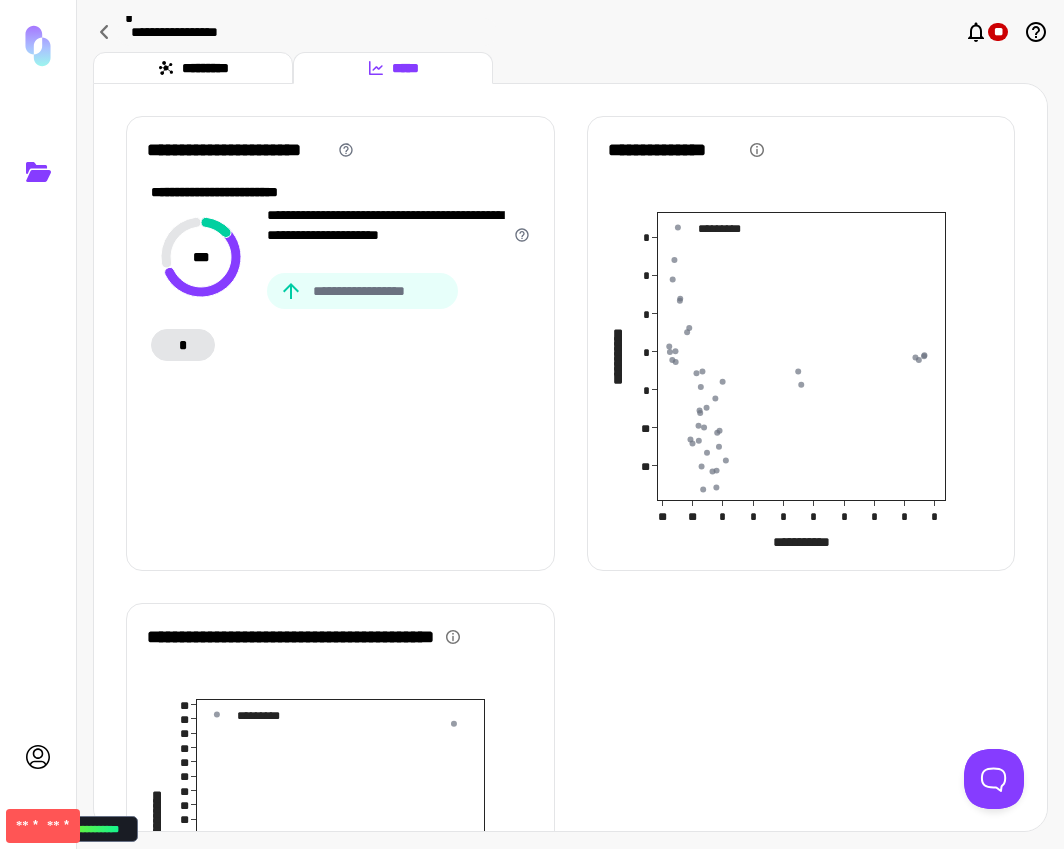 click on "*********" at bounding box center [193, 68] 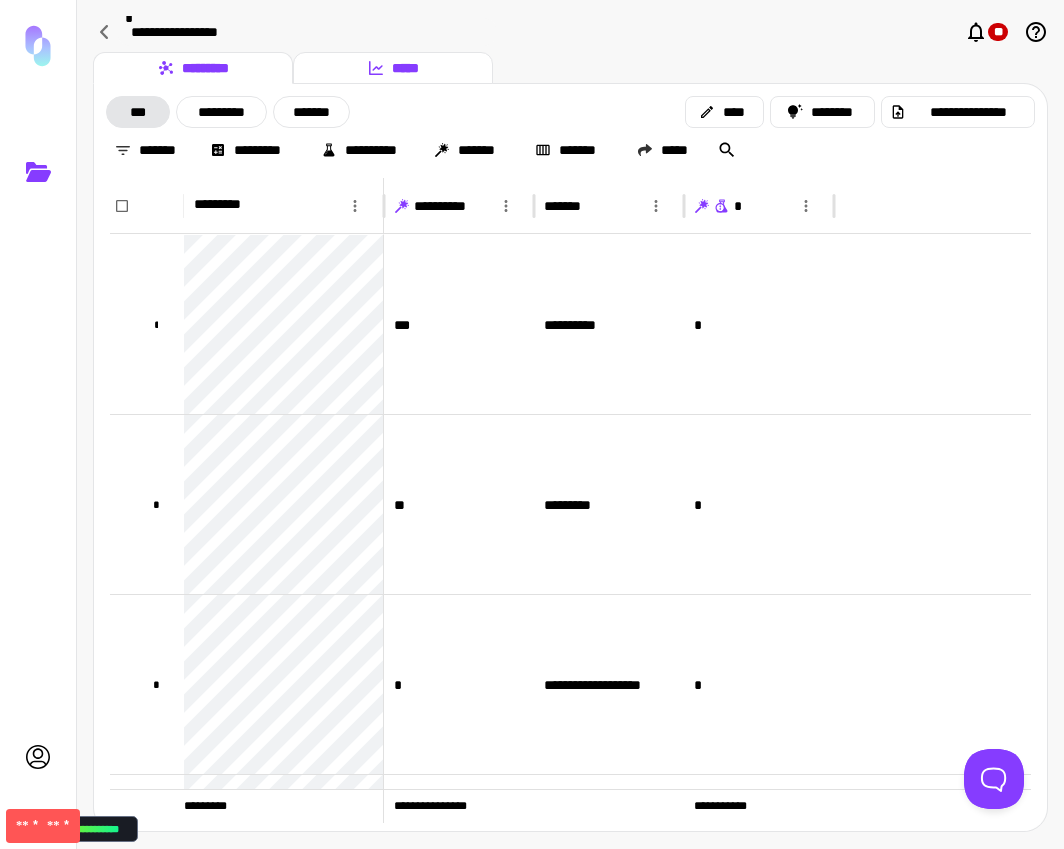 click on "*****" at bounding box center [393, 68] 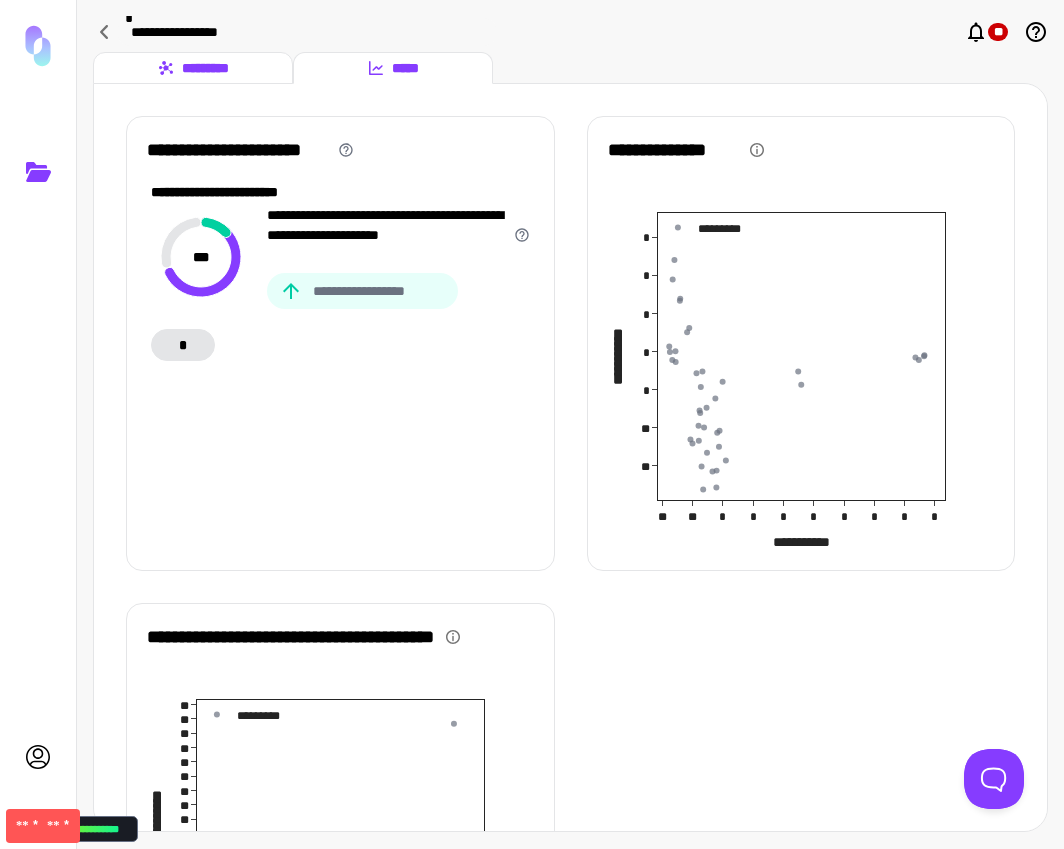 drag, startPoint x: 137, startPoint y: 67, endPoint x: 128, endPoint y: 75, distance: 12.0415945 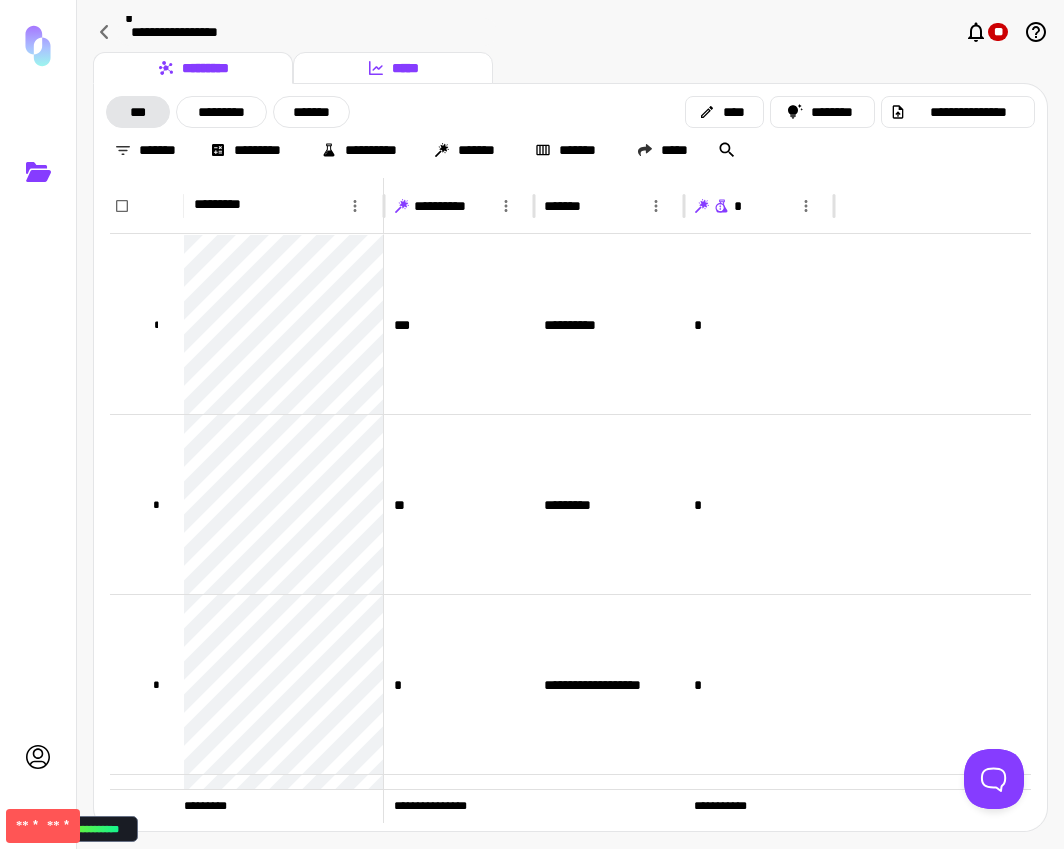 click on "*****" at bounding box center (393, 68) 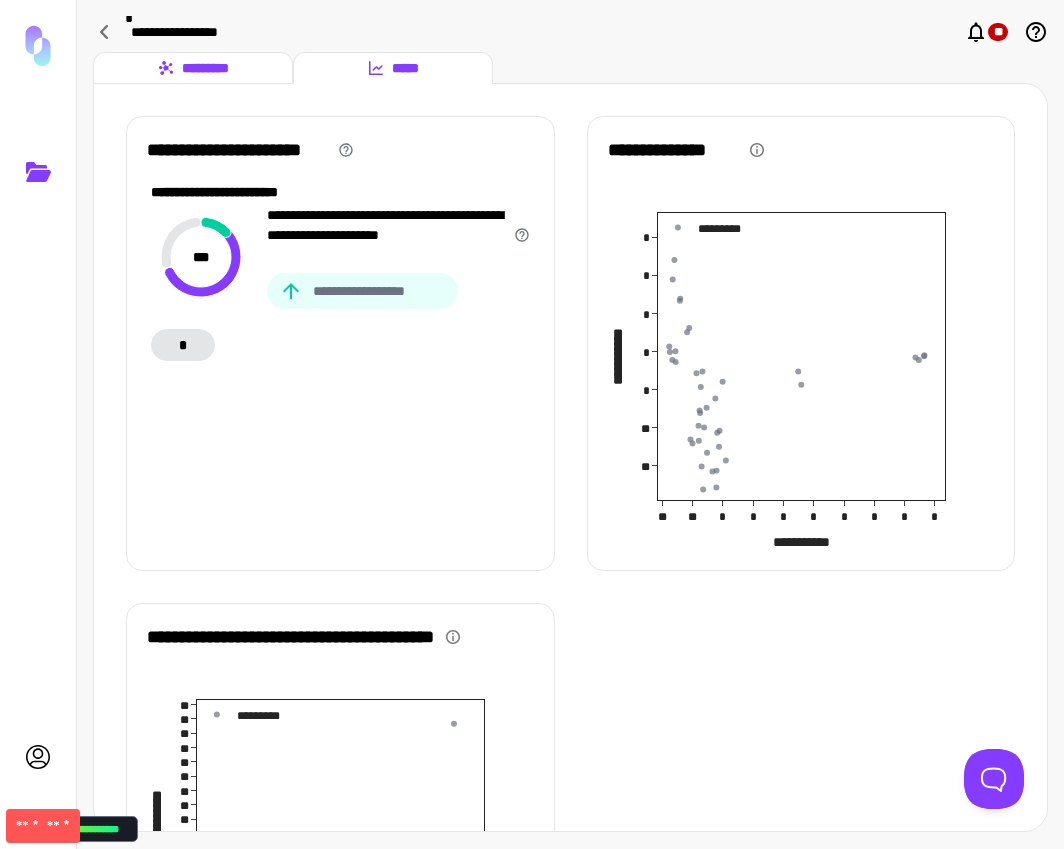 click on "*********" at bounding box center (193, 68) 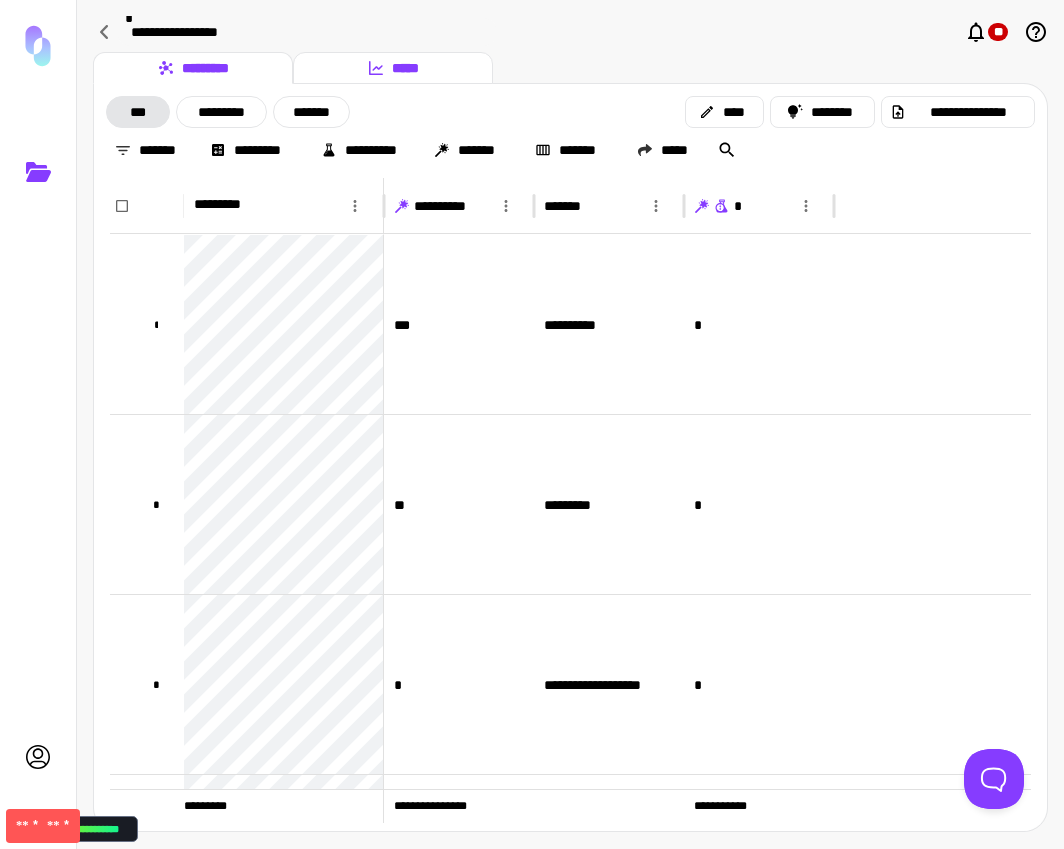 click on "*****" at bounding box center [393, 68] 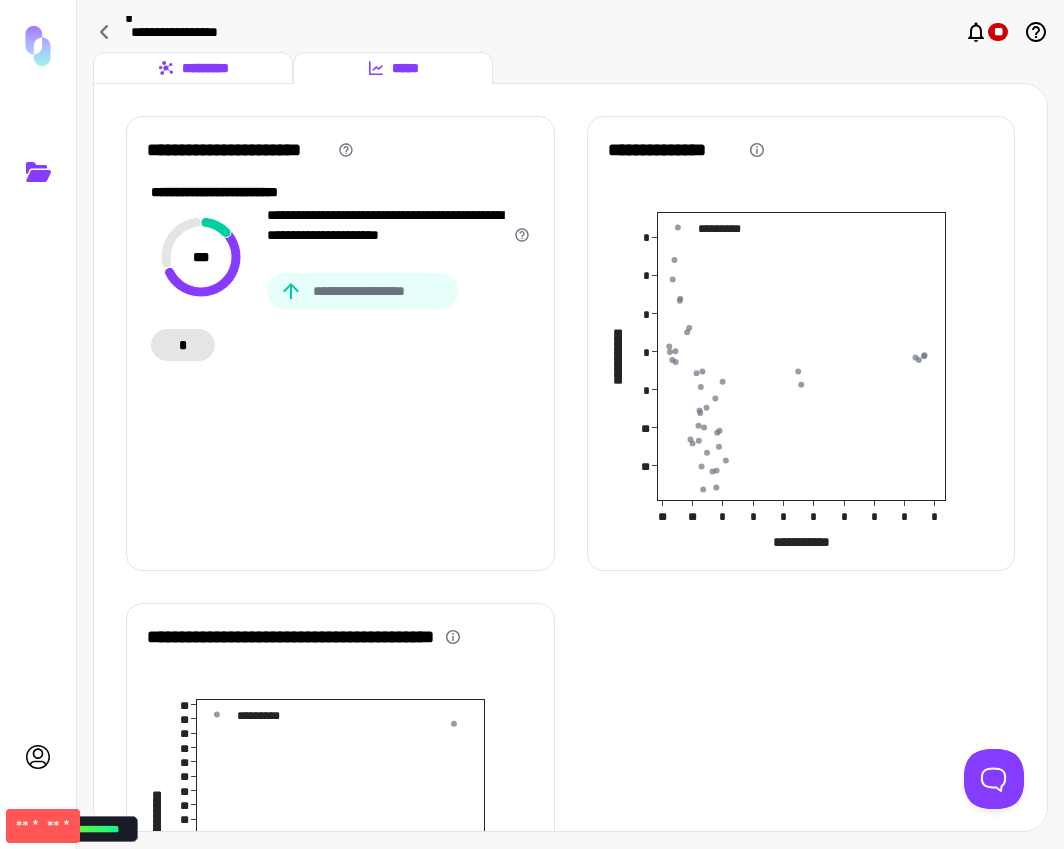 click on "*********" at bounding box center (193, 68) 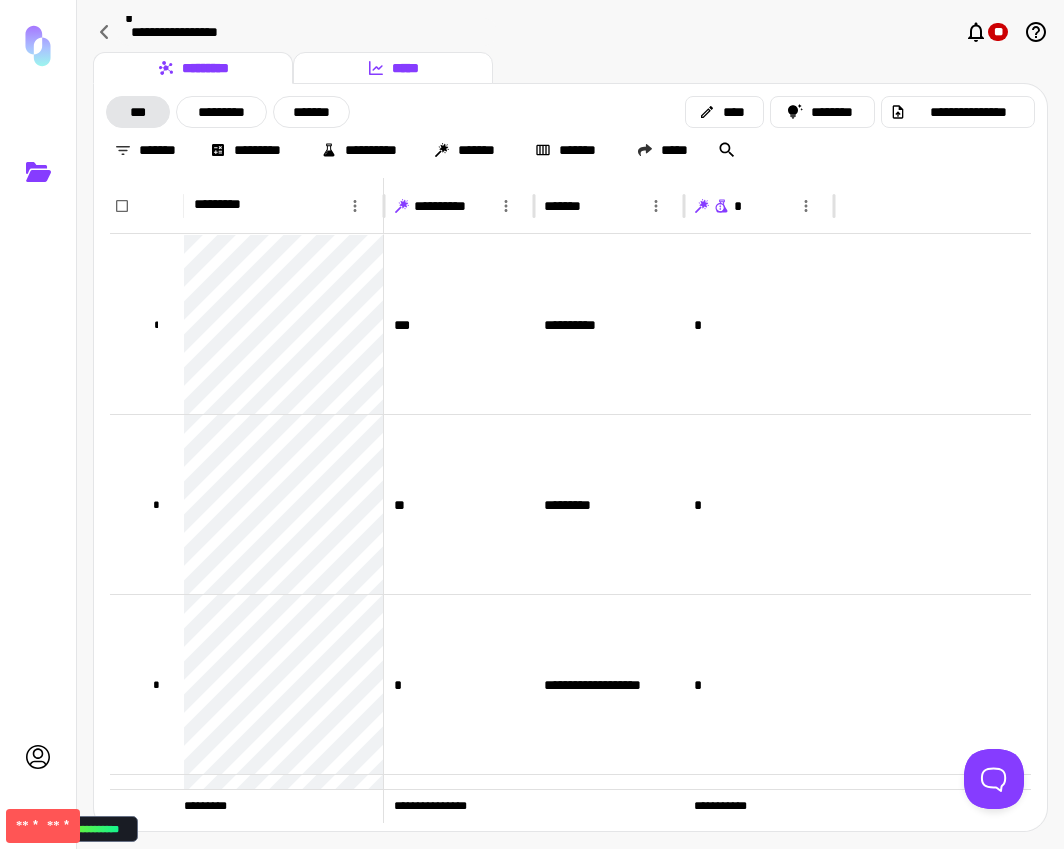 click on "*****" at bounding box center [393, 68] 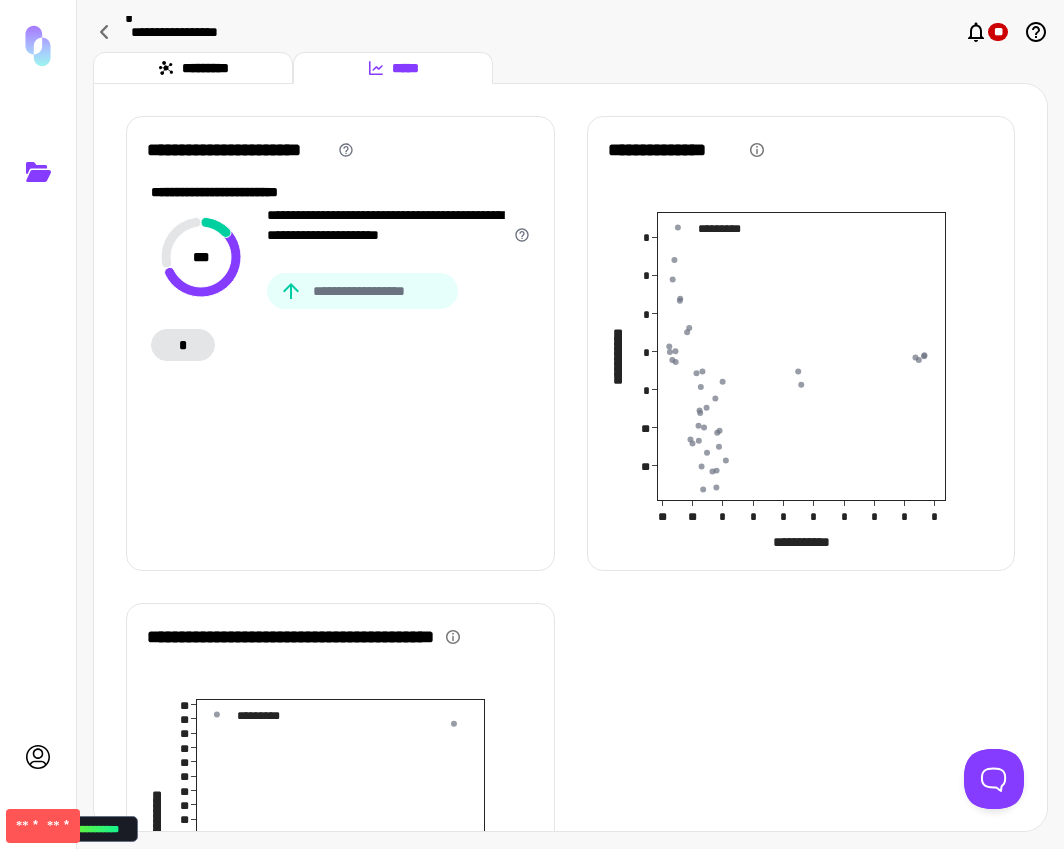click on "*********" at bounding box center (193, 68) 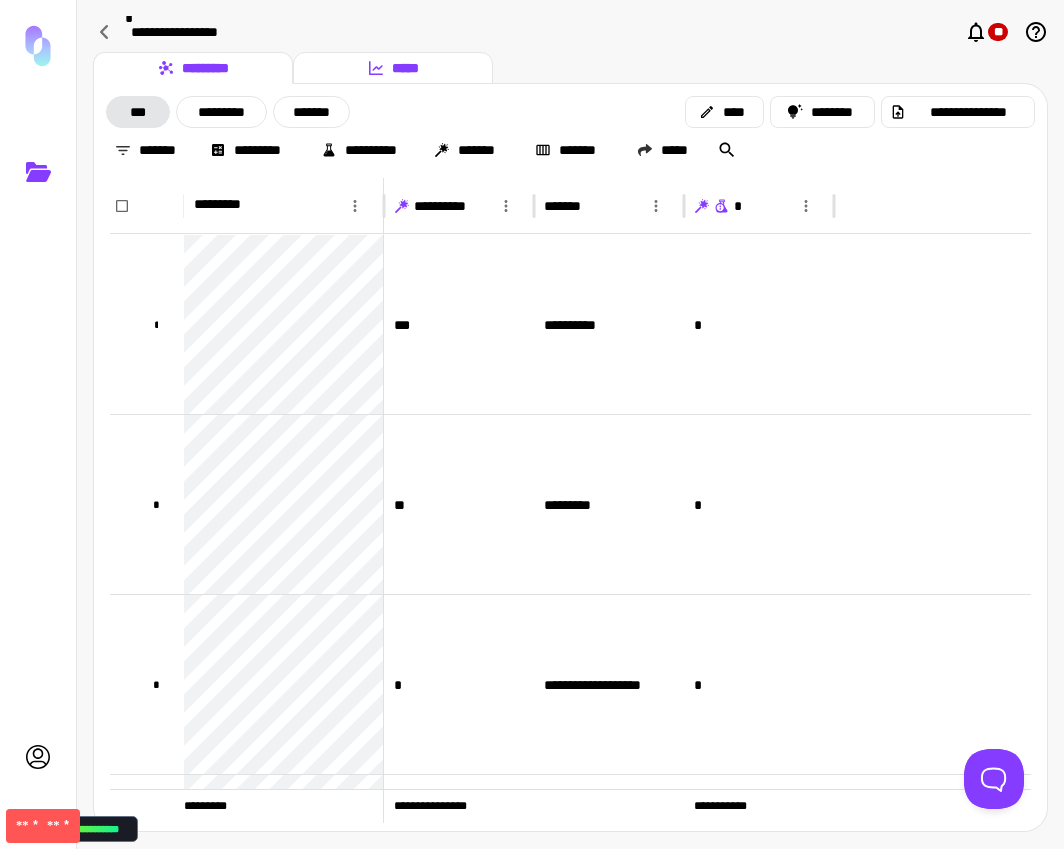 click at bounding box center [376, 68] 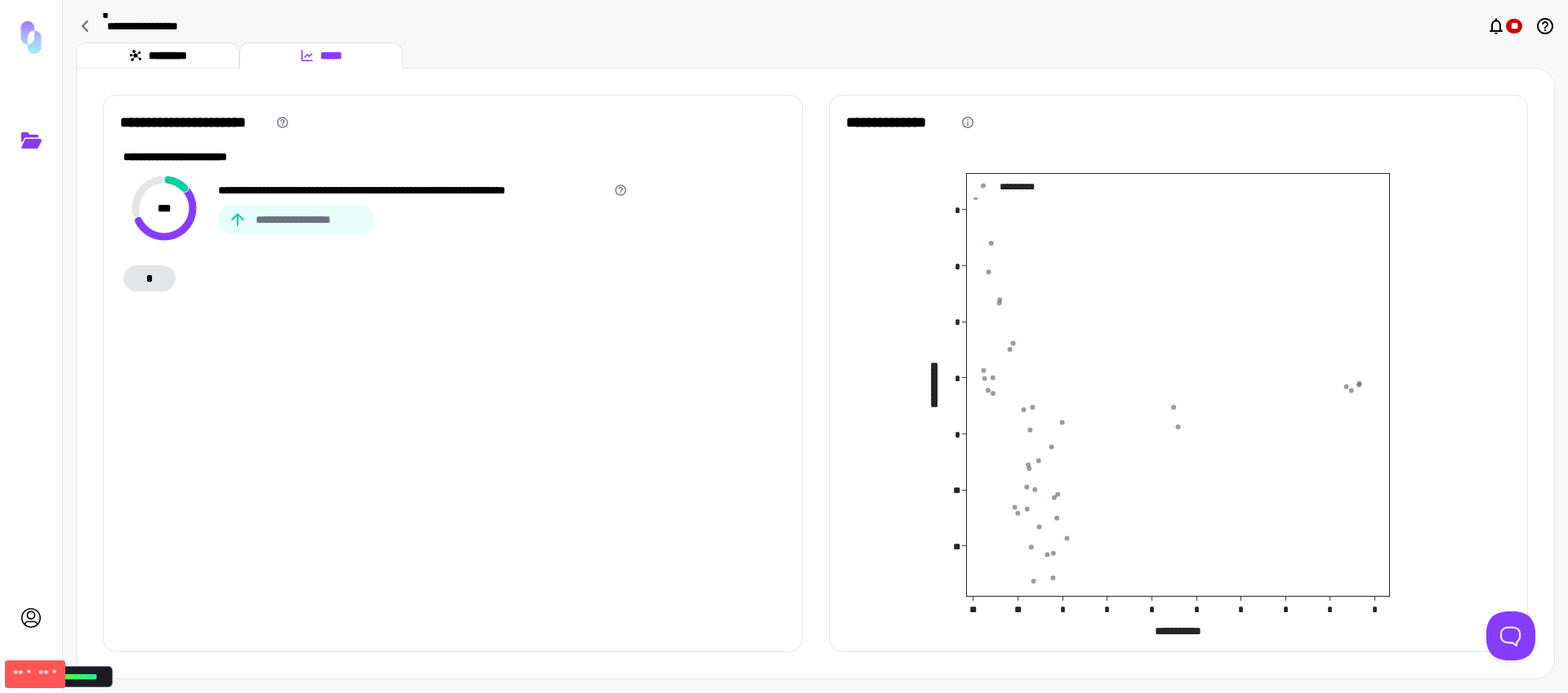 drag, startPoint x: 85, startPoint y: 31, endPoint x: 9, endPoint y: 112, distance: 111.07205 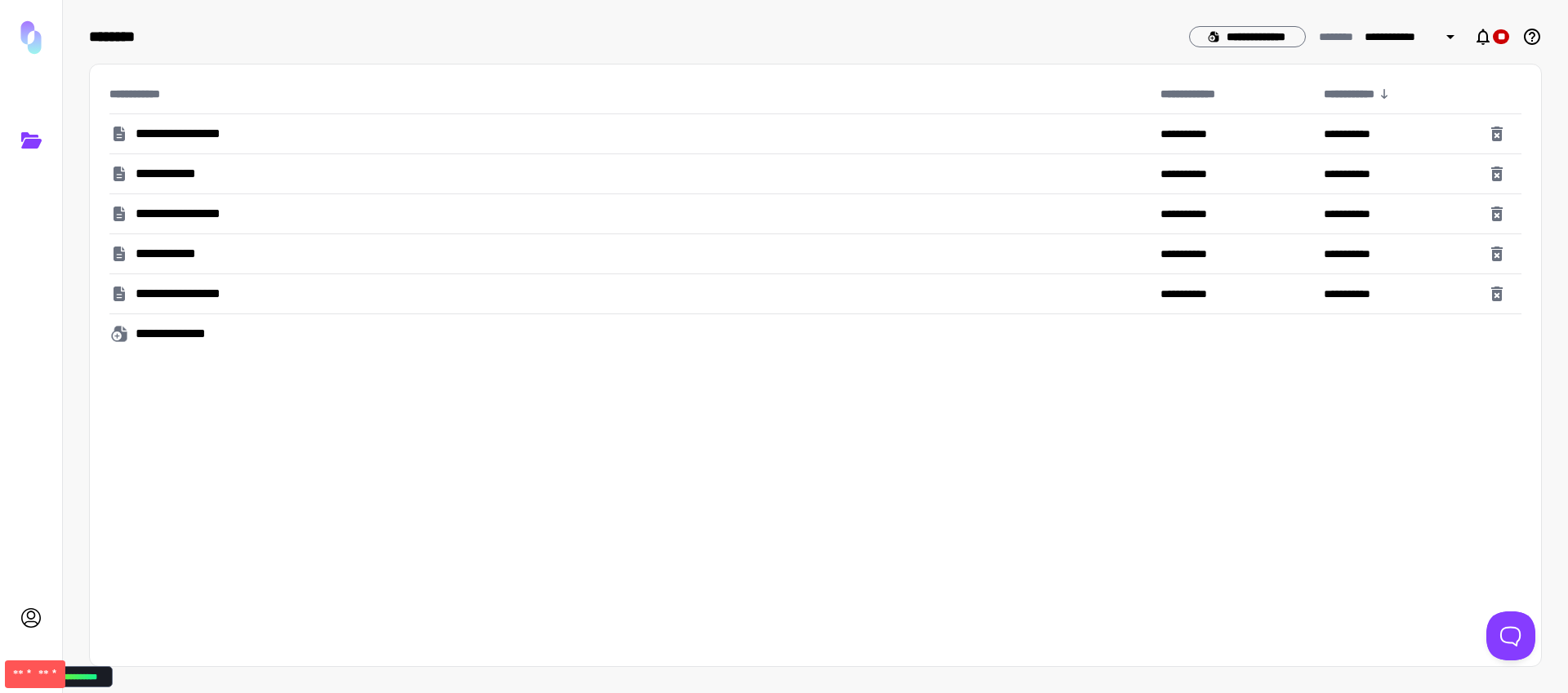 click on "**********" at bounding box center (186, 134) 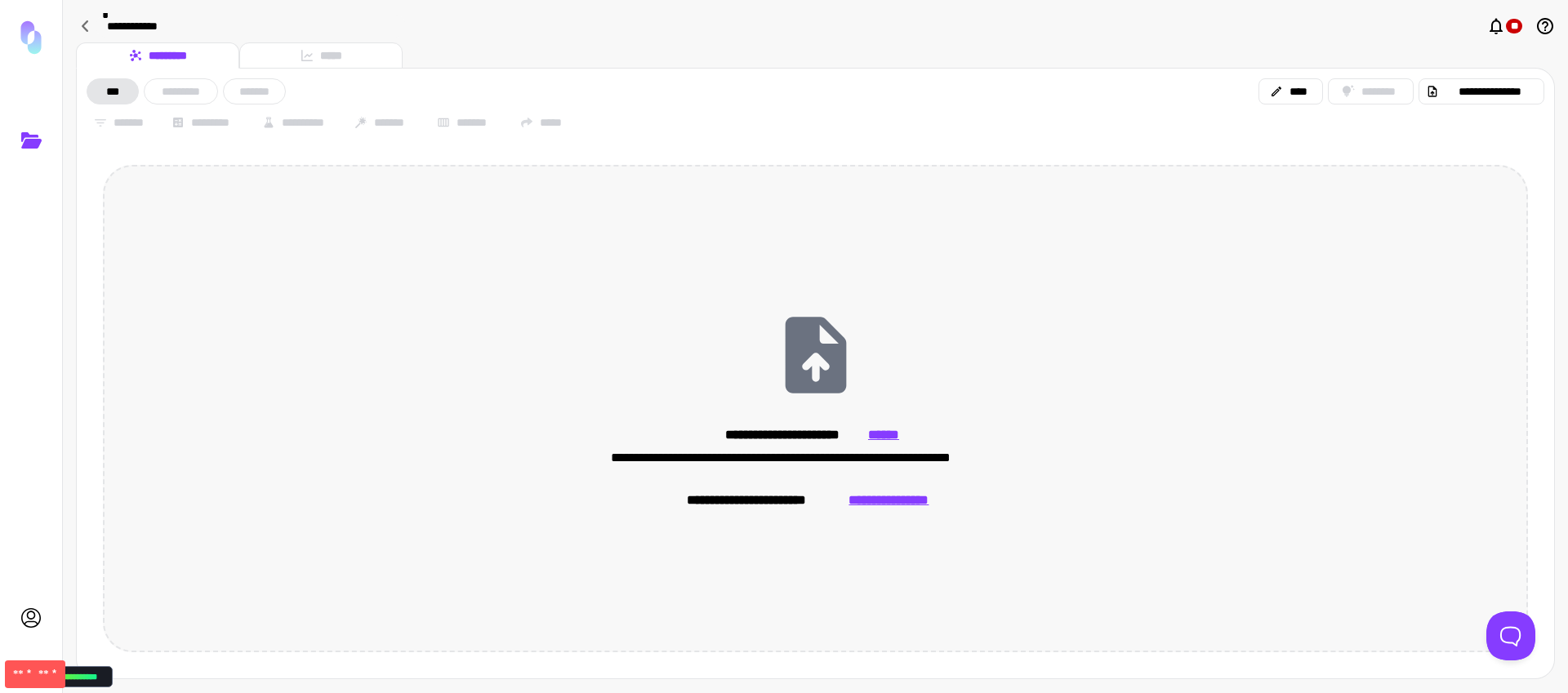 click on "**********" at bounding box center (815, 408) 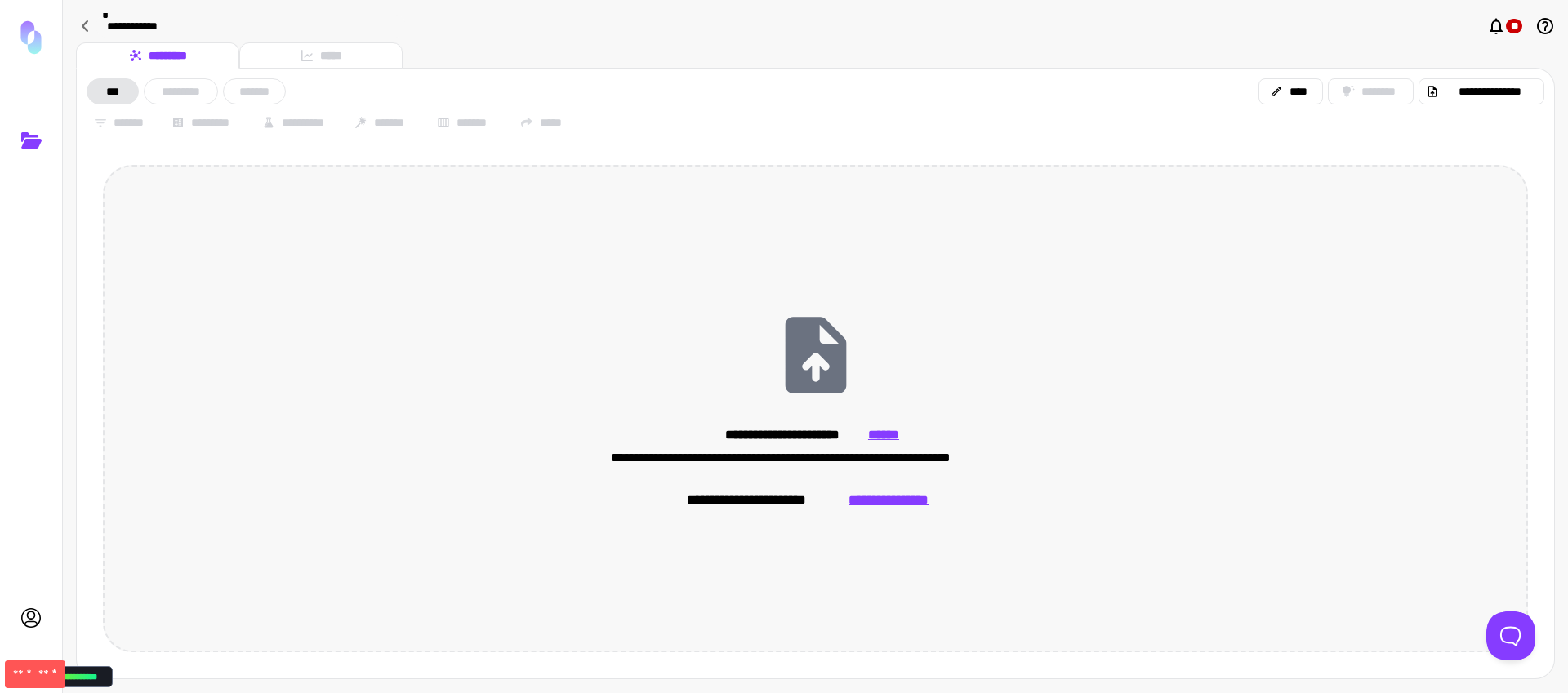 click on "**********" at bounding box center (889, 500) 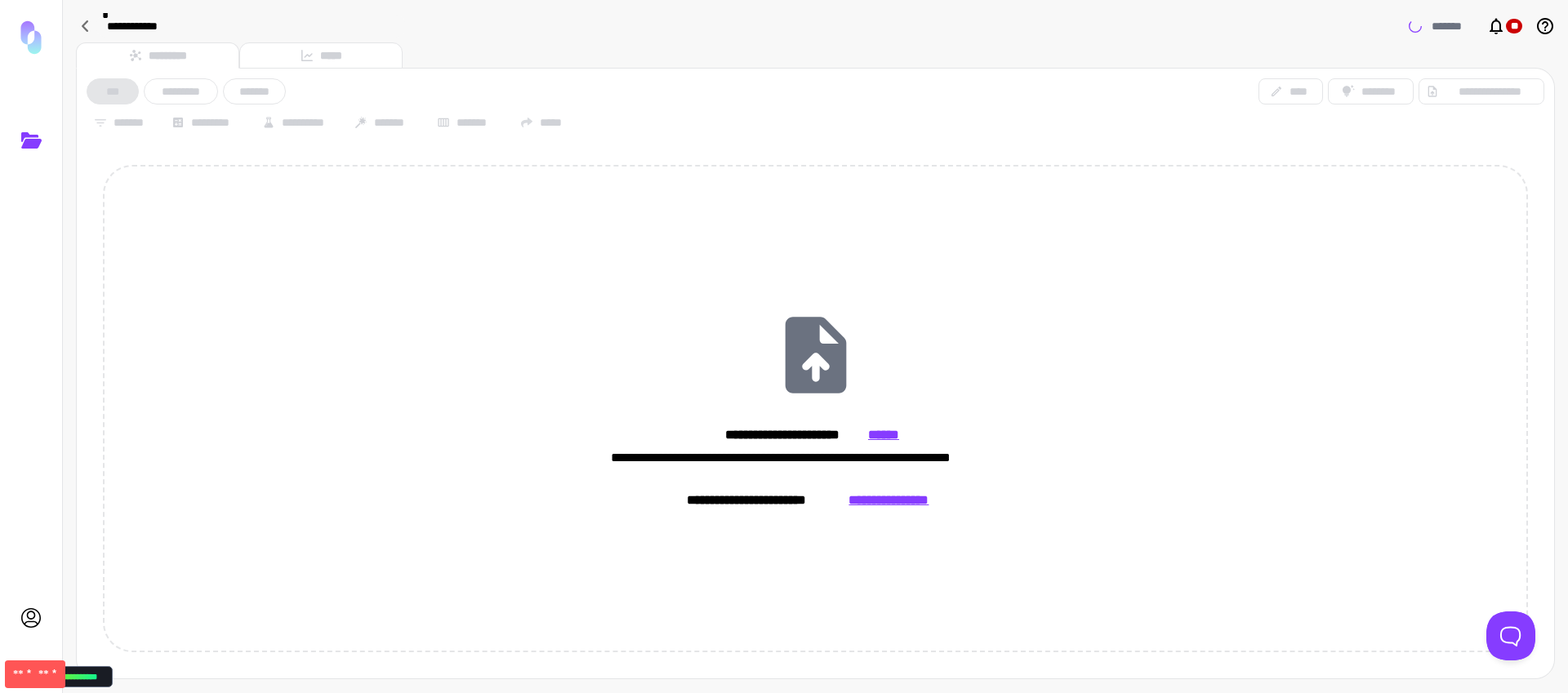 click on "**********" at bounding box center (889, 500) 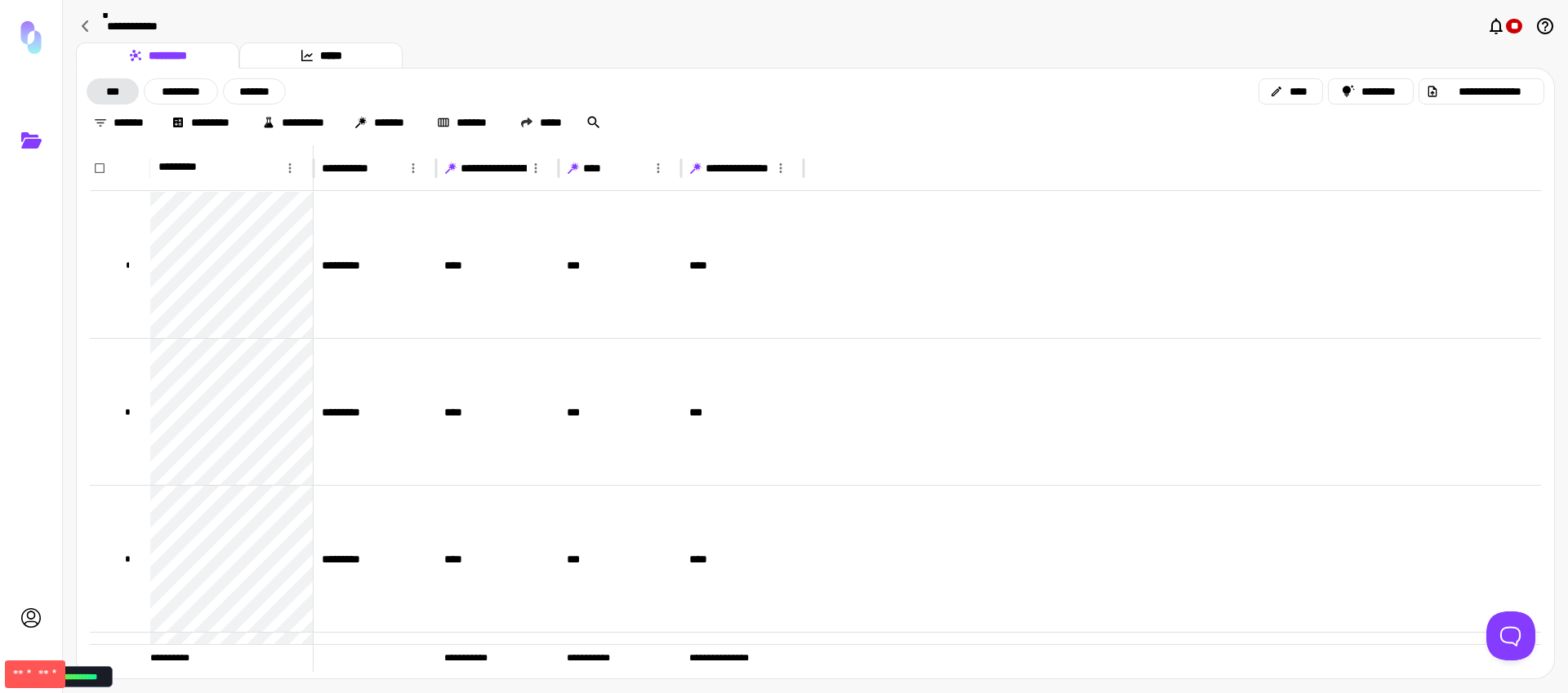 click at bounding box center [452, 166] 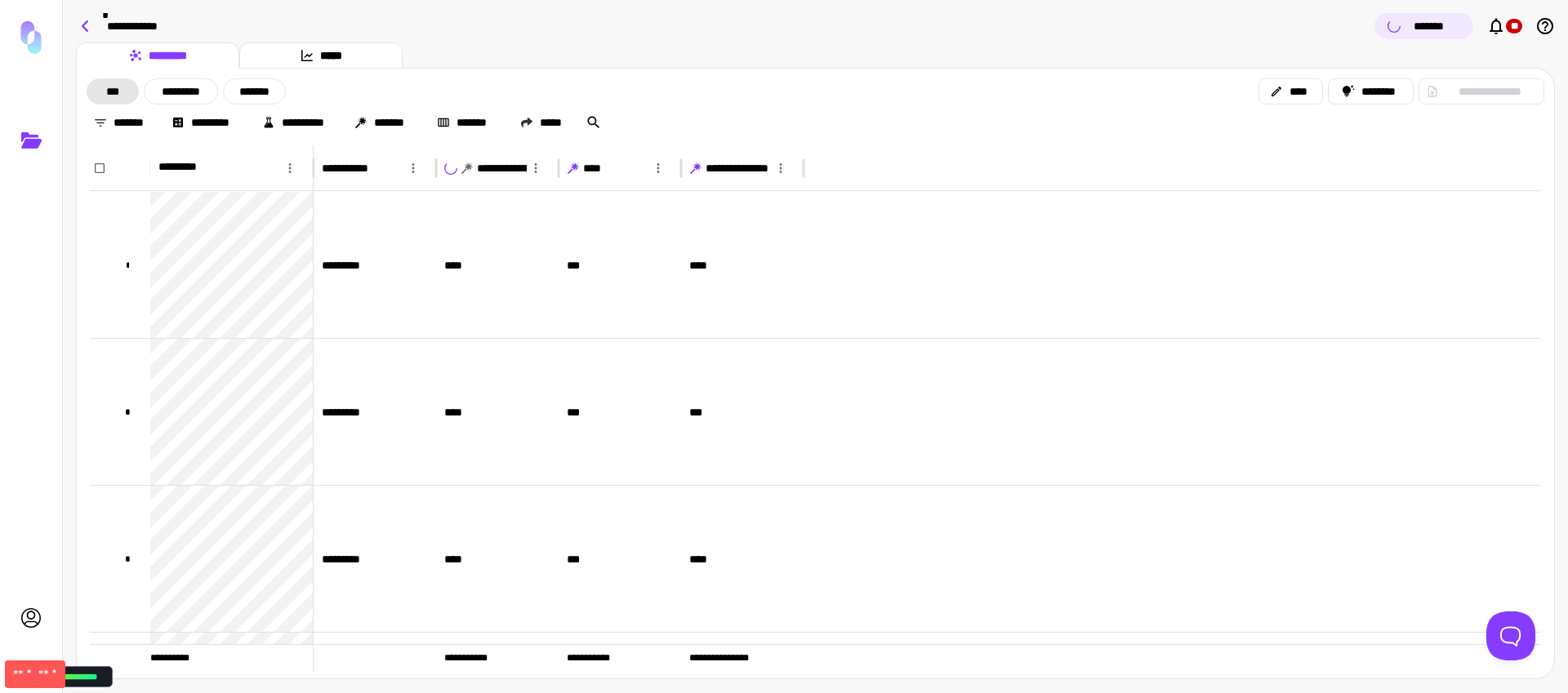 click at bounding box center (86, 26) 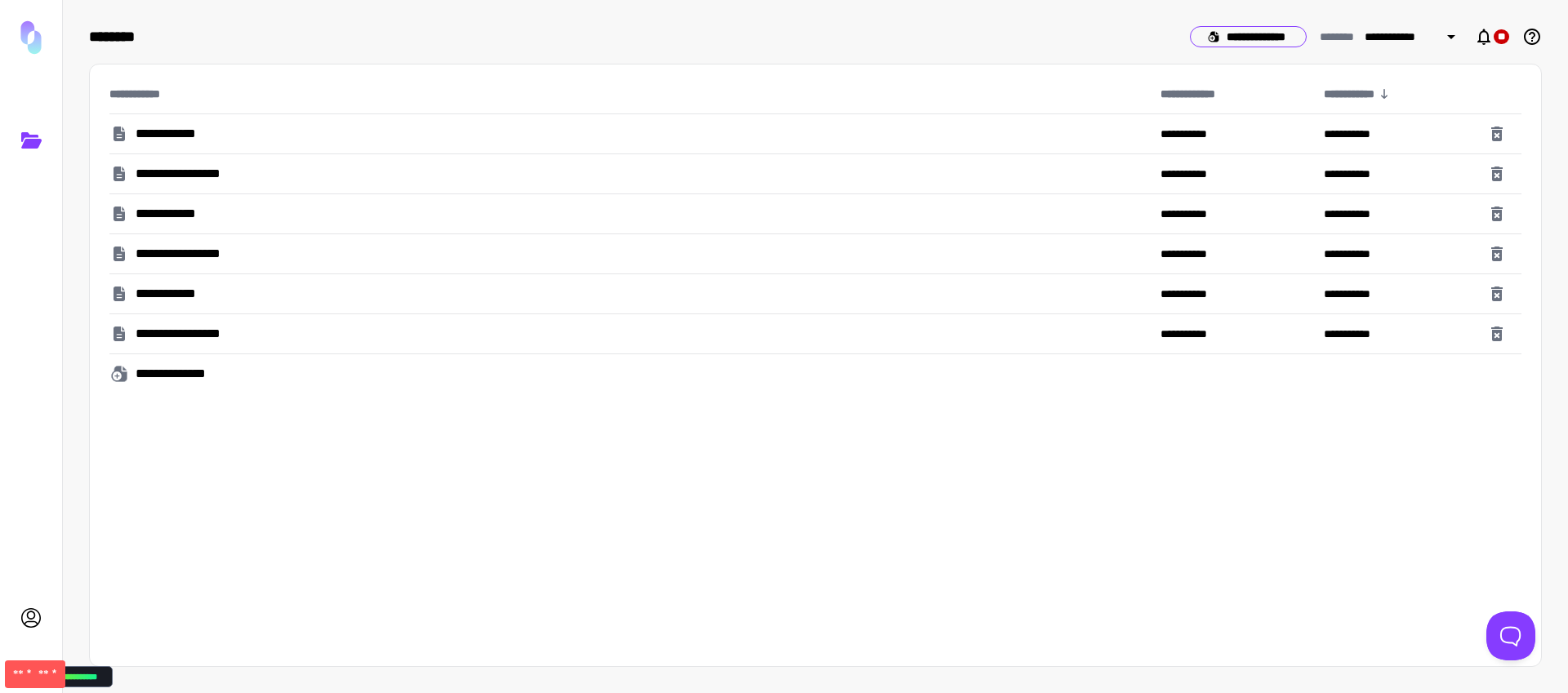 click on "**********" at bounding box center [1248, 37] 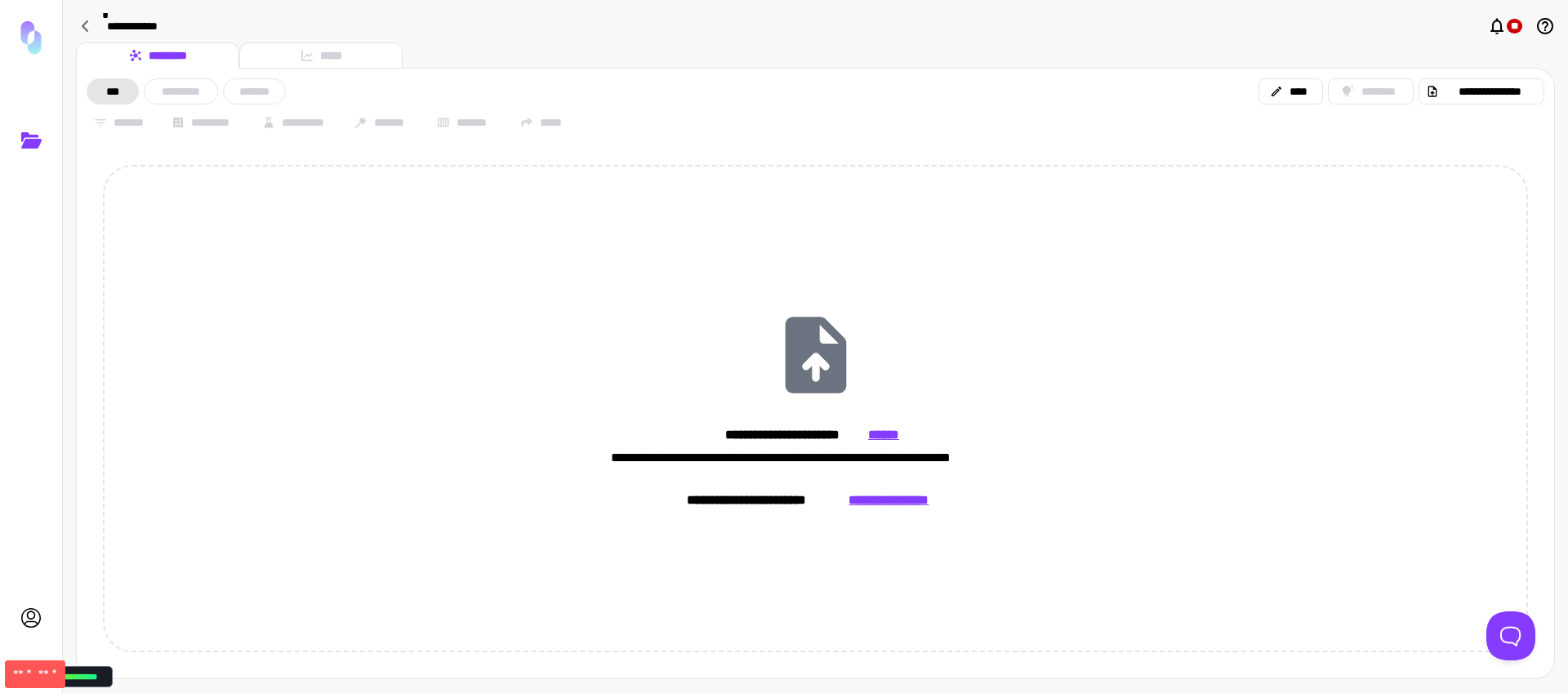 click on "**********" at bounding box center (815, 408) 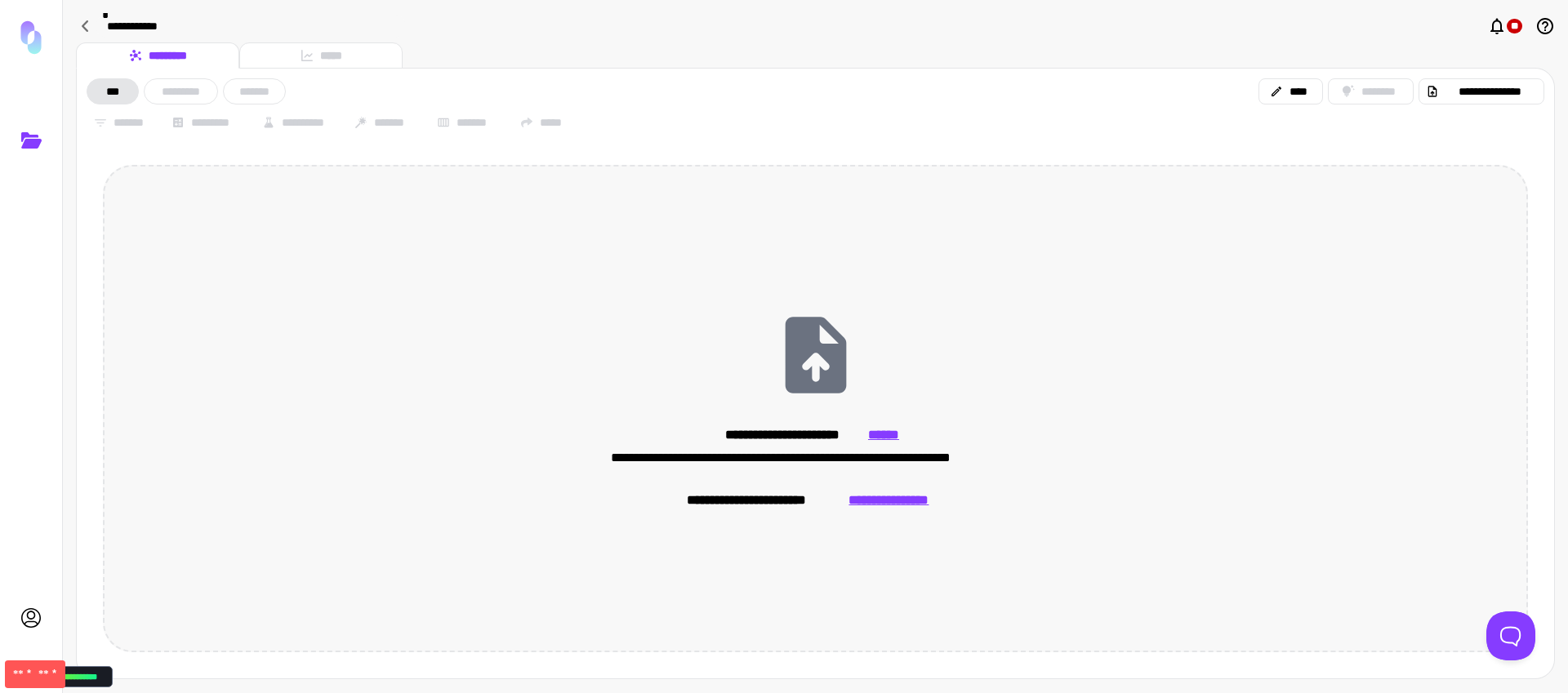 click on "**********" at bounding box center (815, 408) 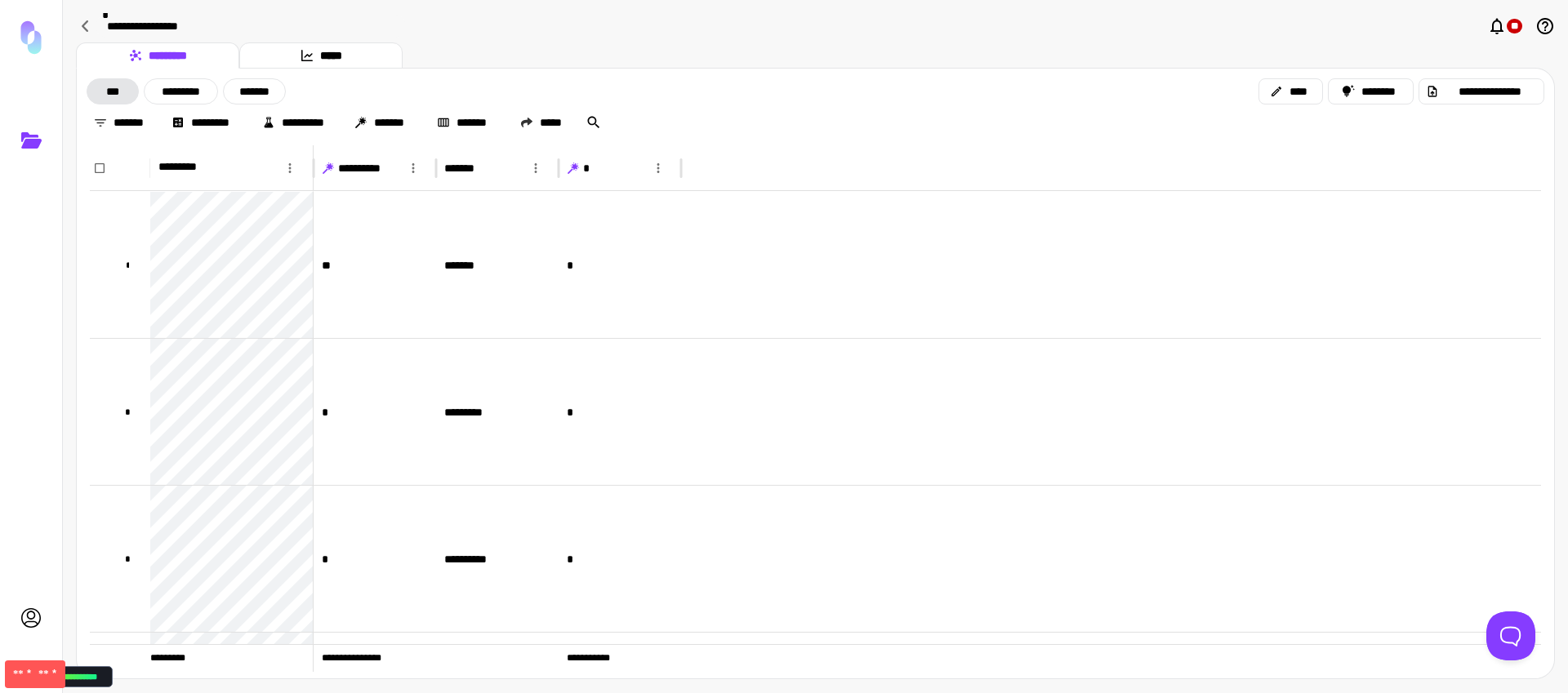 click at bounding box center [574, 166] 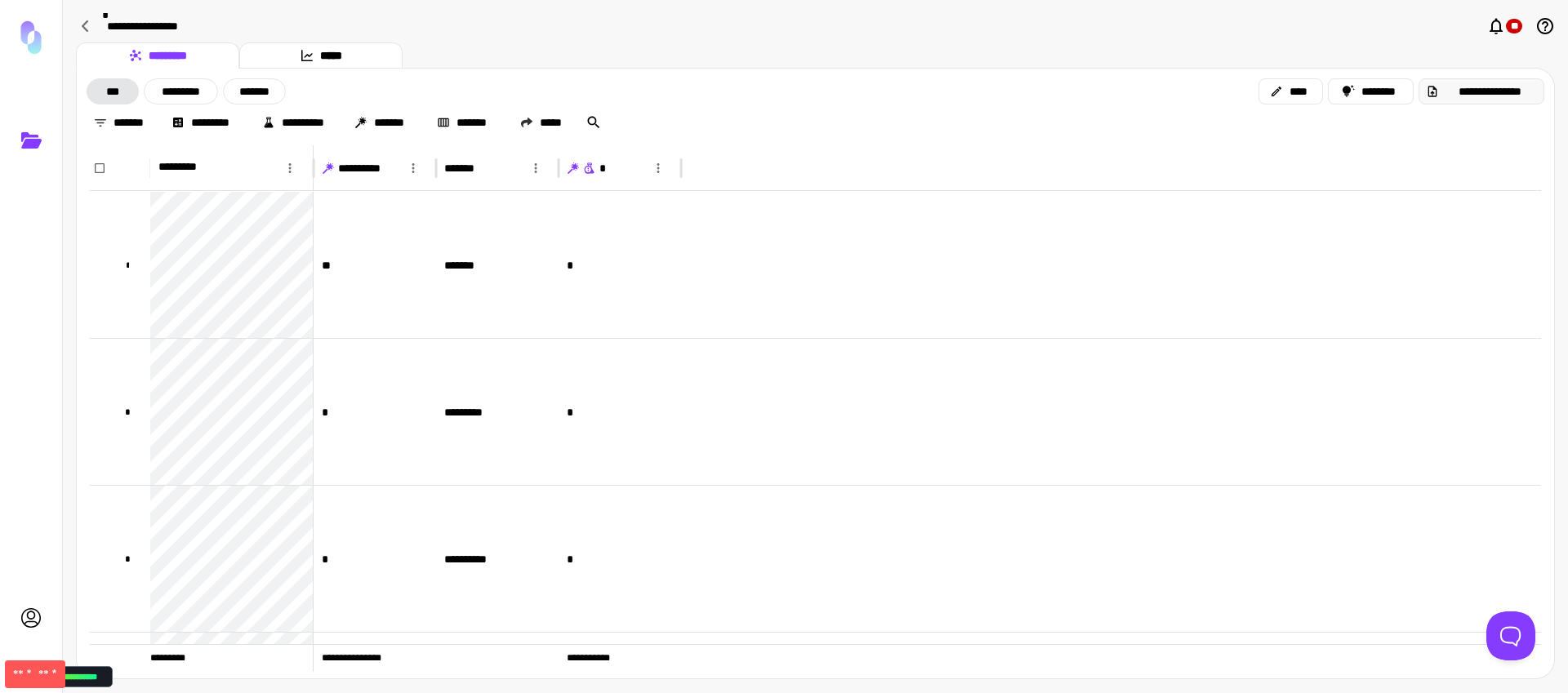 click at bounding box center (1432, 91) 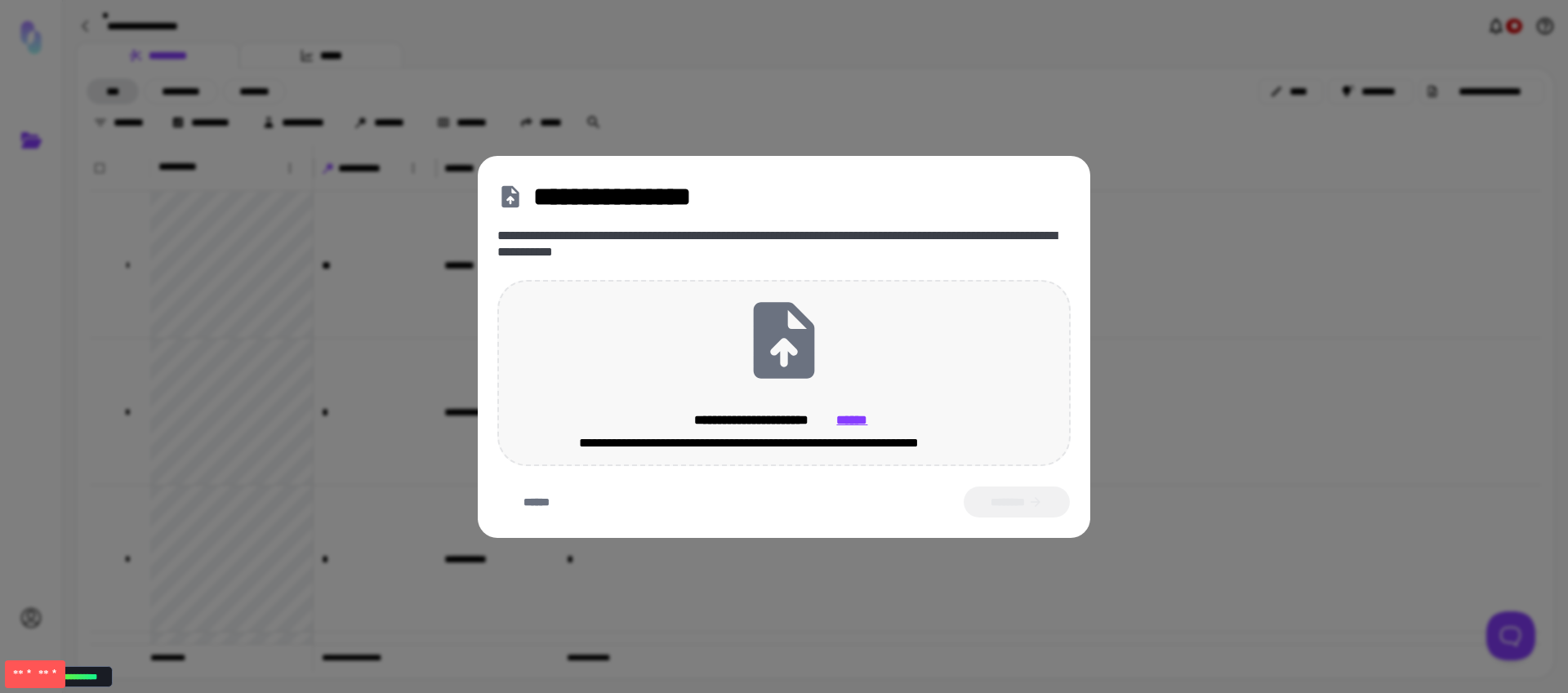 click at bounding box center [784, 340] 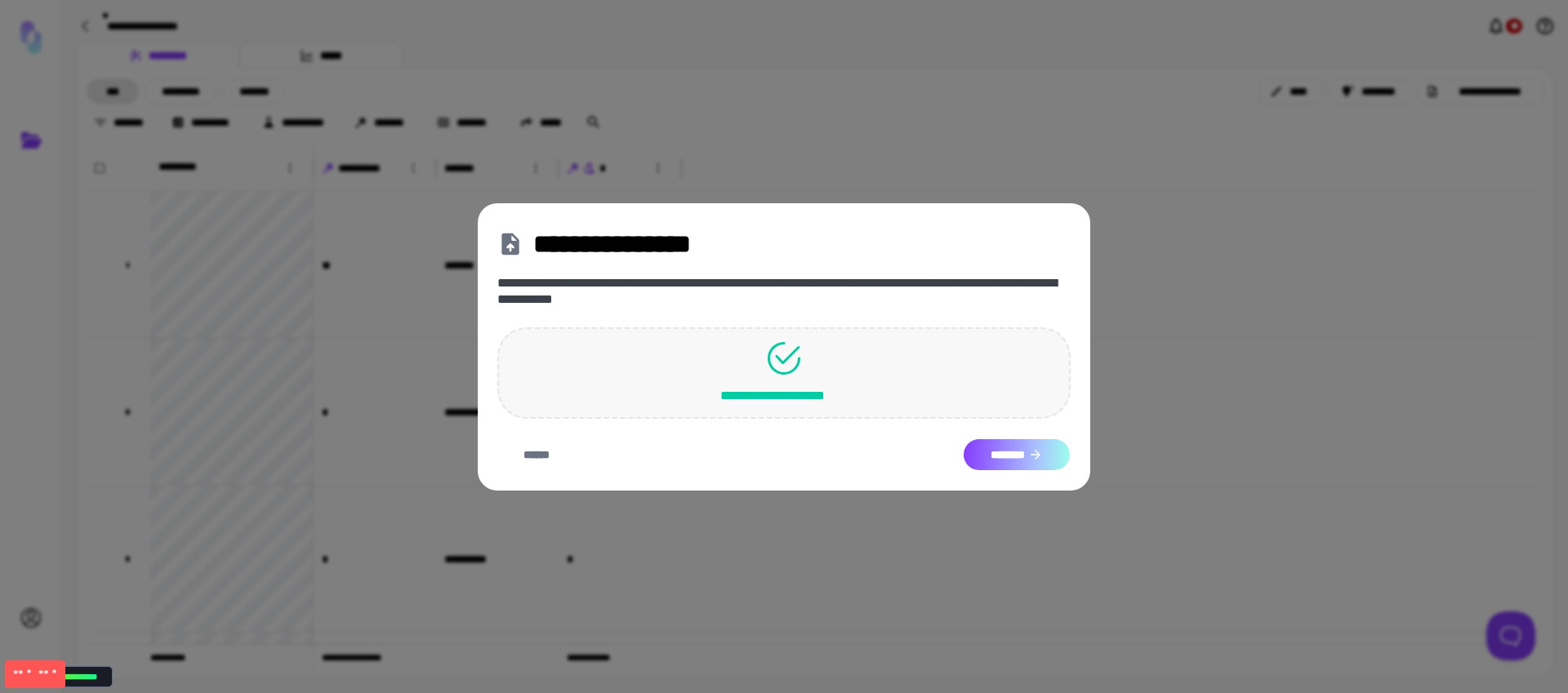 click on "********" at bounding box center [1017, 455] 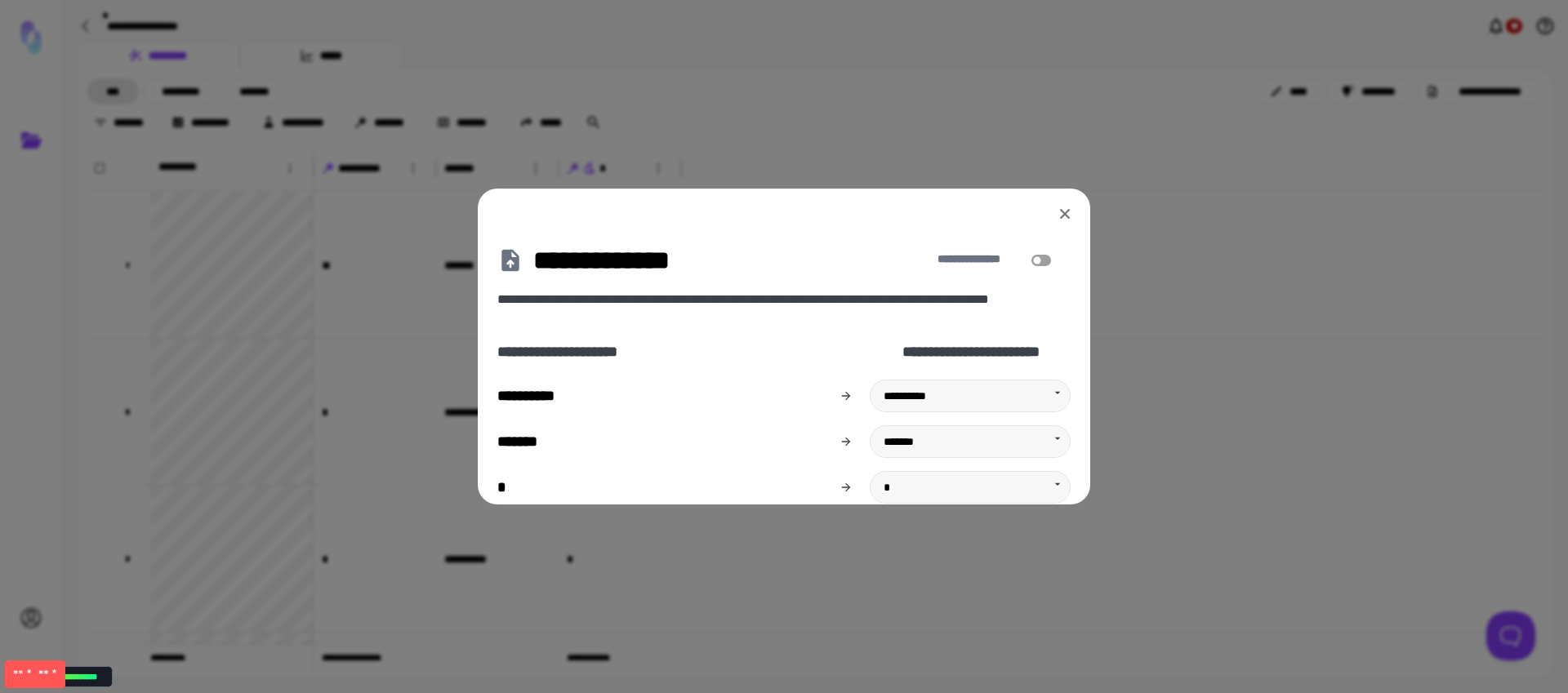 scroll, scrollTop: 51, scrollLeft: 0, axis: vertical 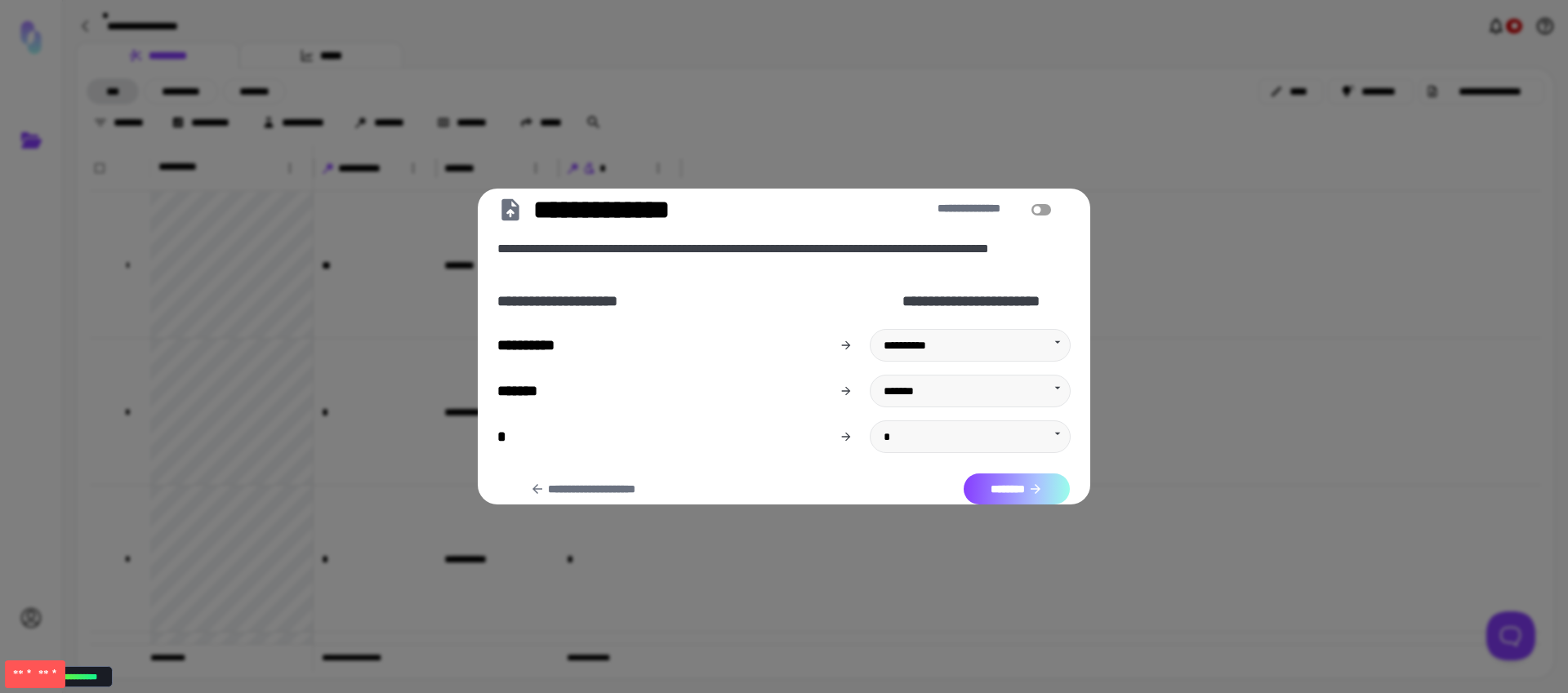 click on "********" at bounding box center (1017, 489) 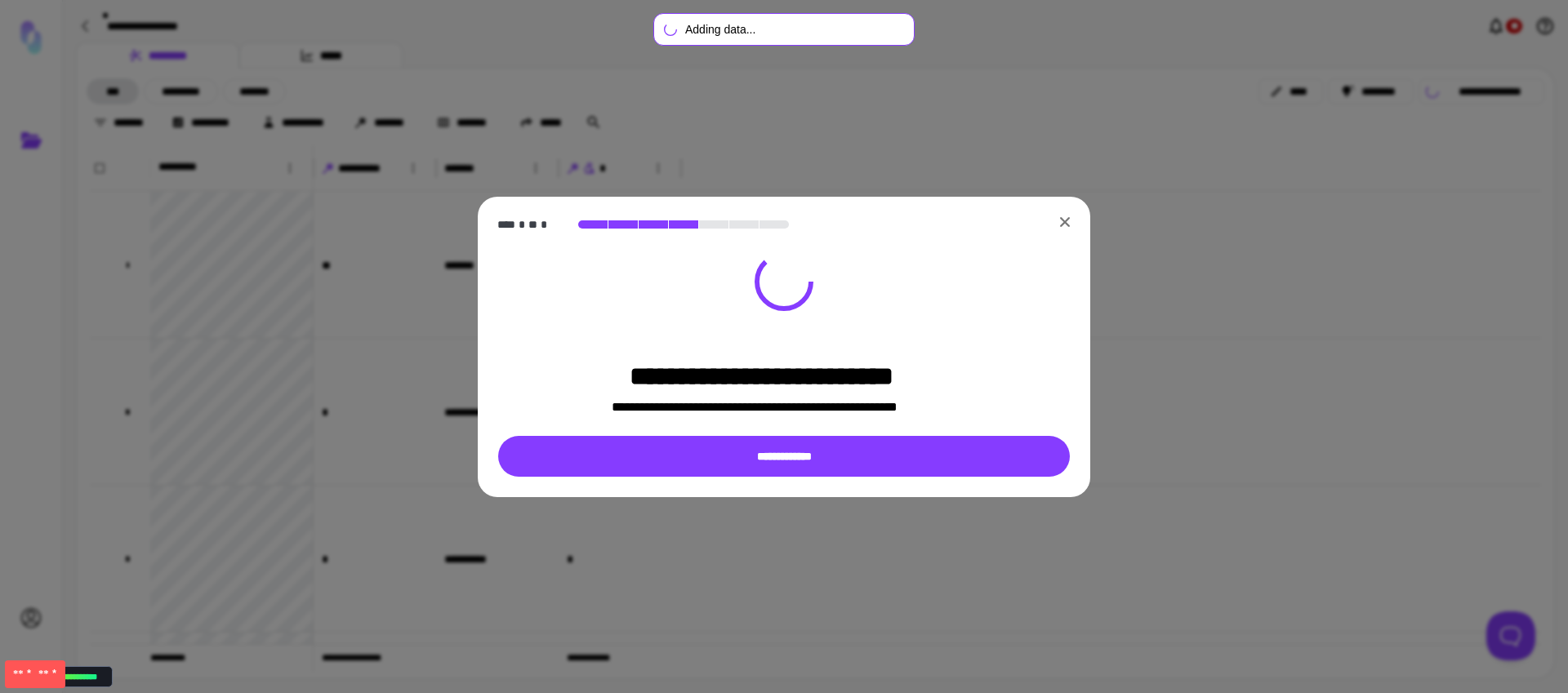 scroll, scrollTop: 0, scrollLeft: 0, axis: both 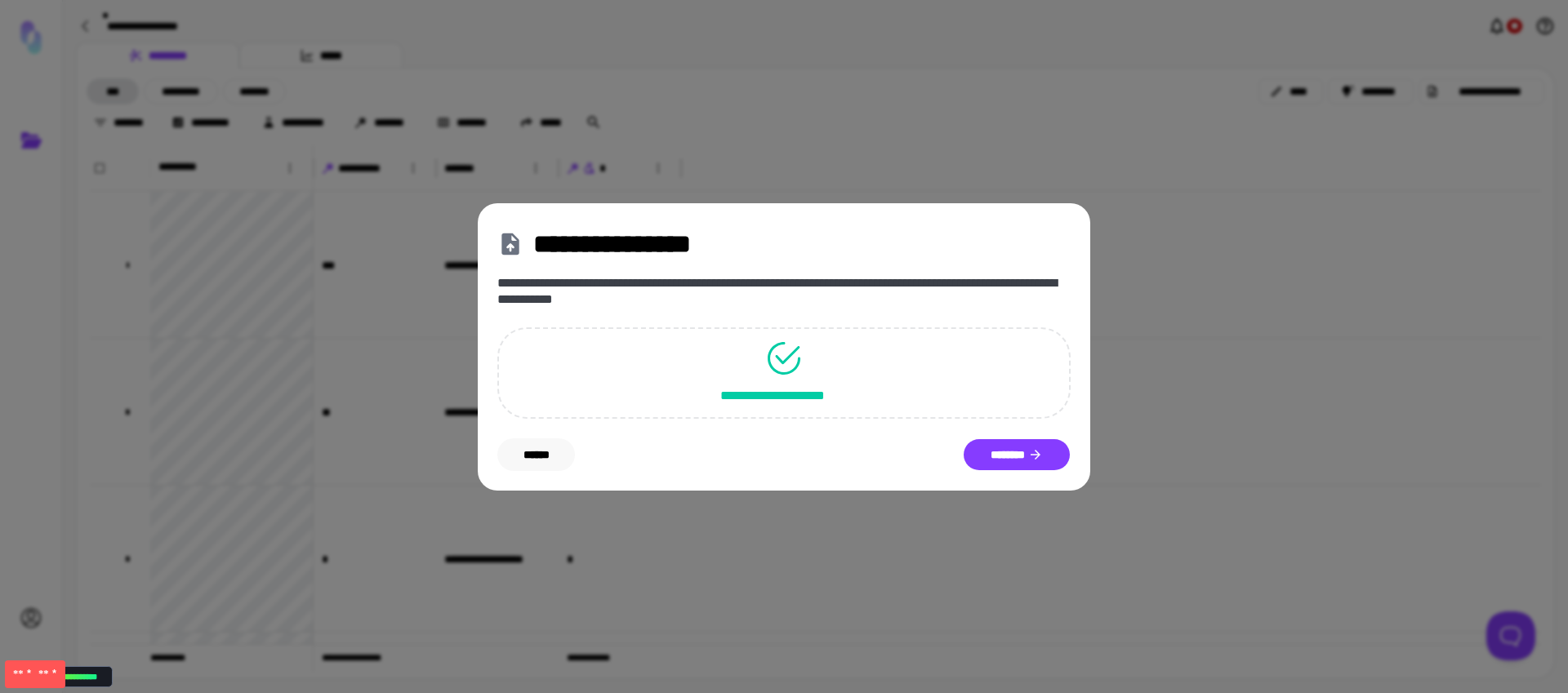 click on "******" at bounding box center (536, 455) 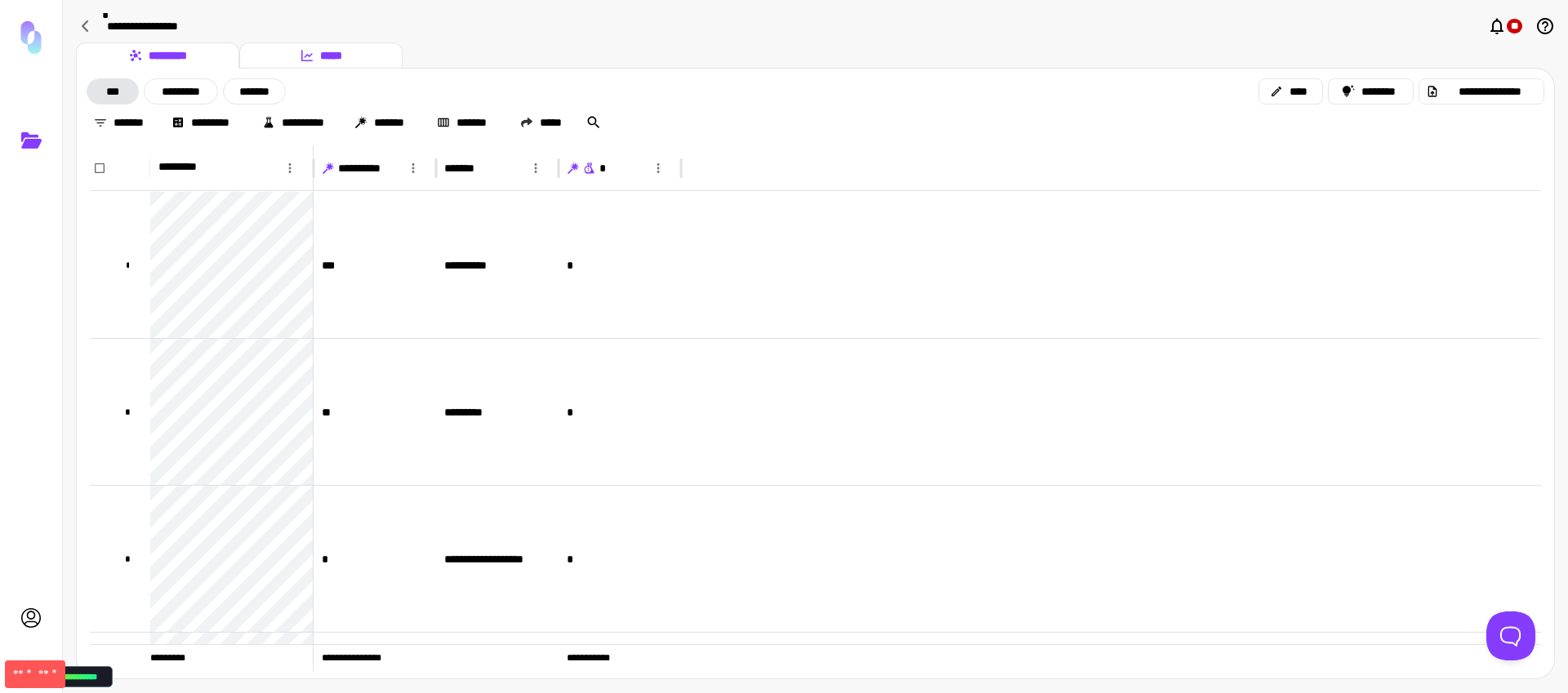 click on "*****" at bounding box center (321, 56) 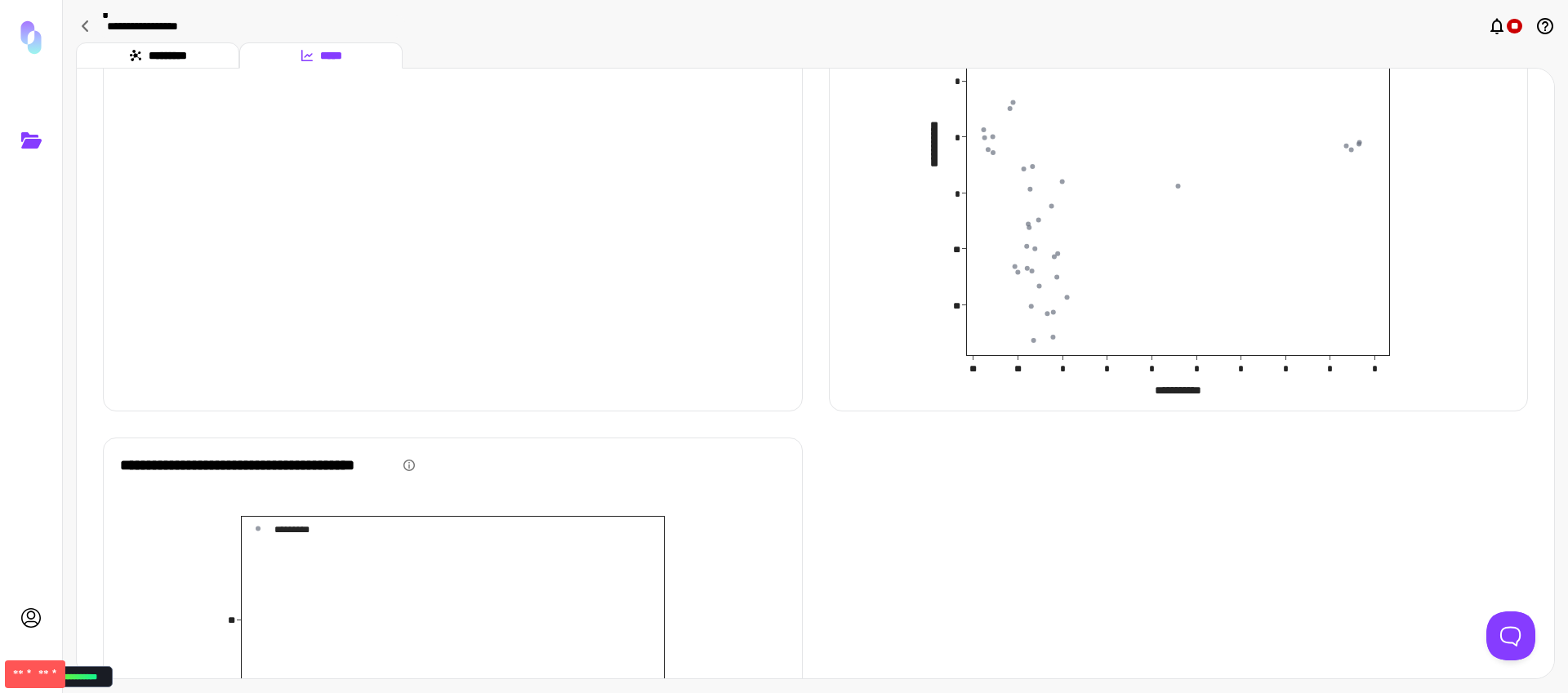 scroll, scrollTop: 0, scrollLeft: 0, axis: both 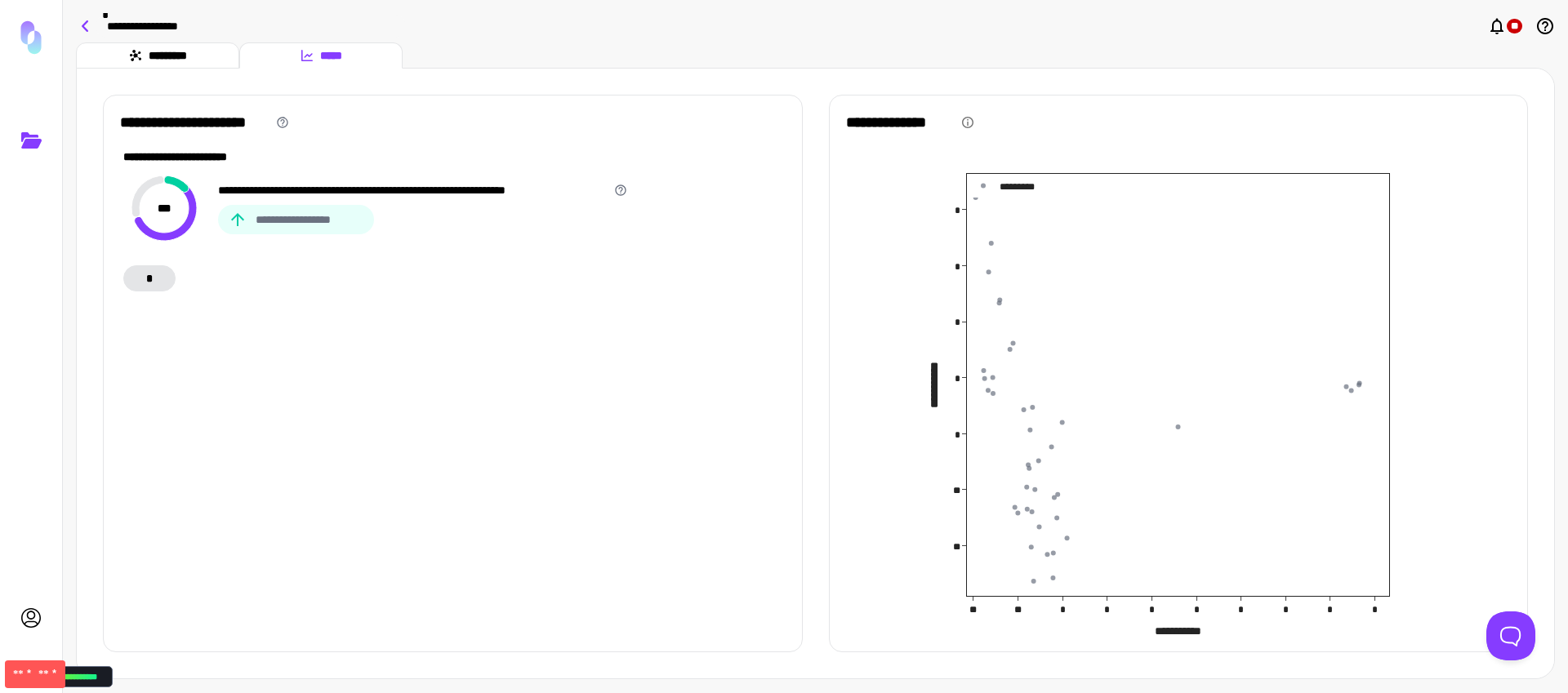 click at bounding box center [85, 26] 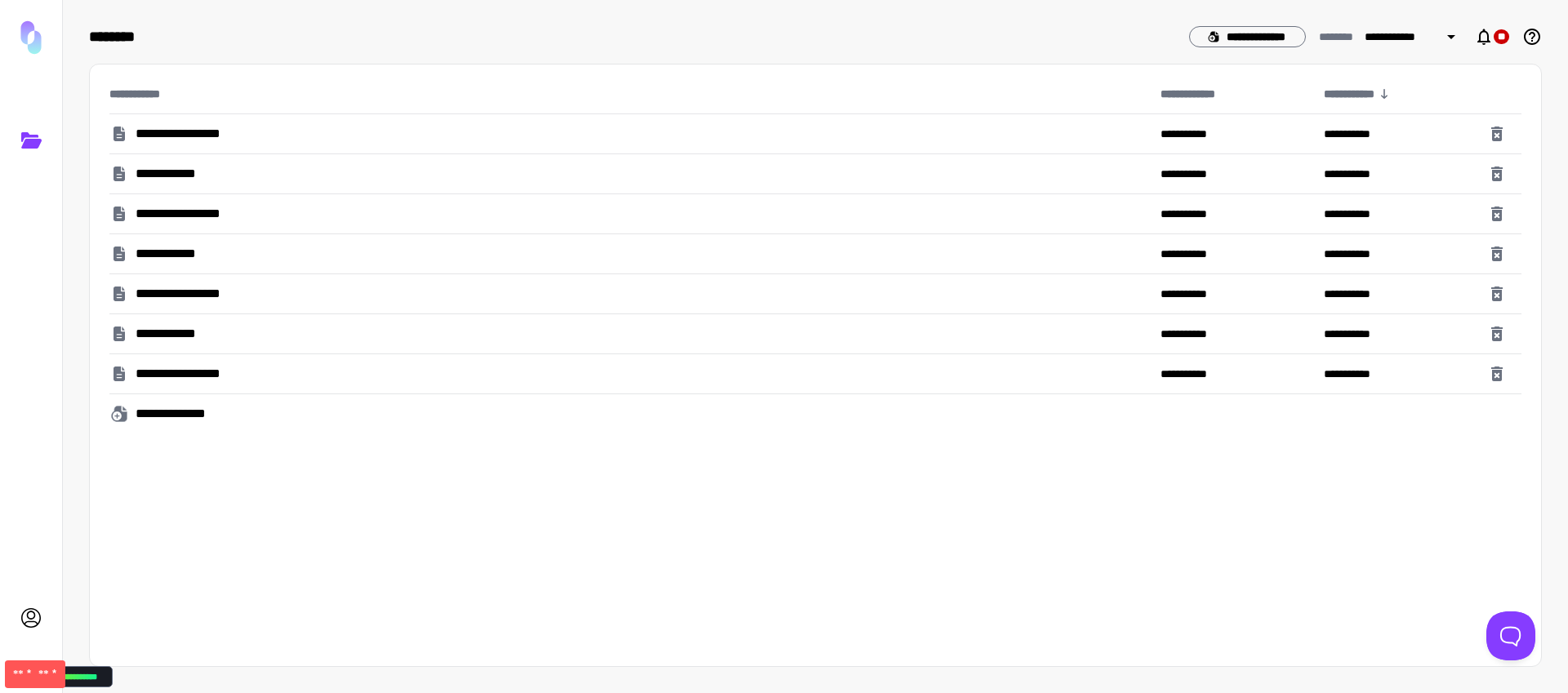 click at bounding box center [31, 140] 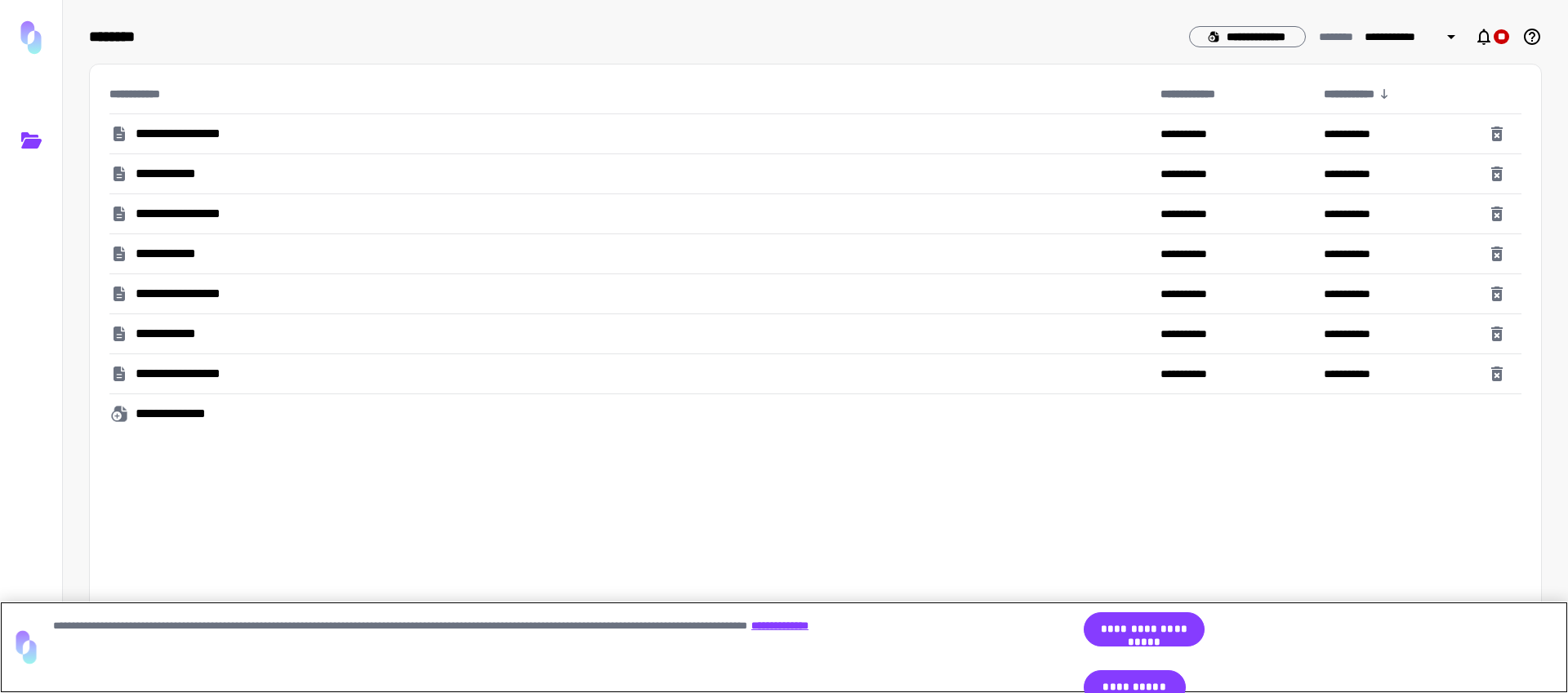 scroll, scrollTop: 0, scrollLeft: 0, axis: both 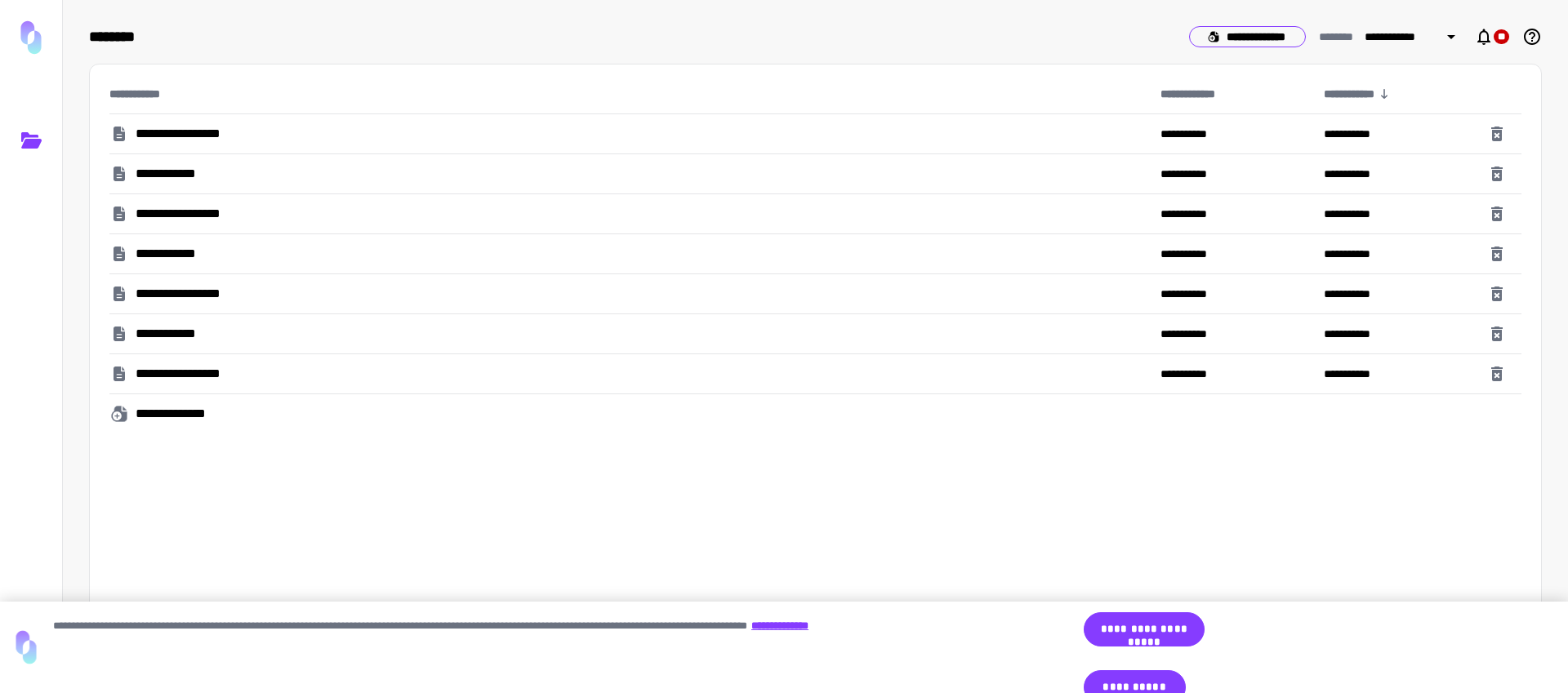 click on "**********" at bounding box center (1247, 37) 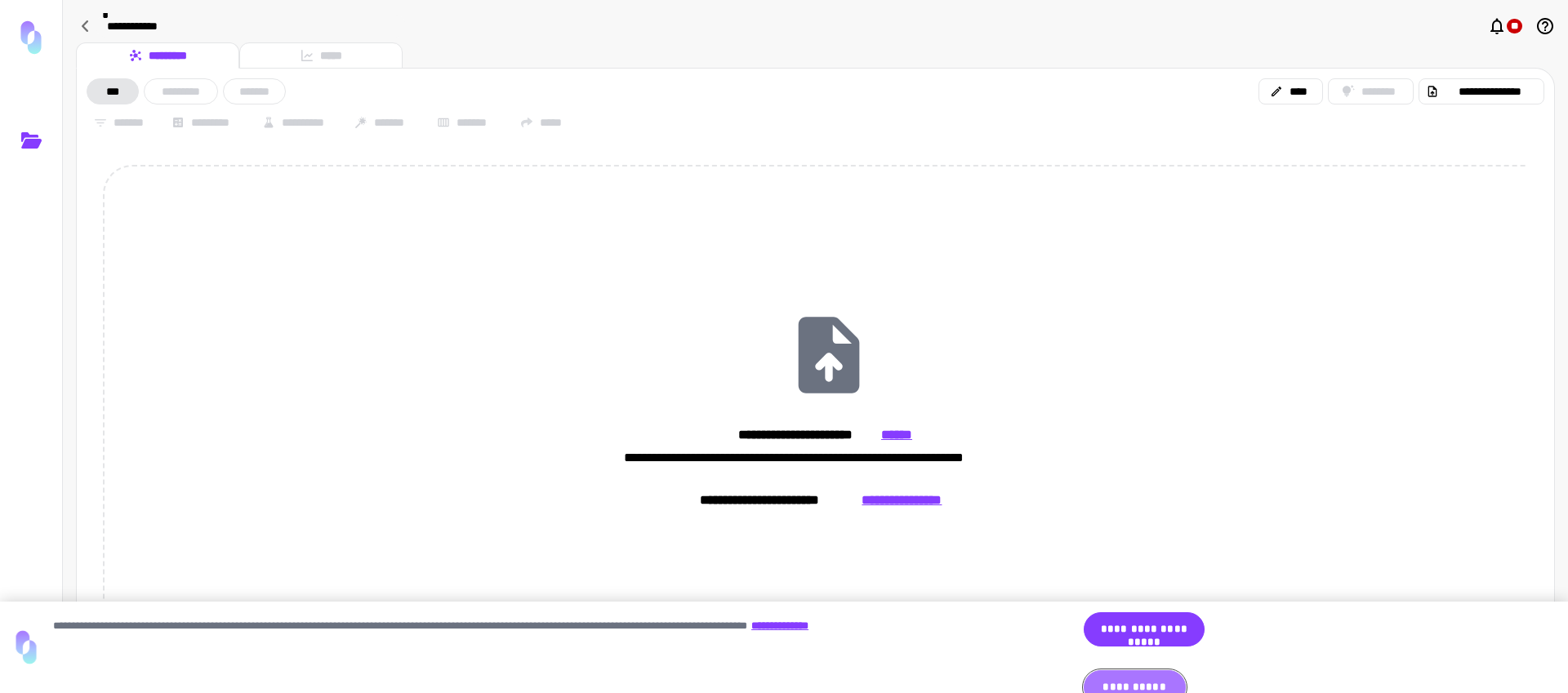 click on "**********" at bounding box center (1134, 687) 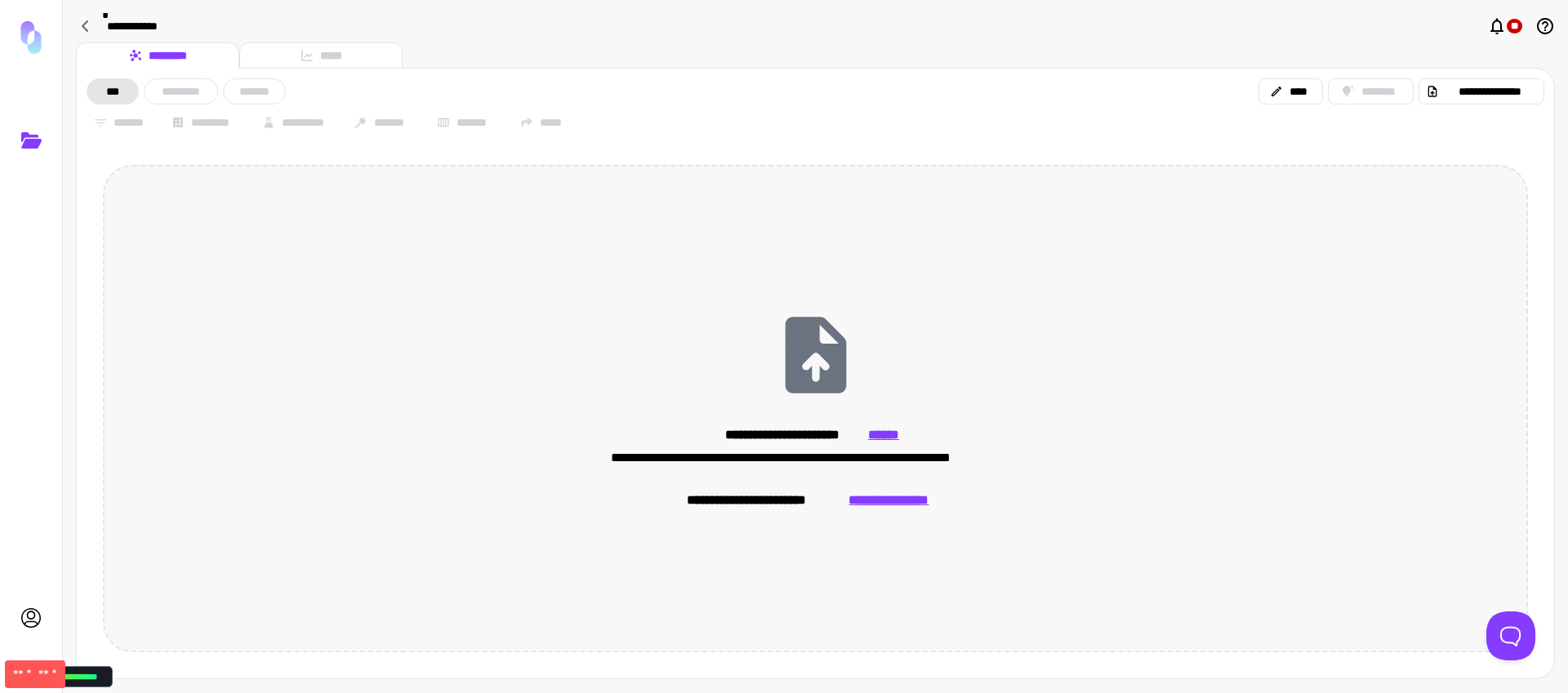 click on "**********" at bounding box center (815, 408) 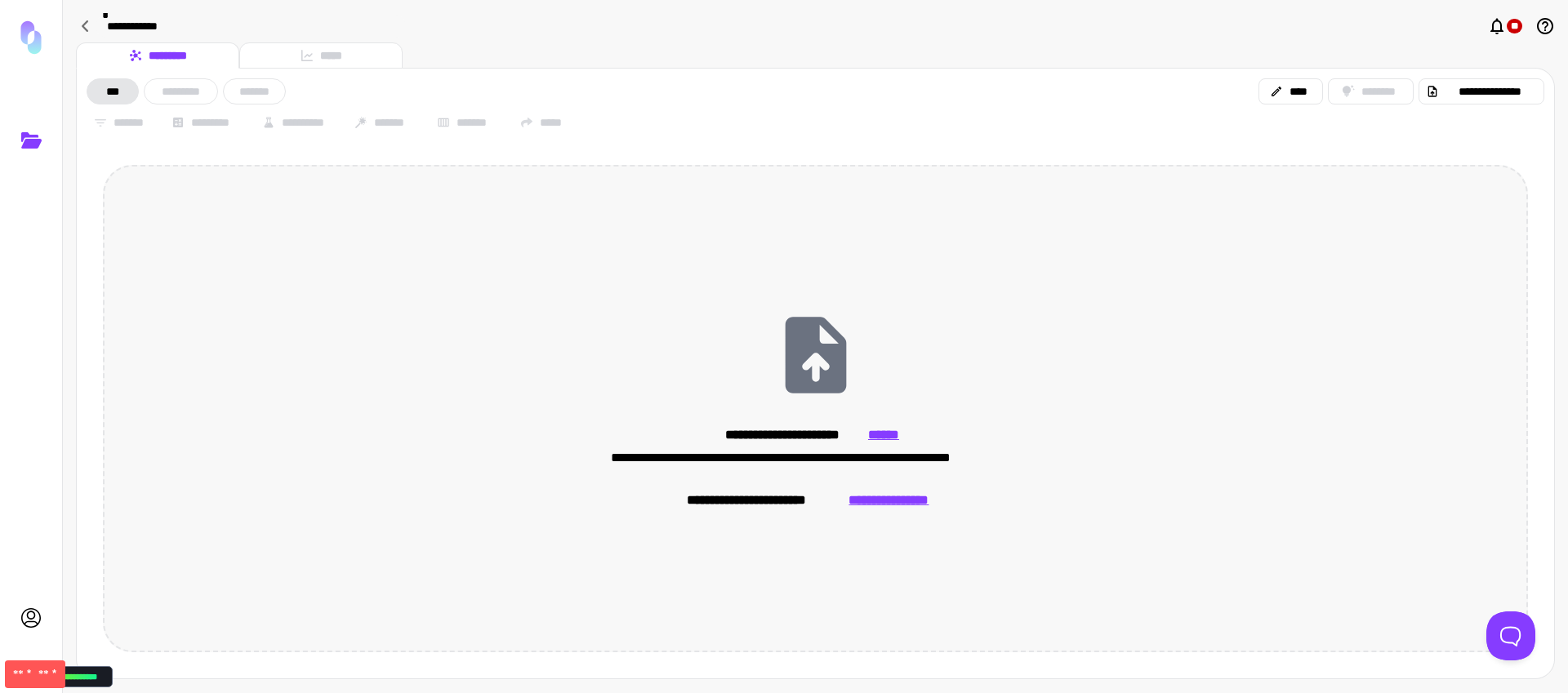 click on "**********" at bounding box center [815, 408] 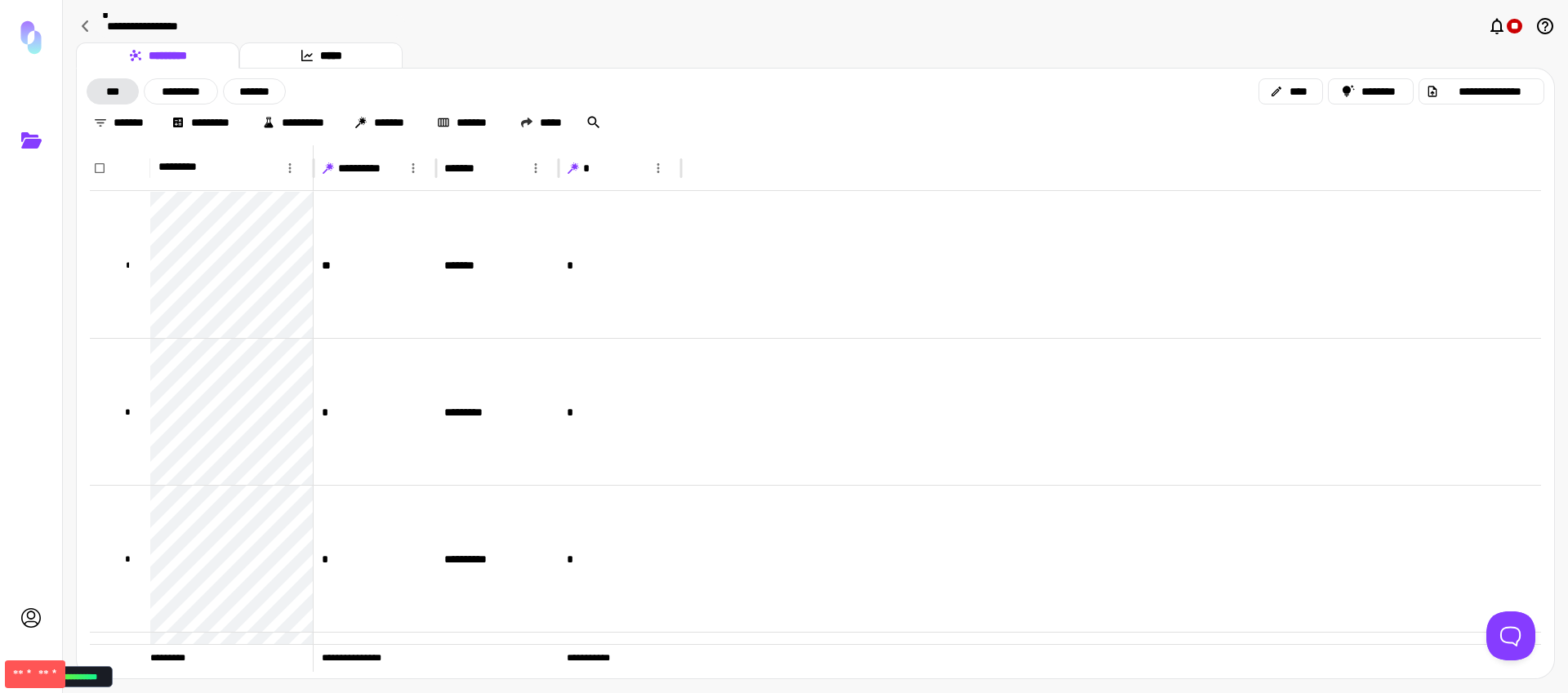 click at bounding box center [573, 168] 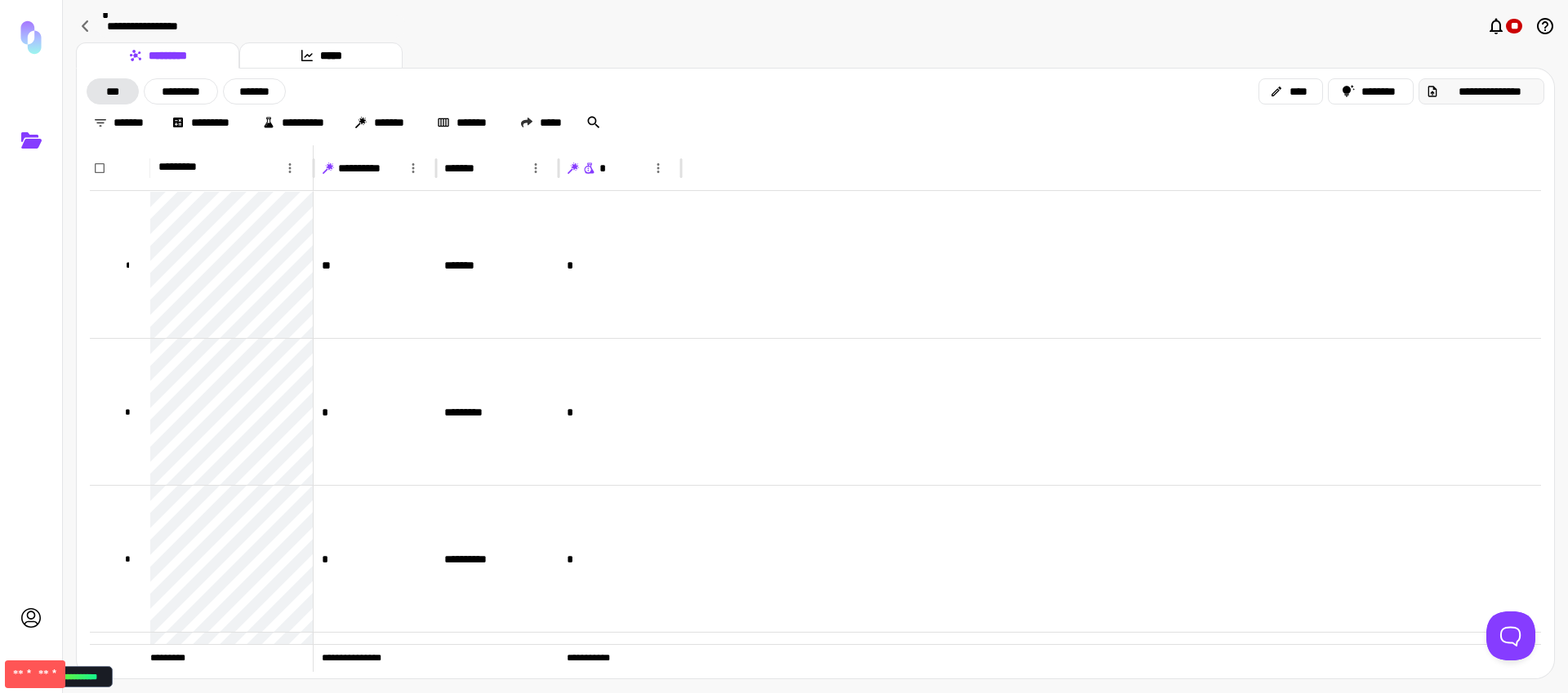 click on "**********" at bounding box center [1481, 91] 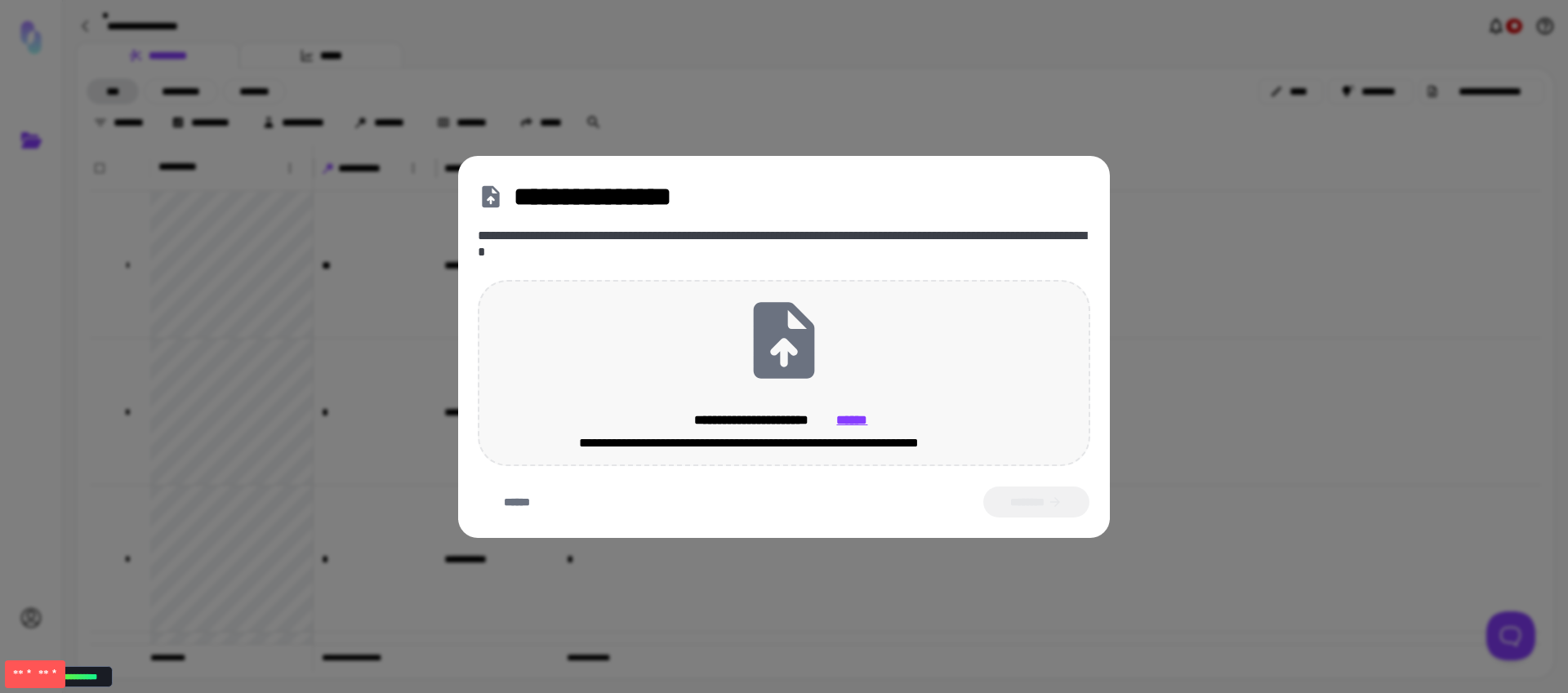 click at bounding box center [784, 340] 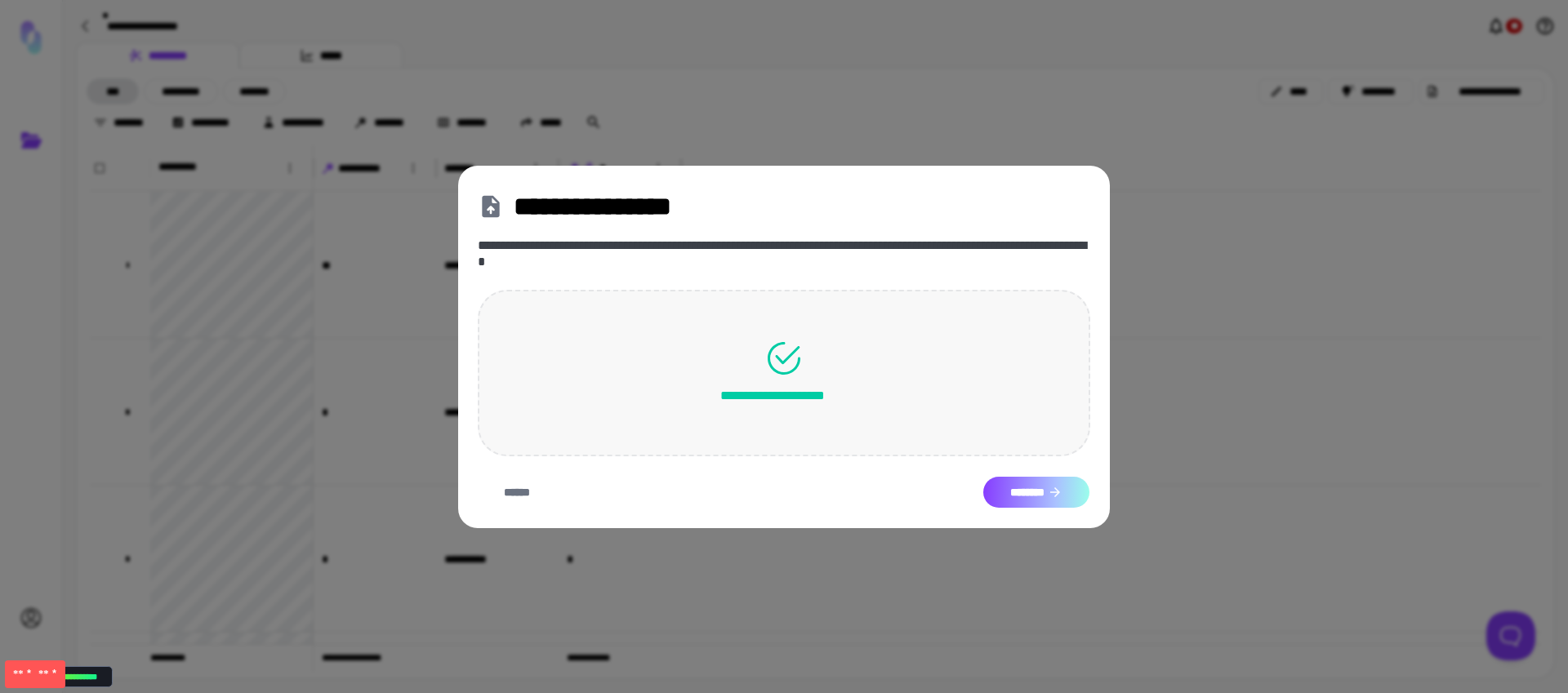 click on "********" at bounding box center [1036, 492] 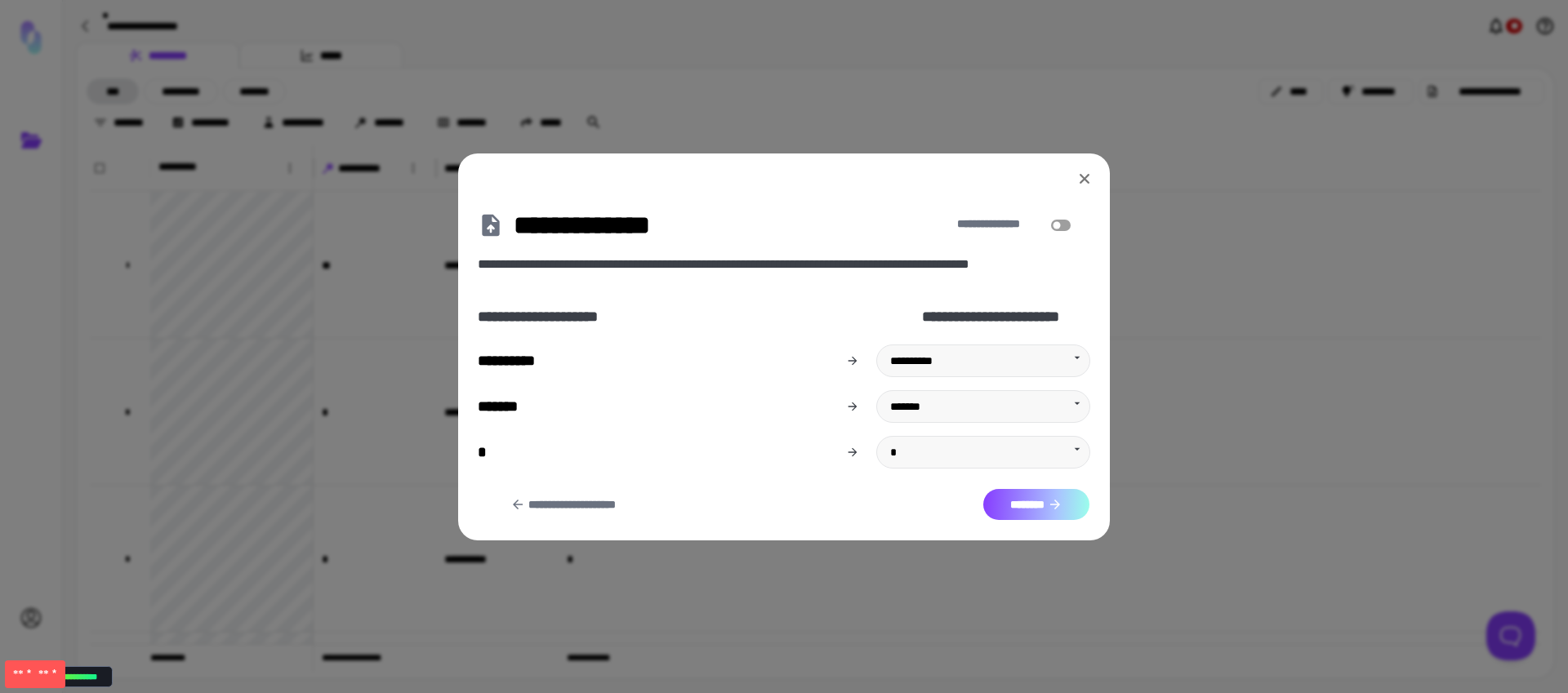 click on "********" at bounding box center (1036, 504) 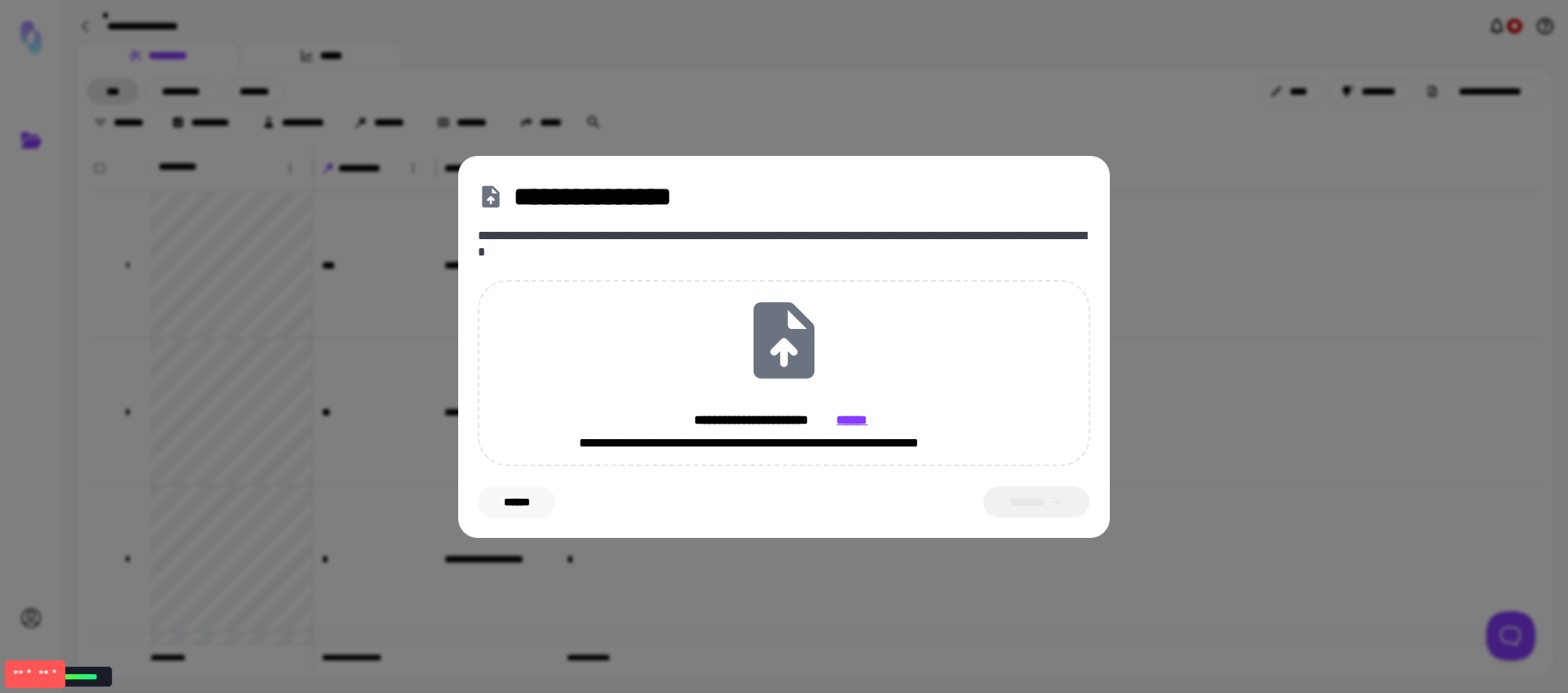 click on "******" at bounding box center (516, 502) 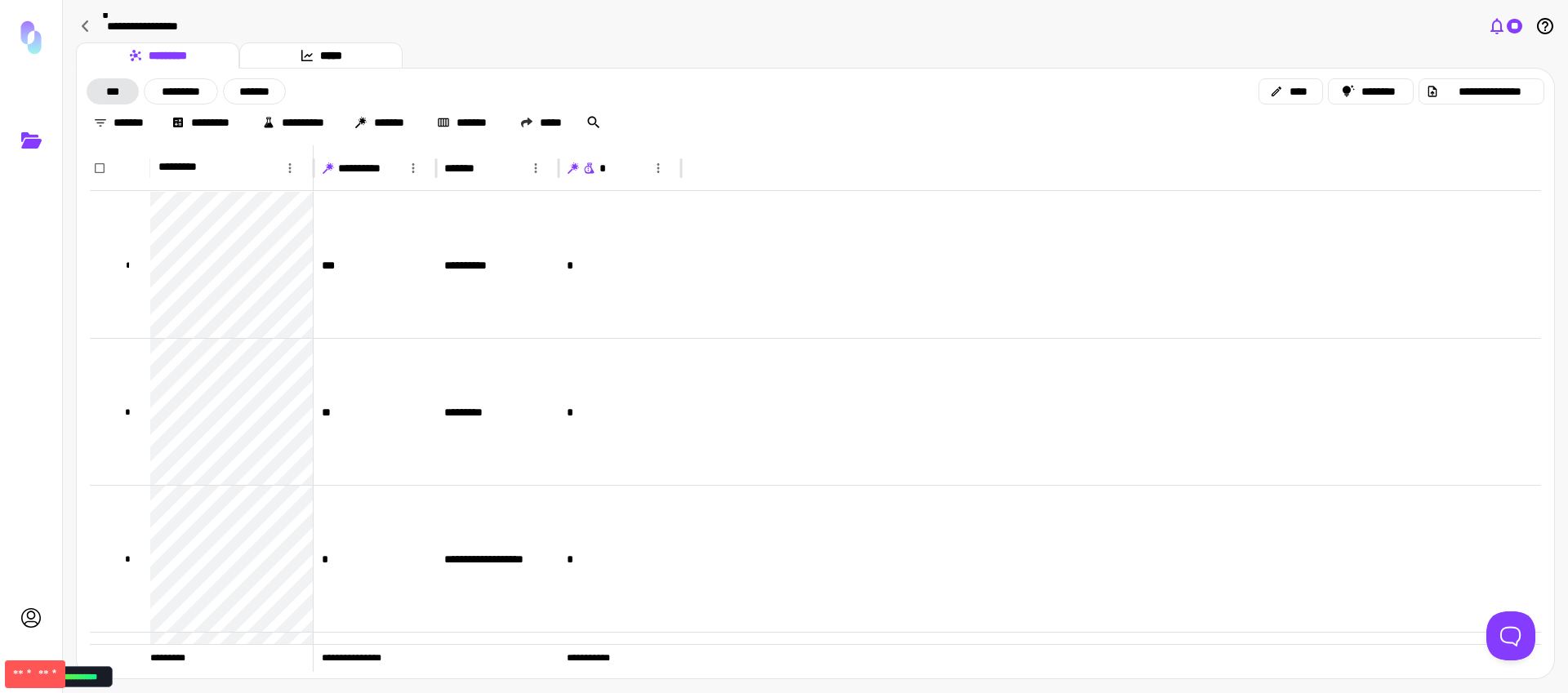 click at bounding box center (1497, 26) 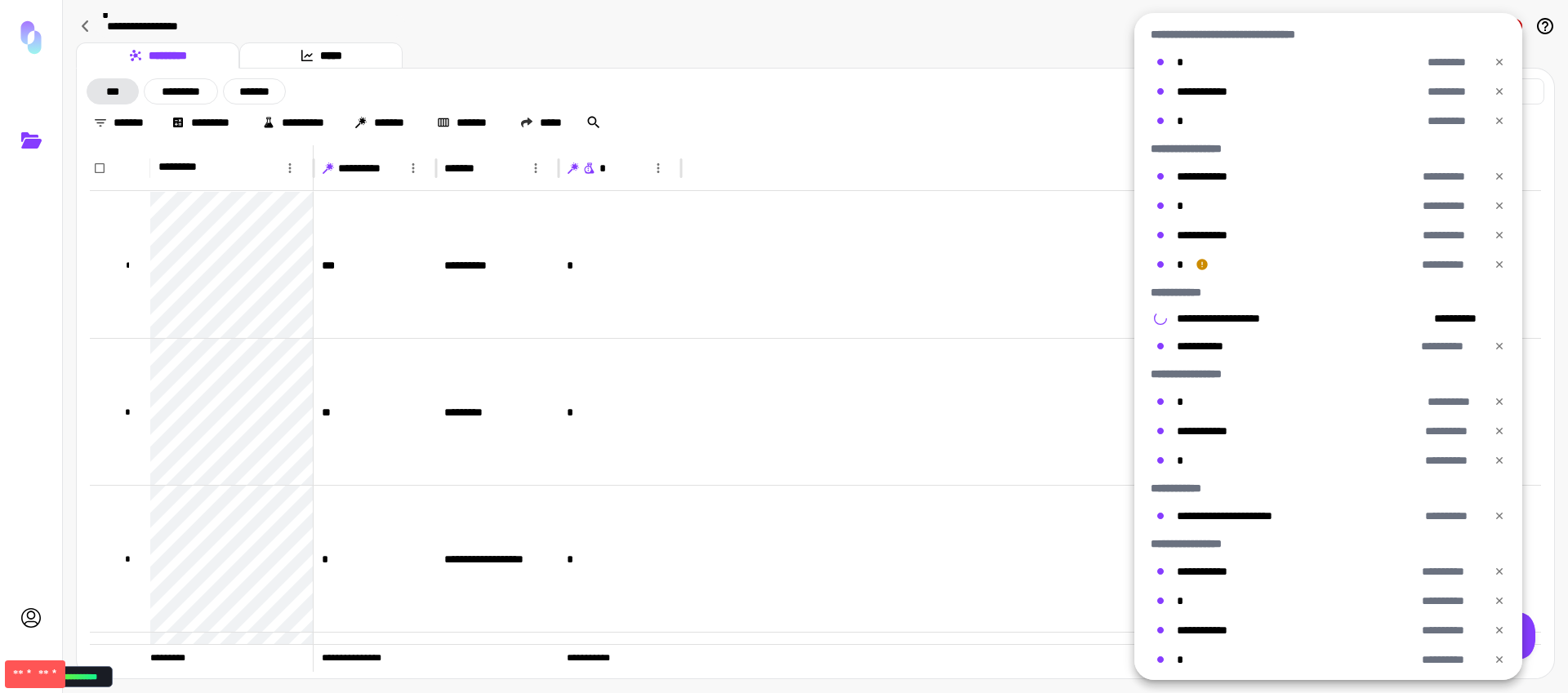 drag, startPoint x: 670, startPoint y: 54, endPoint x: 261, endPoint y: 73, distance: 409.44108 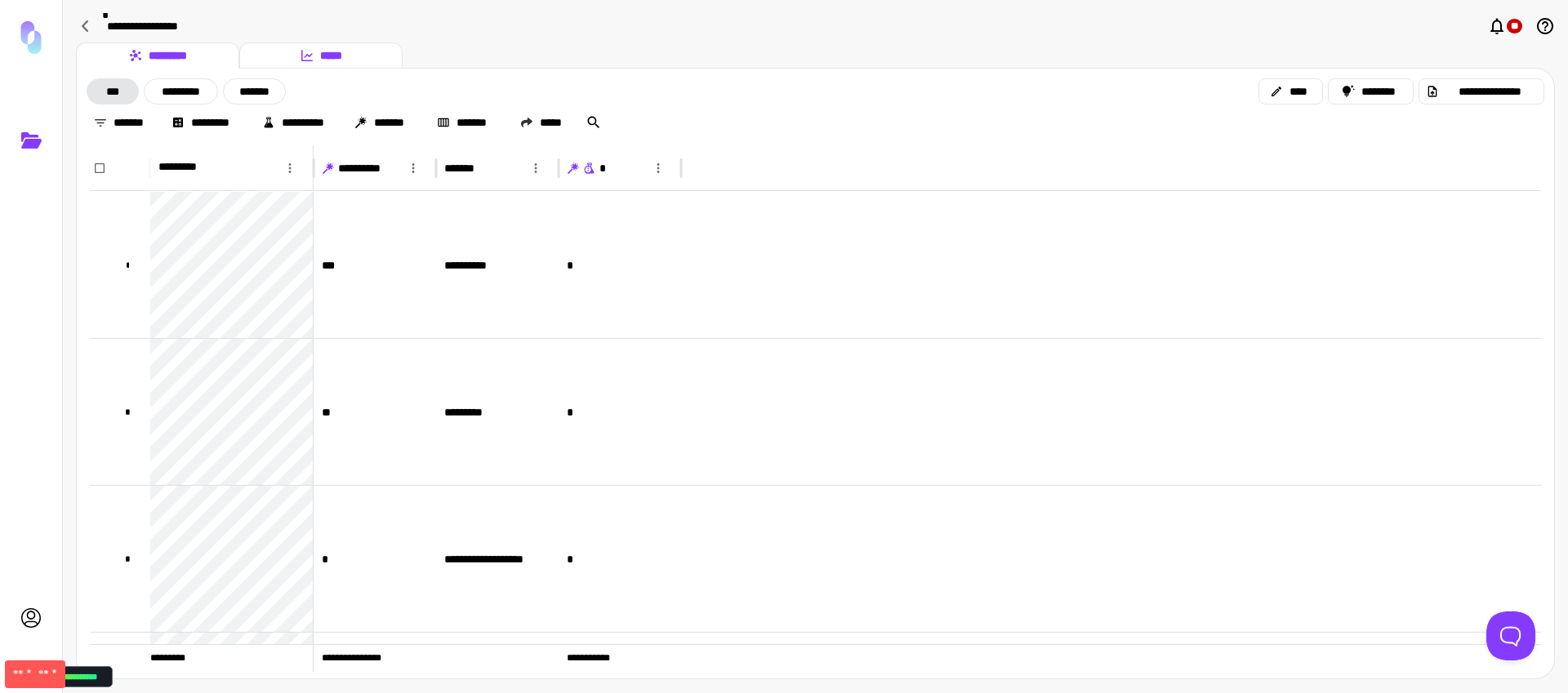 click on "*****" at bounding box center [321, 56] 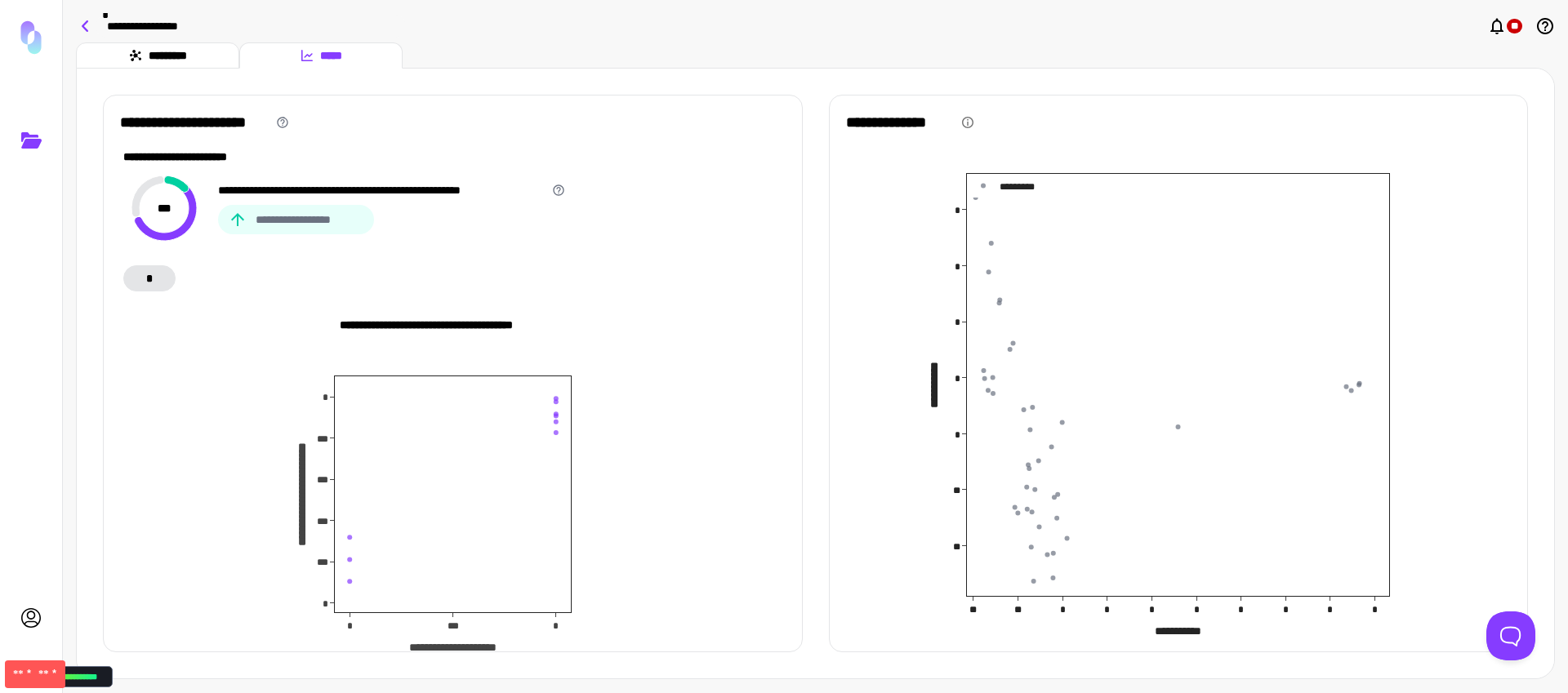 click at bounding box center (86, 26) 